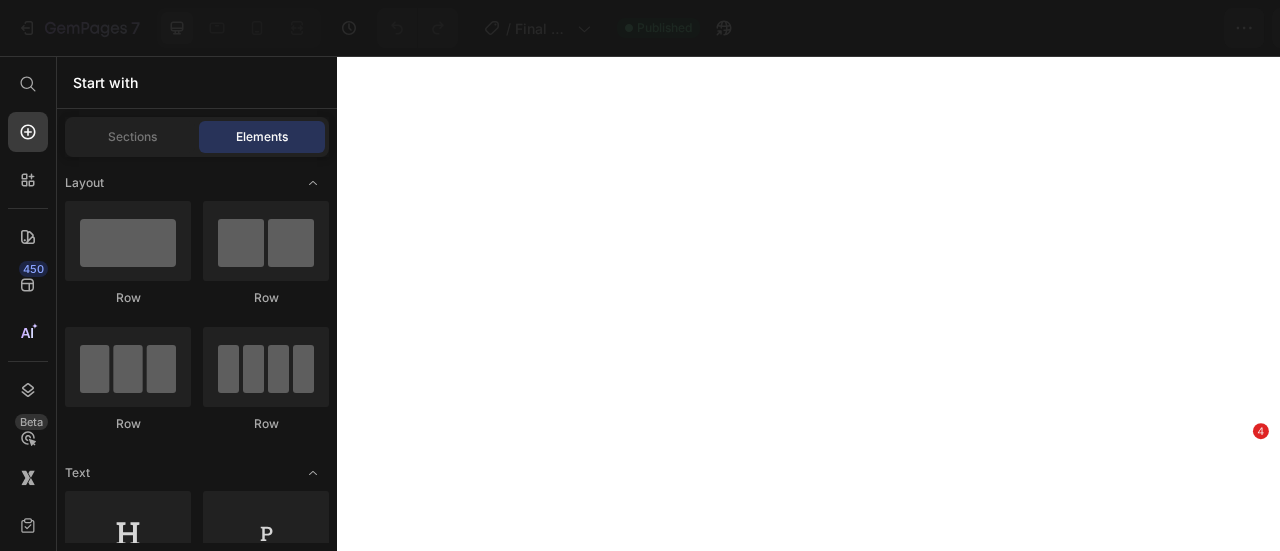 scroll, scrollTop: 0, scrollLeft: 0, axis: both 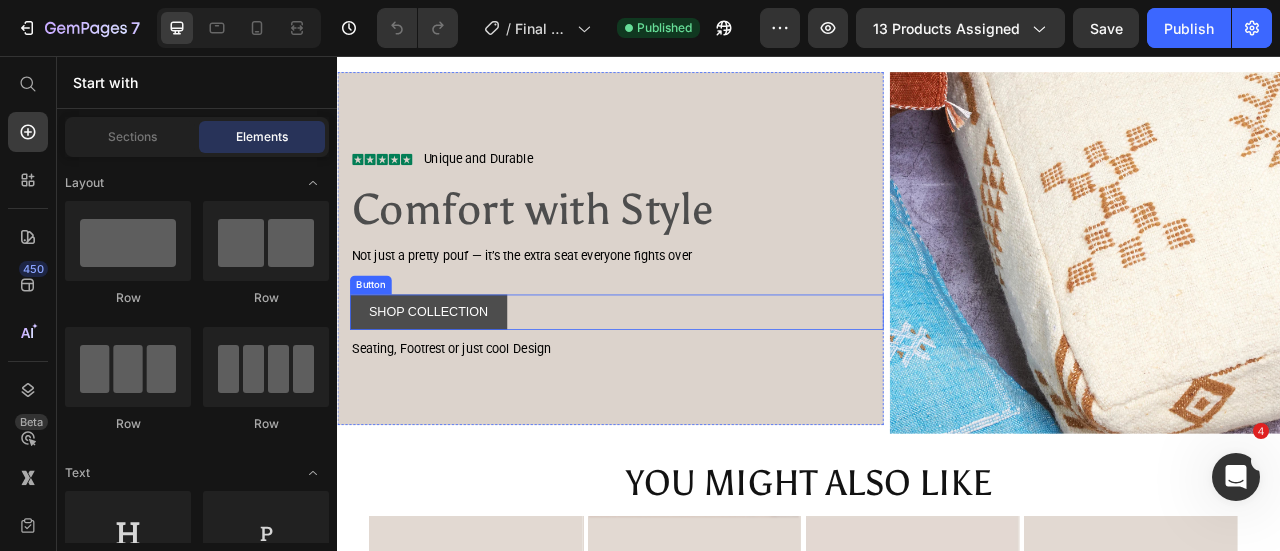 click on "SHOP COLLECTION" at bounding box center [453, 381] 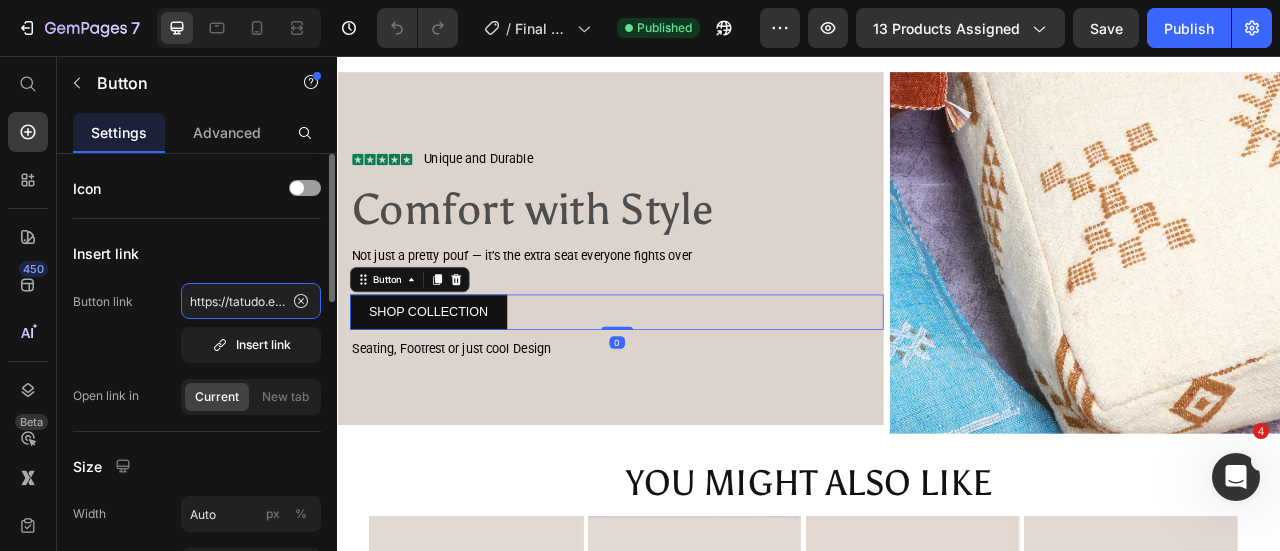 click on "https://tatudo.eu/collections/poufs" 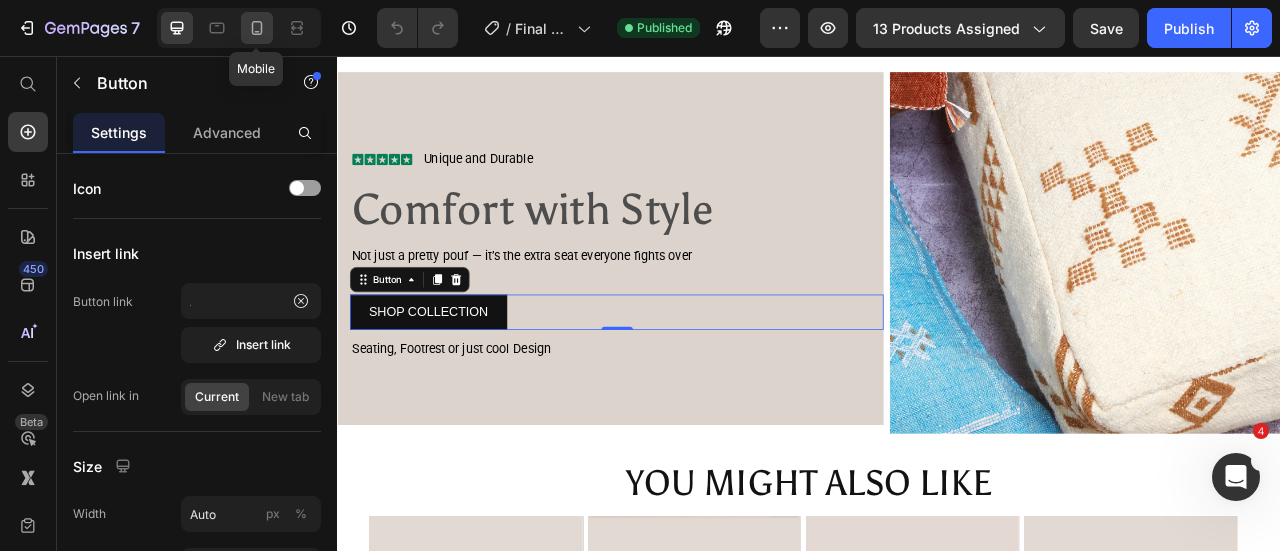 click 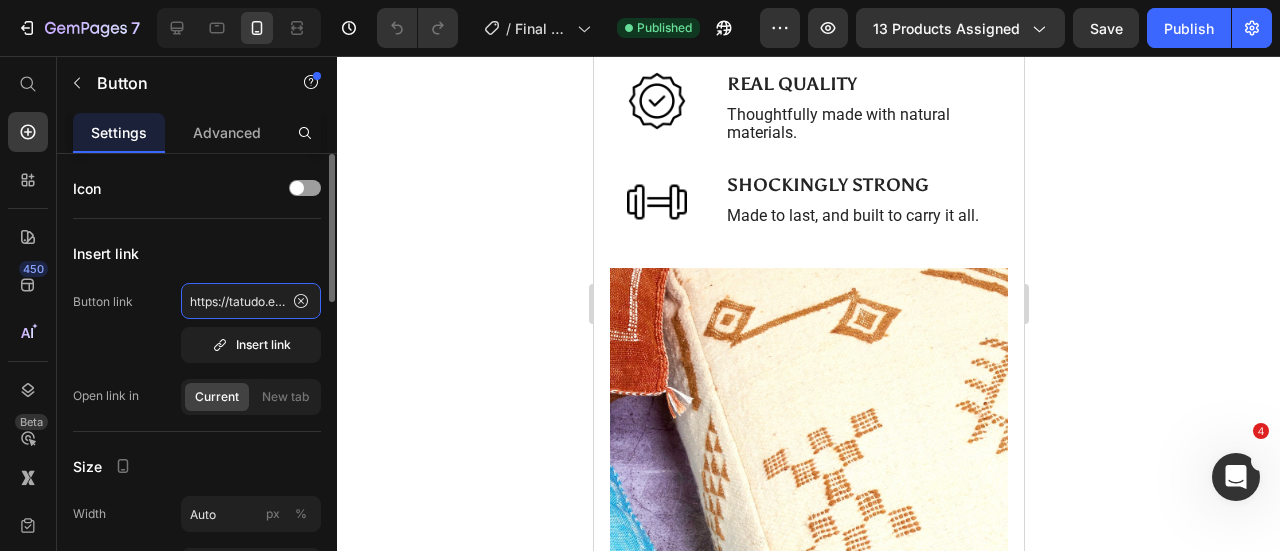 scroll, scrollTop: 1542, scrollLeft: 0, axis: vertical 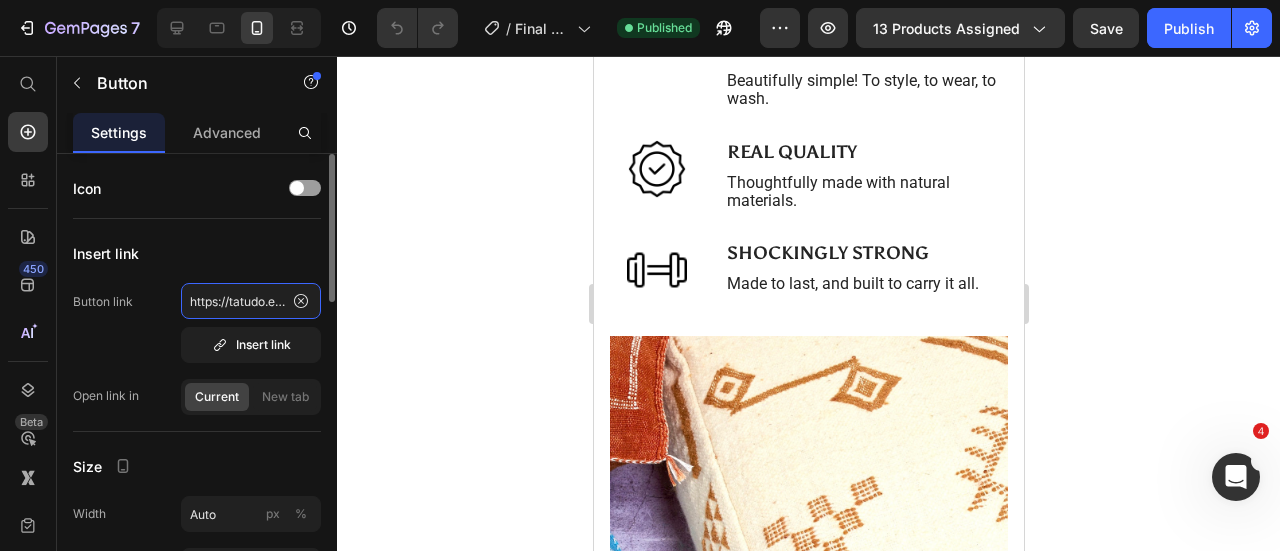 click on "https://tatudo.eu/collections/poufs" 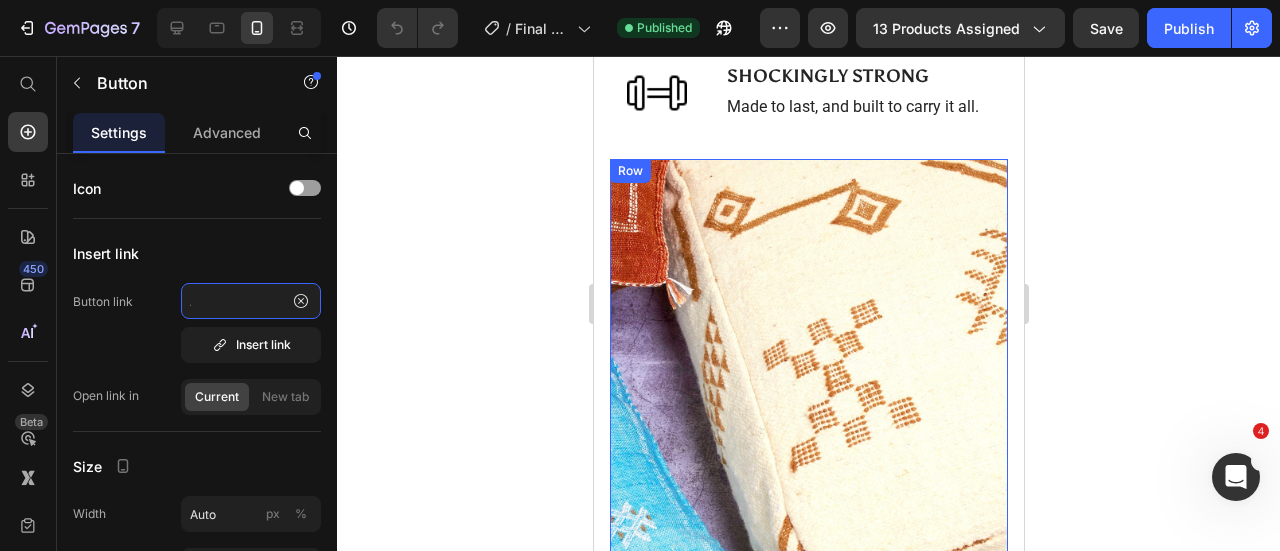 scroll, scrollTop: 2242, scrollLeft: 0, axis: vertical 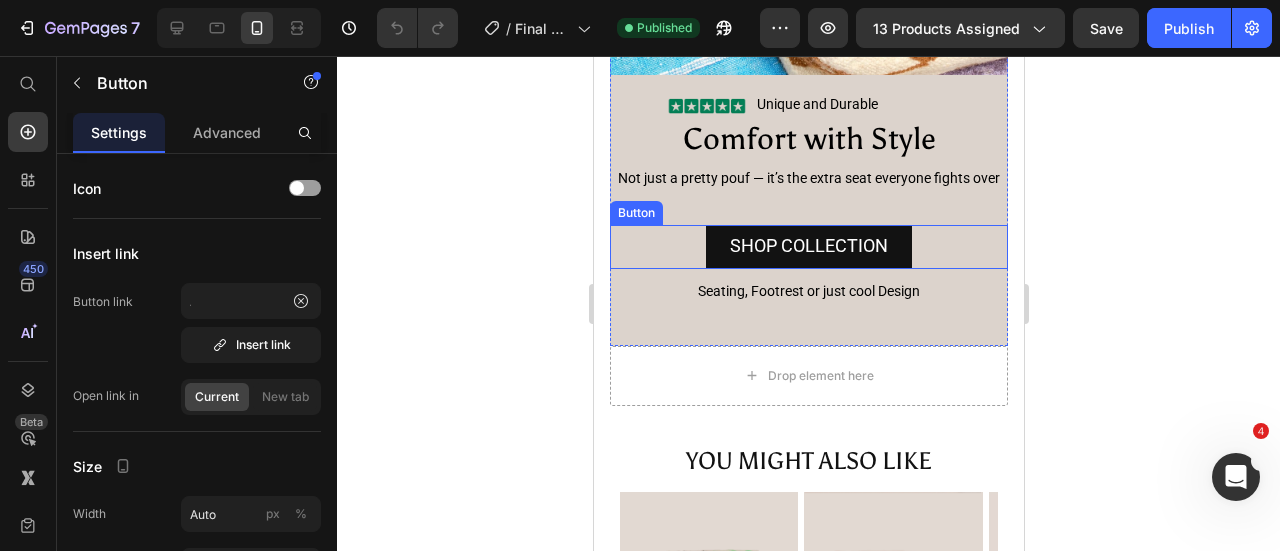 click on "SHOP COLLECTION" at bounding box center [808, 246] 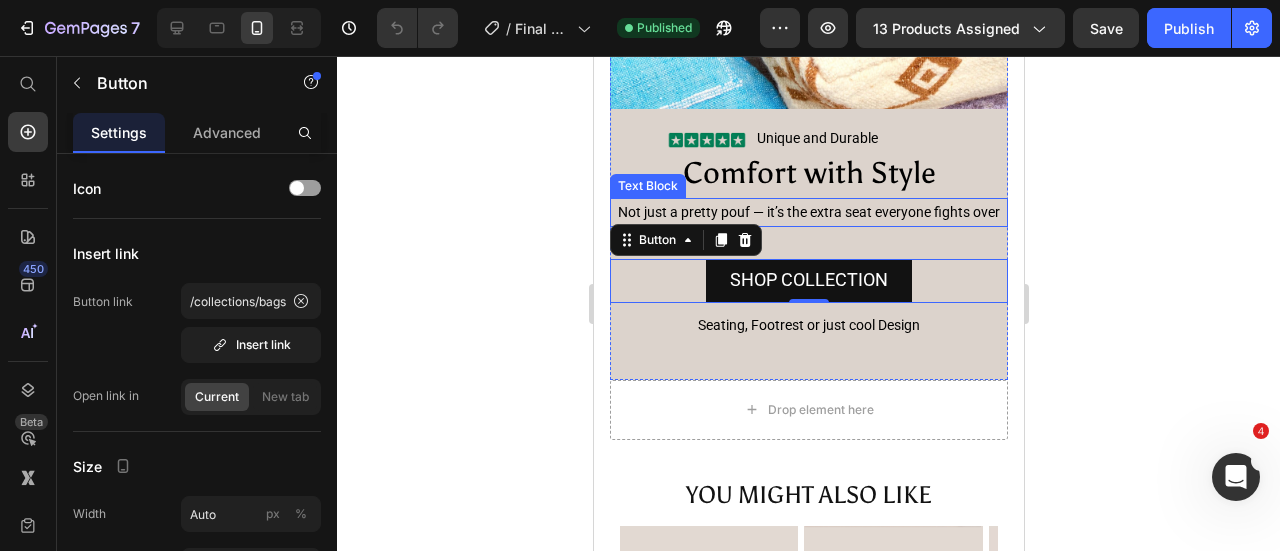 scroll, scrollTop: 2242, scrollLeft: 0, axis: vertical 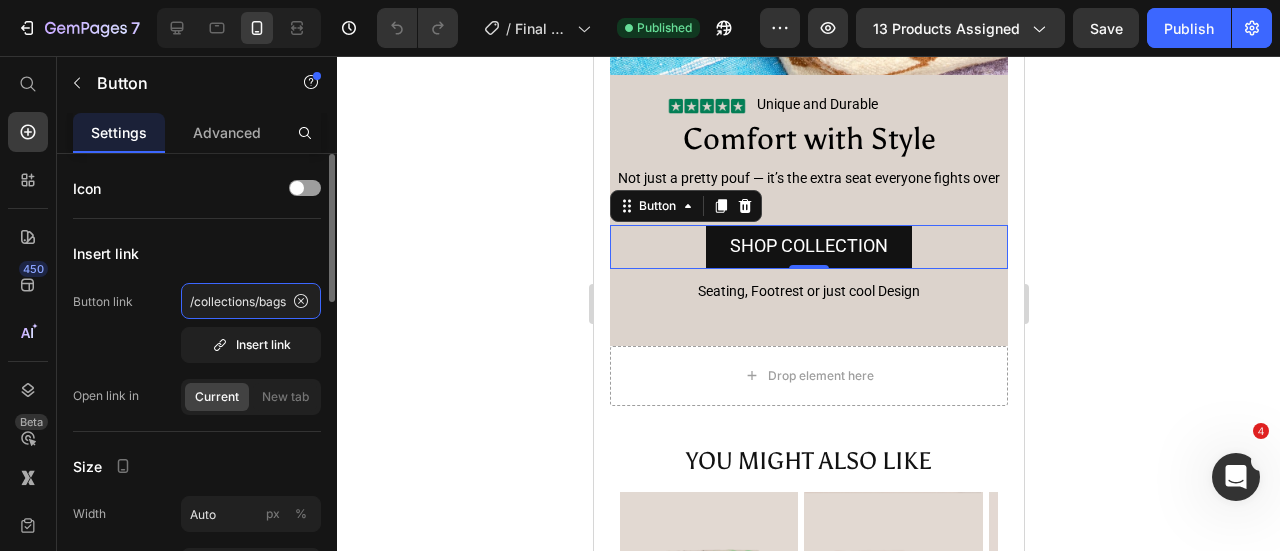 click on "/collections/bags" 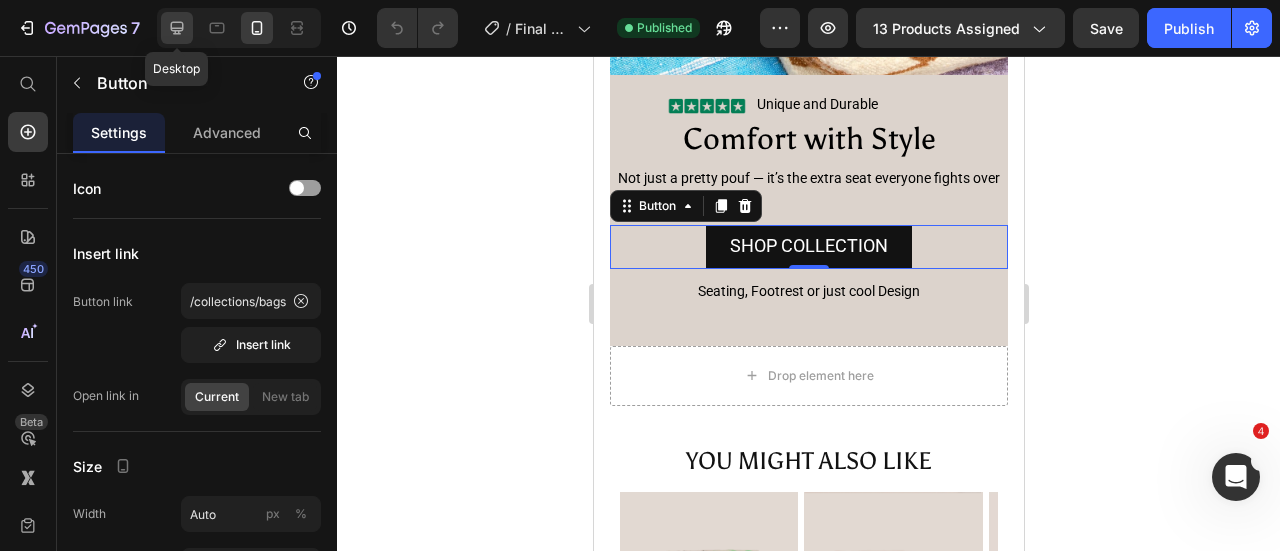 click 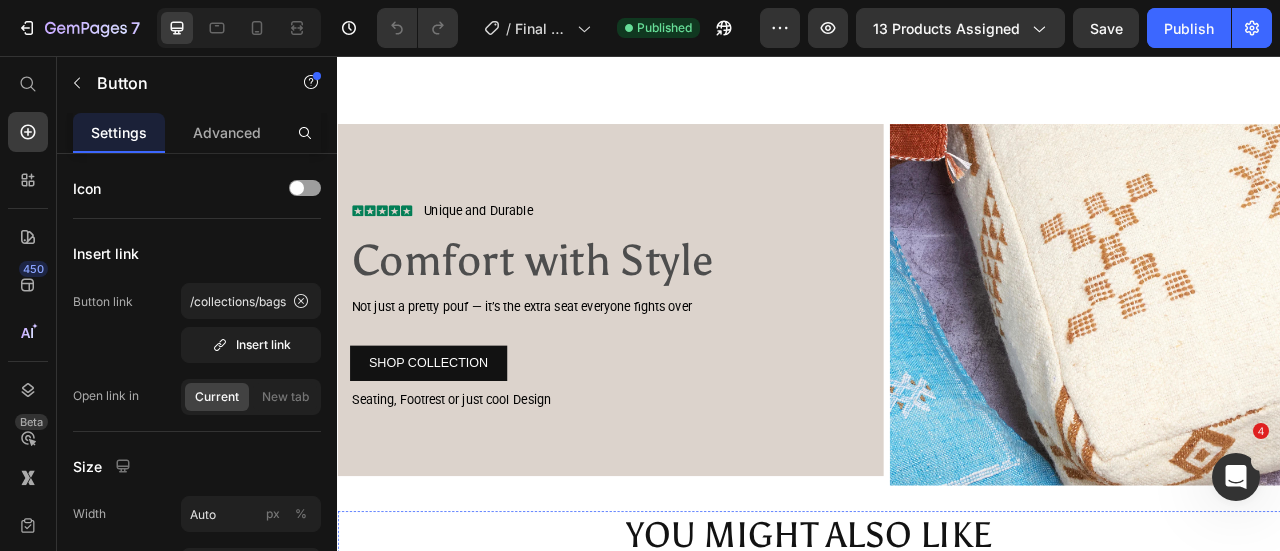 scroll, scrollTop: 1447, scrollLeft: 0, axis: vertical 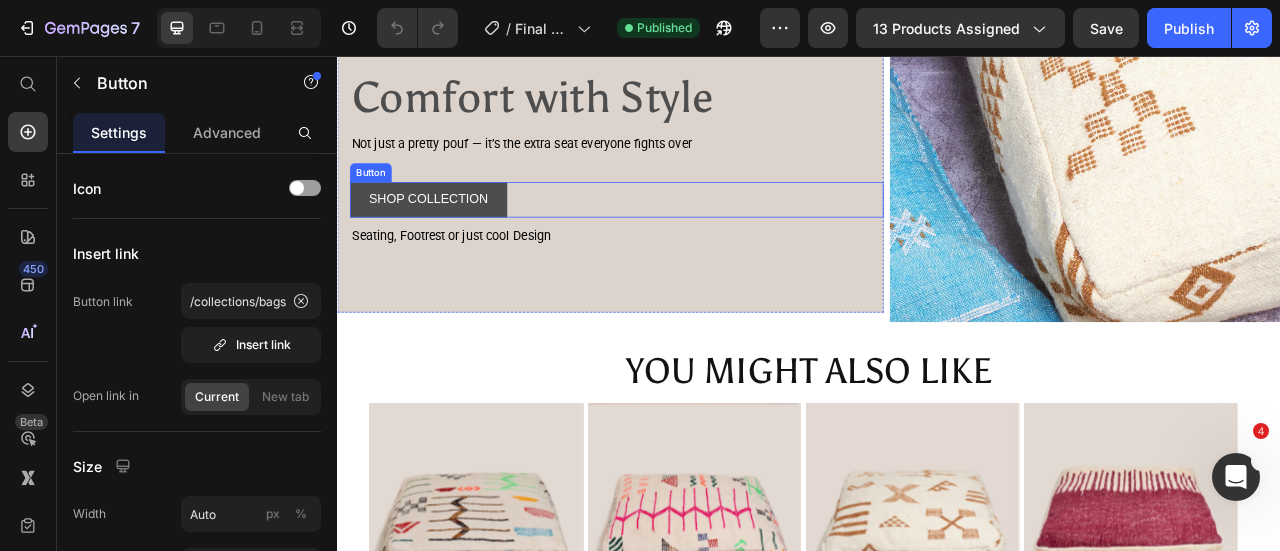 click on "SHOP COLLECTION" at bounding box center (453, 238) 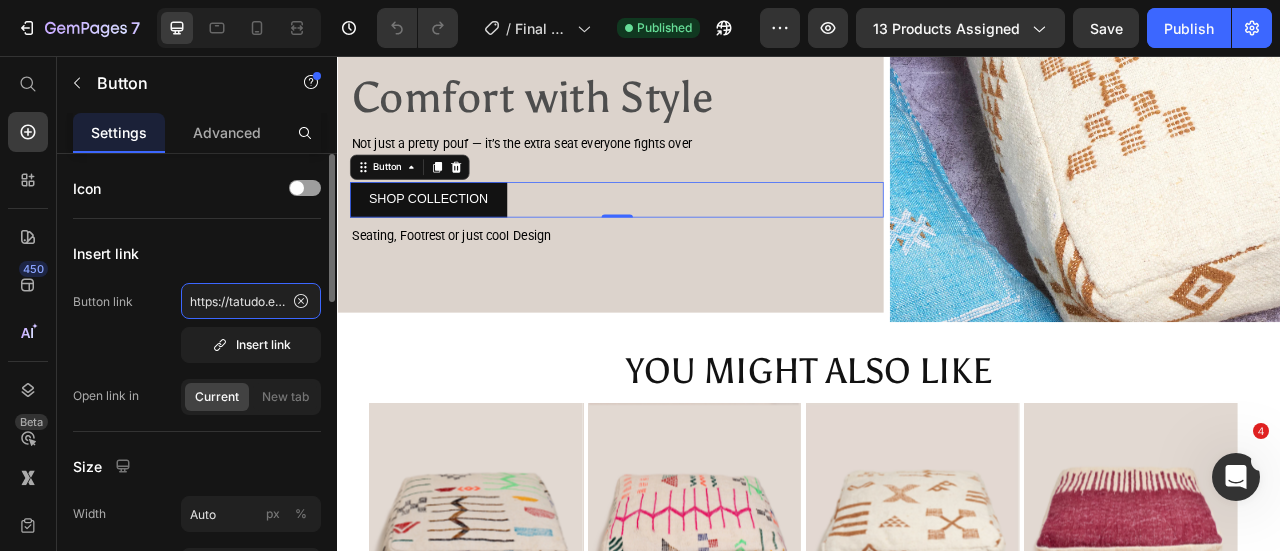 click on "https://tatudo.eu/collections/poufs" 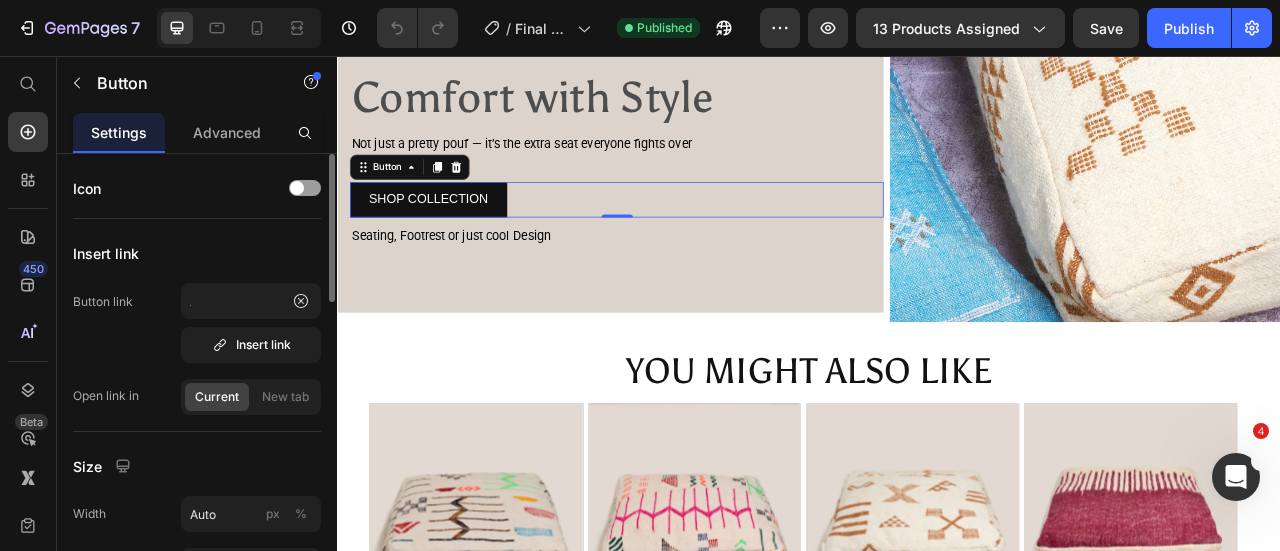 click on "Insert link" at bounding box center (197, 253) 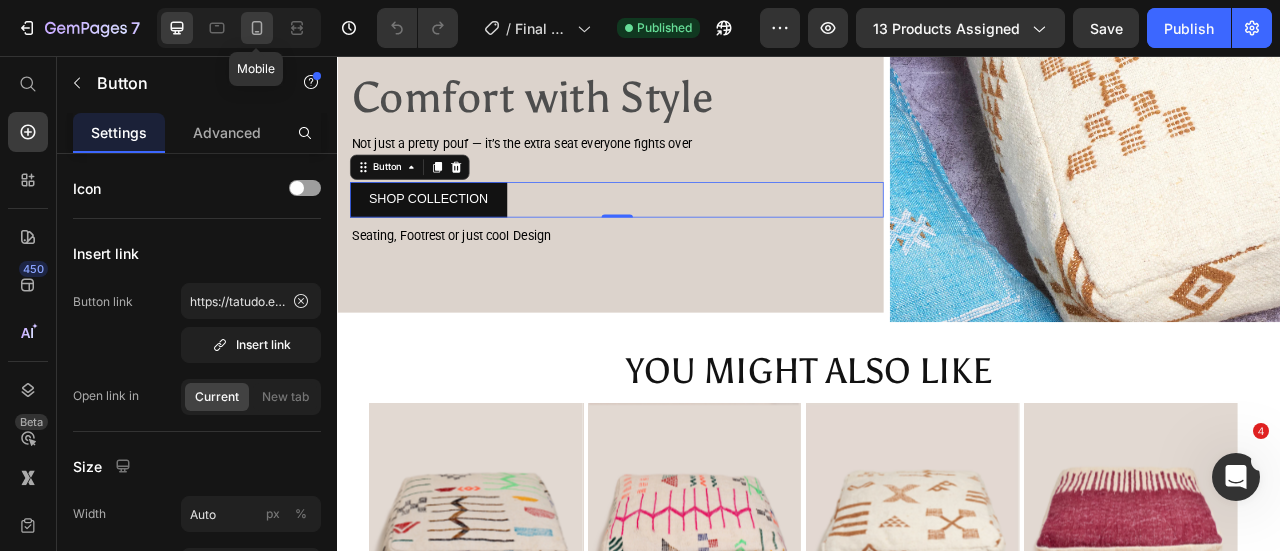 click 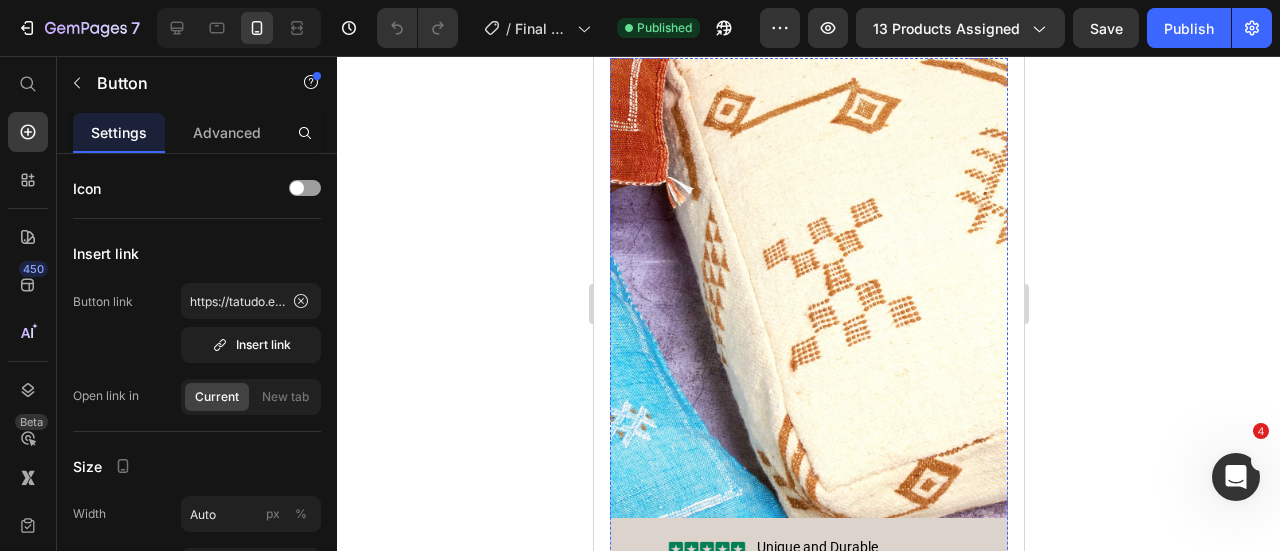 scroll, scrollTop: 1522, scrollLeft: 0, axis: vertical 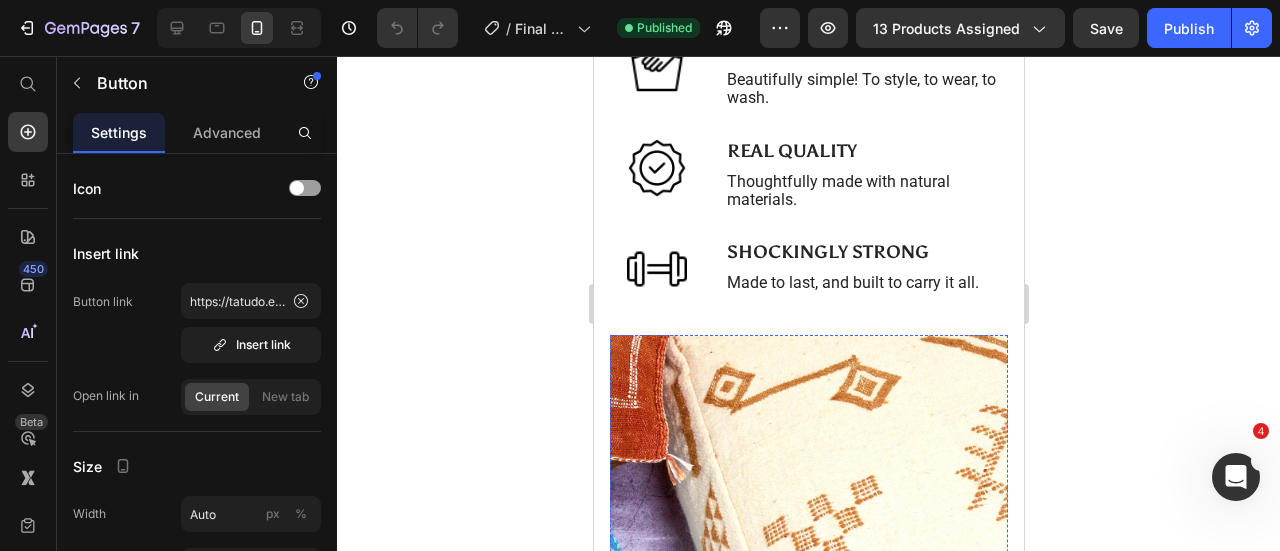 click on "SHOP COLLECTION" at bounding box center [808, 966] 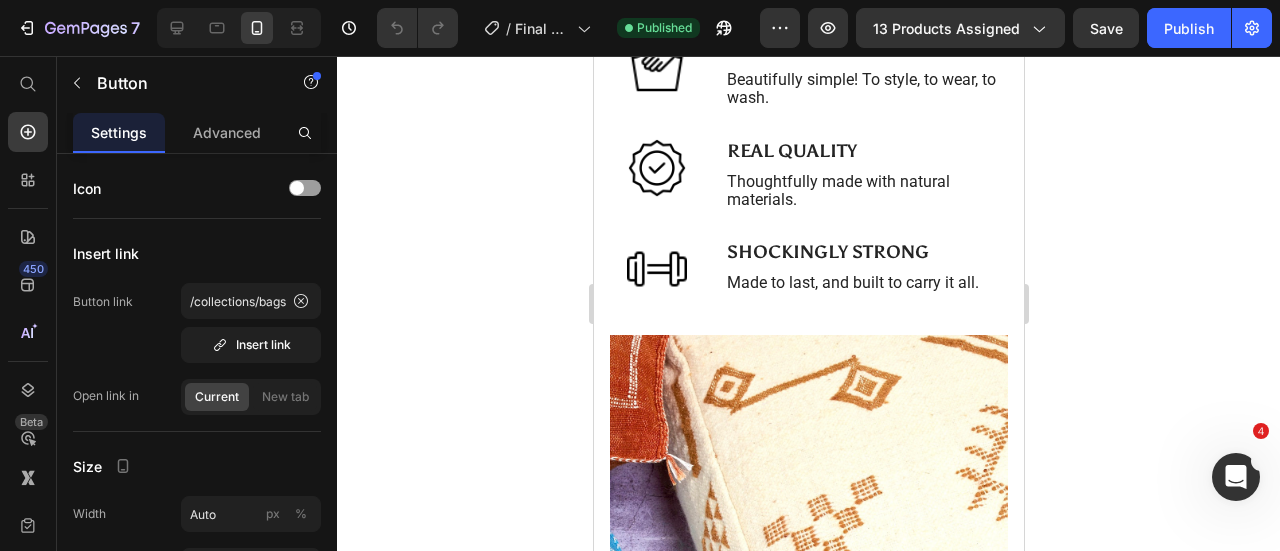 scroll, scrollTop: 2222, scrollLeft: 0, axis: vertical 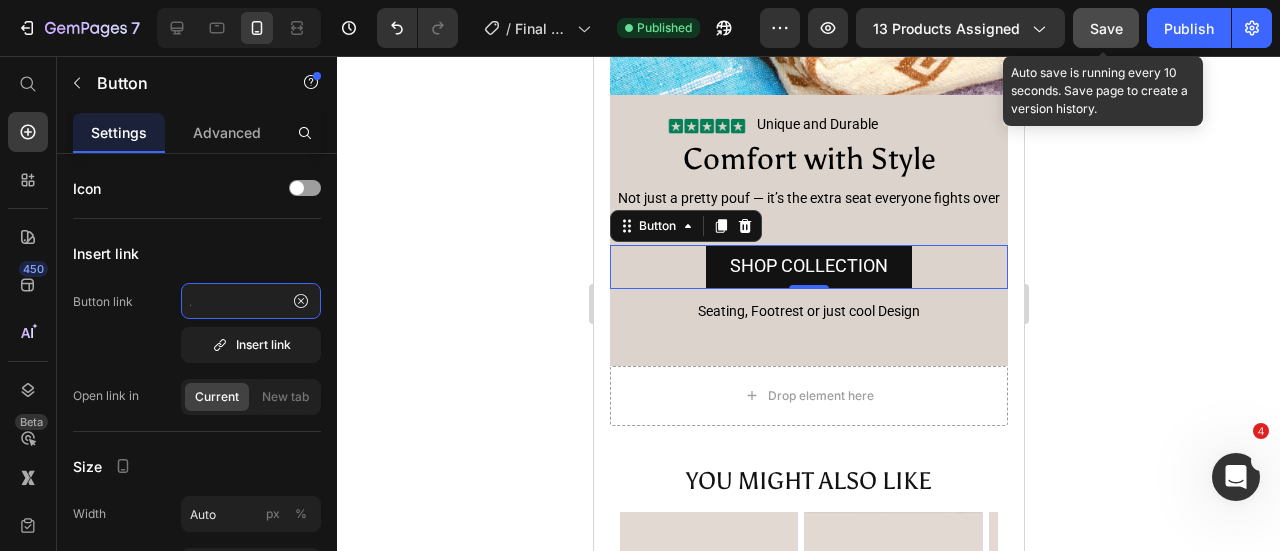 type on "https://tatudo.eu/collections/poufs" 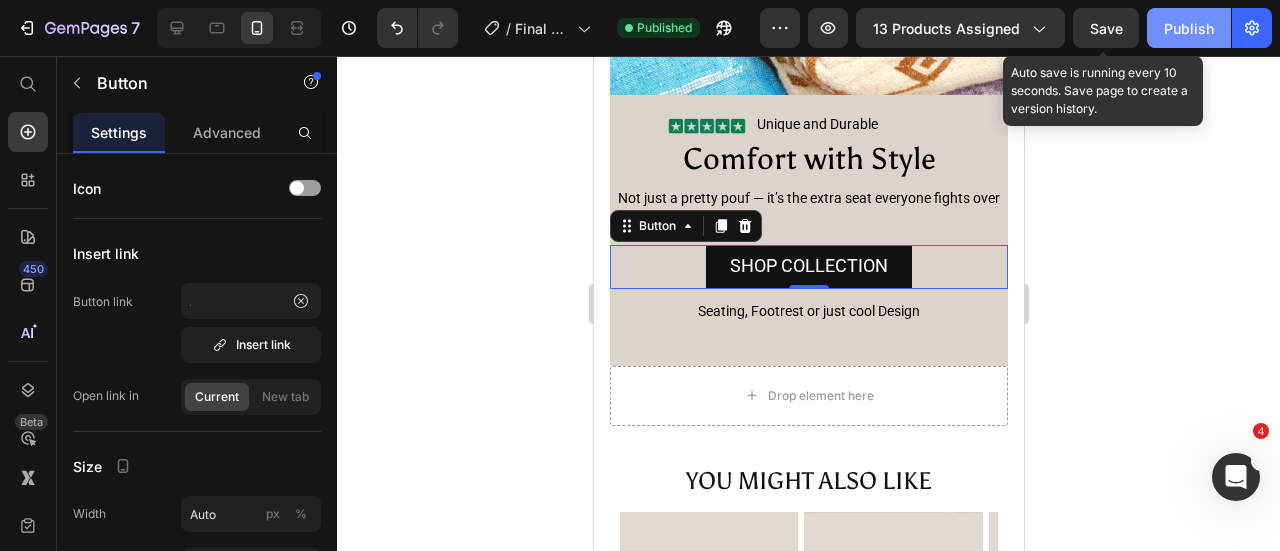 drag, startPoint x: 1102, startPoint y: 33, endPoint x: 1218, endPoint y: 29, distance: 116.06895 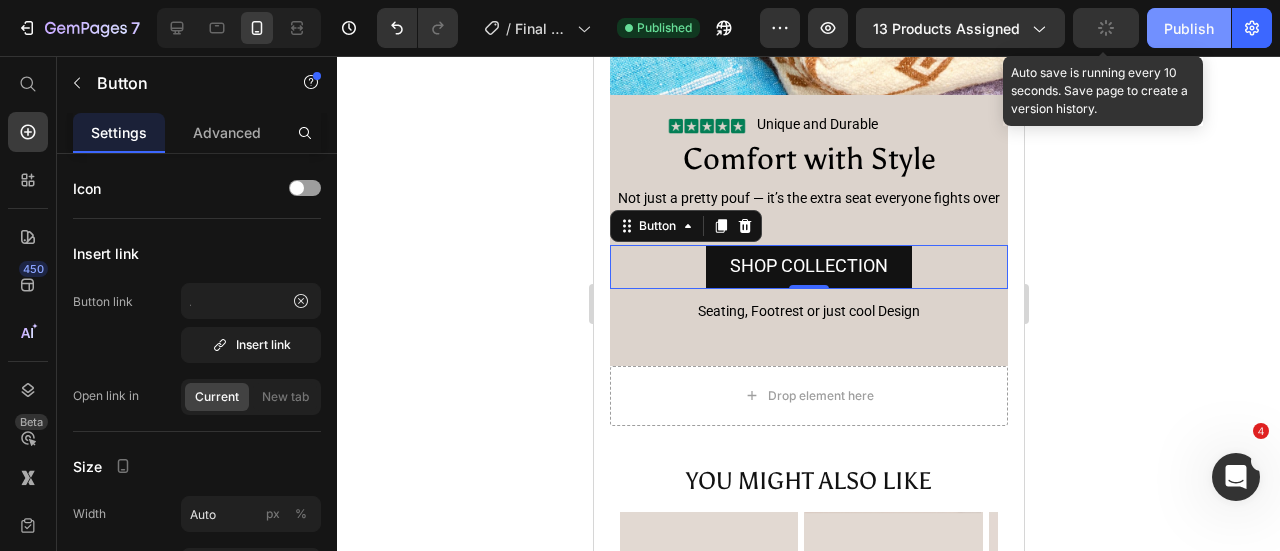 scroll, scrollTop: 0, scrollLeft: 0, axis: both 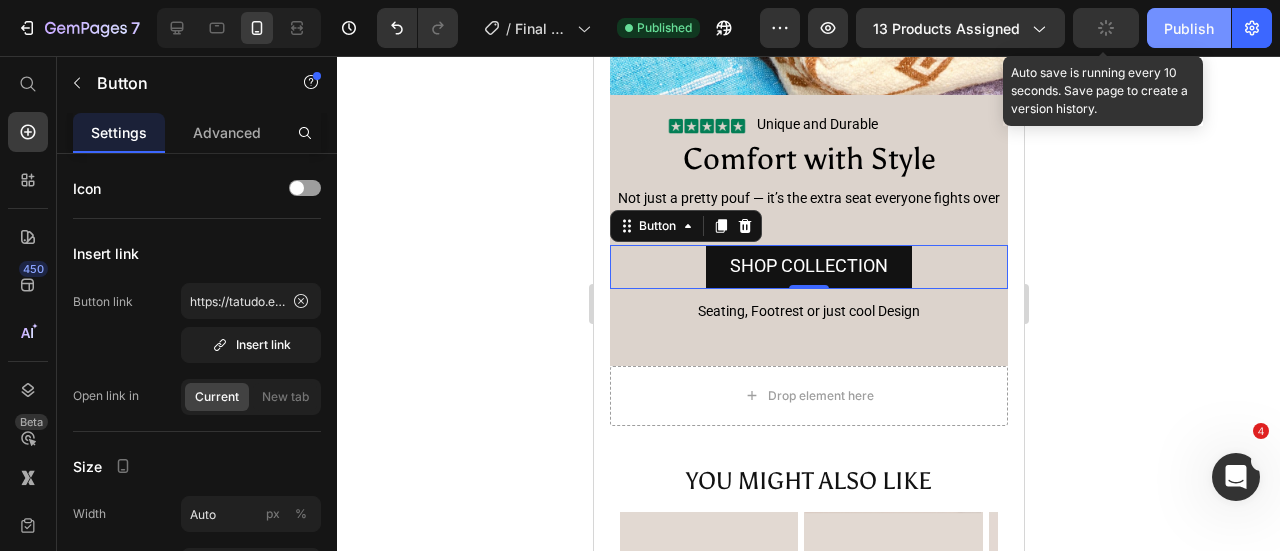 click on "Publish" at bounding box center (1189, 28) 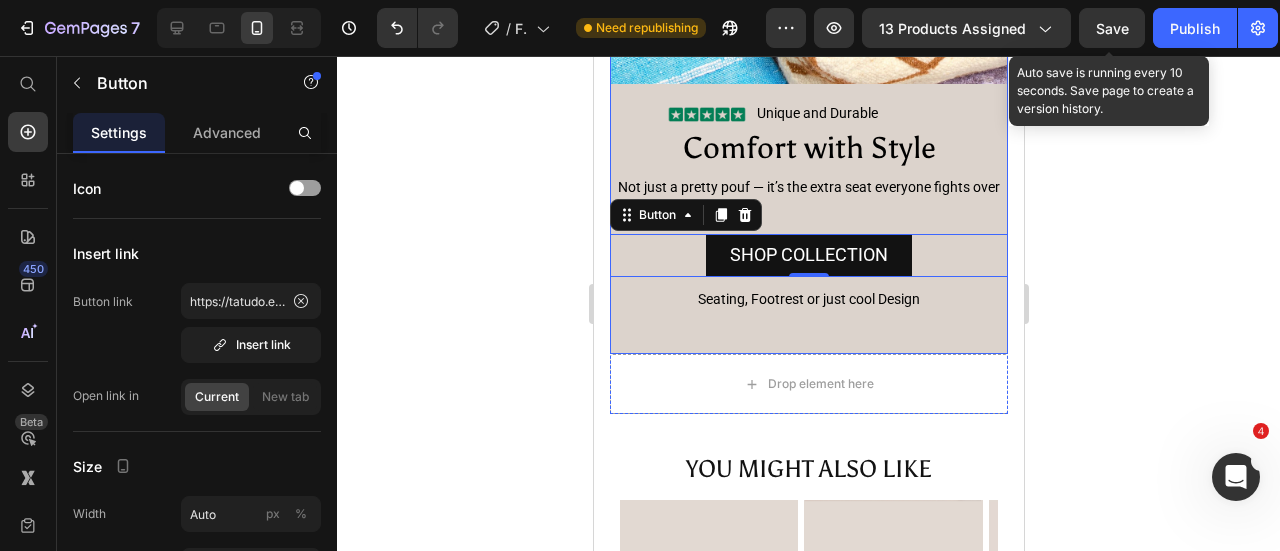 scroll, scrollTop: 2322, scrollLeft: 0, axis: vertical 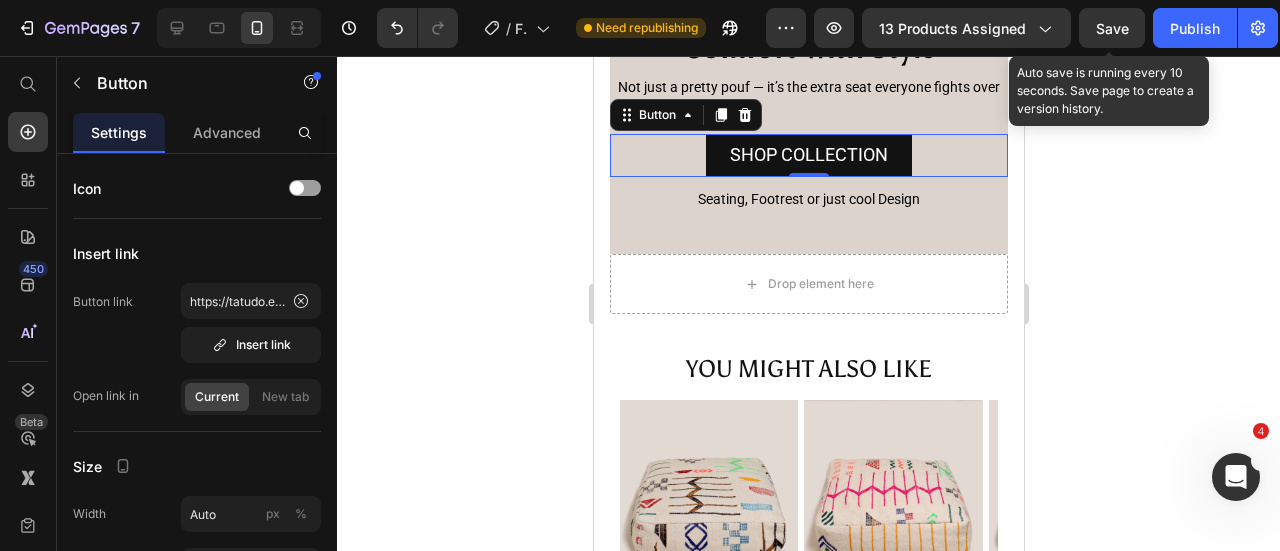 click on "SHOP COLLECTION Button   0" at bounding box center [808, 155] 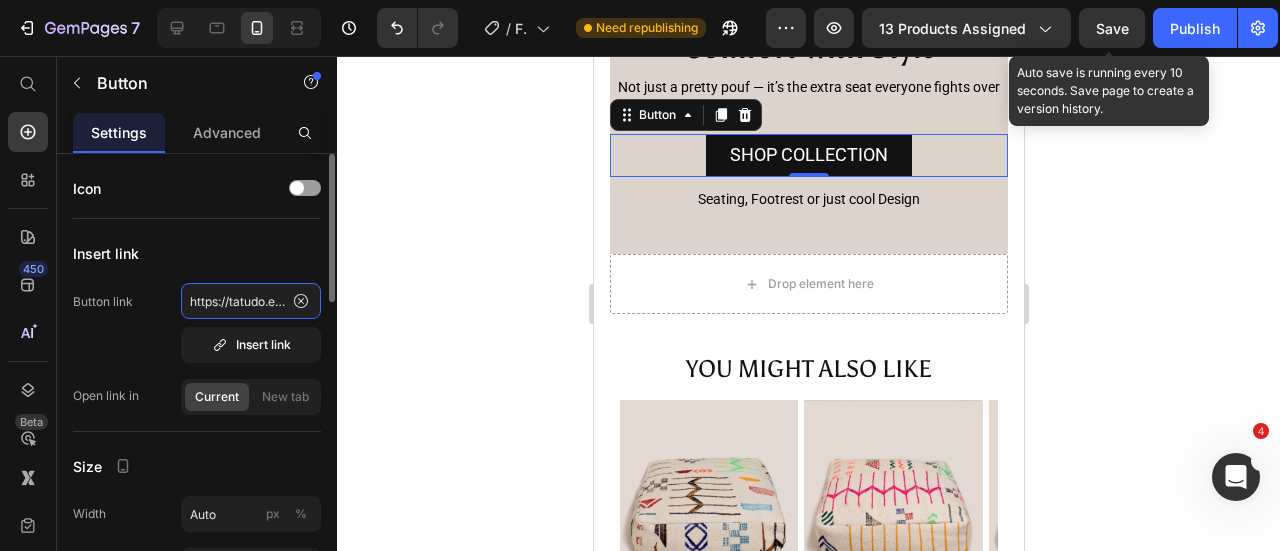 click on "https://tatudo.eu/collections/poufs" 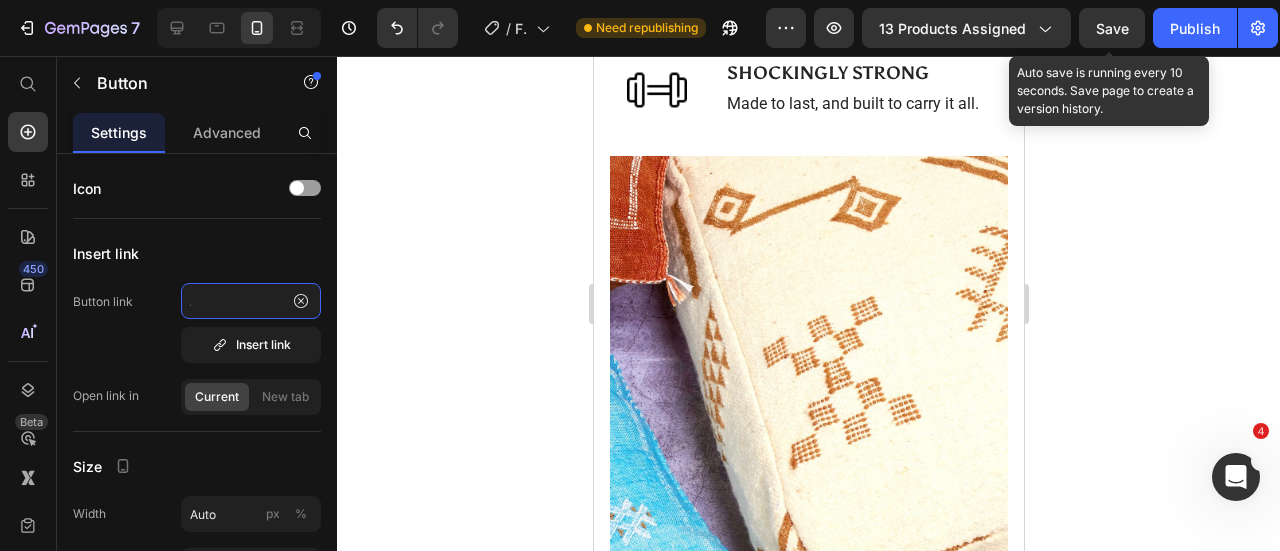 scroll, scrollTop: 1522, scrollLeft: 0, axis: vertical 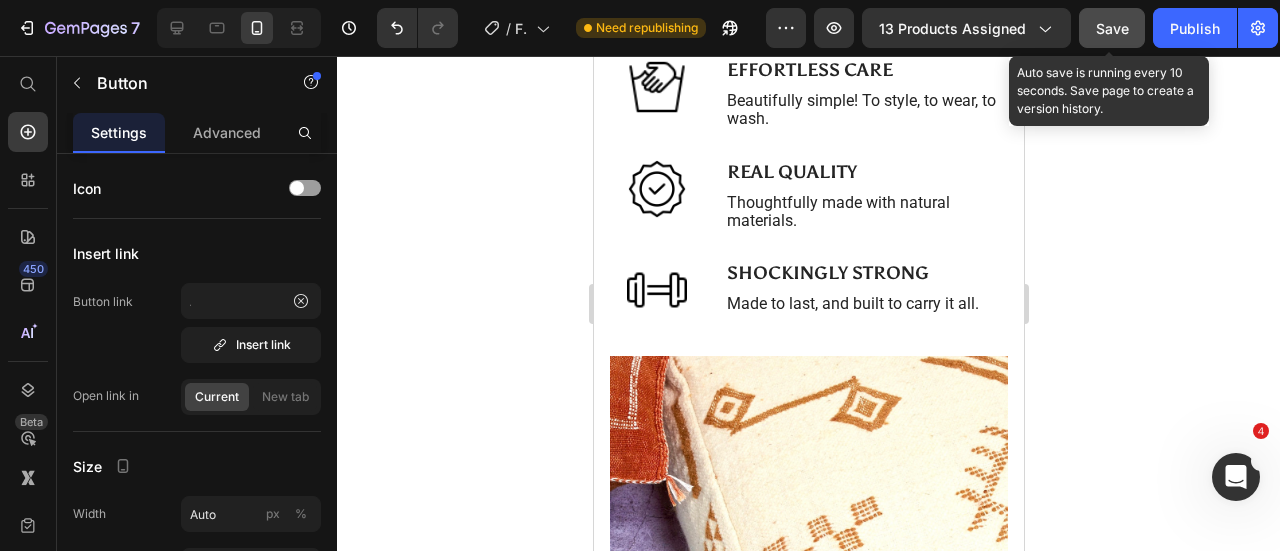 click on "Save" 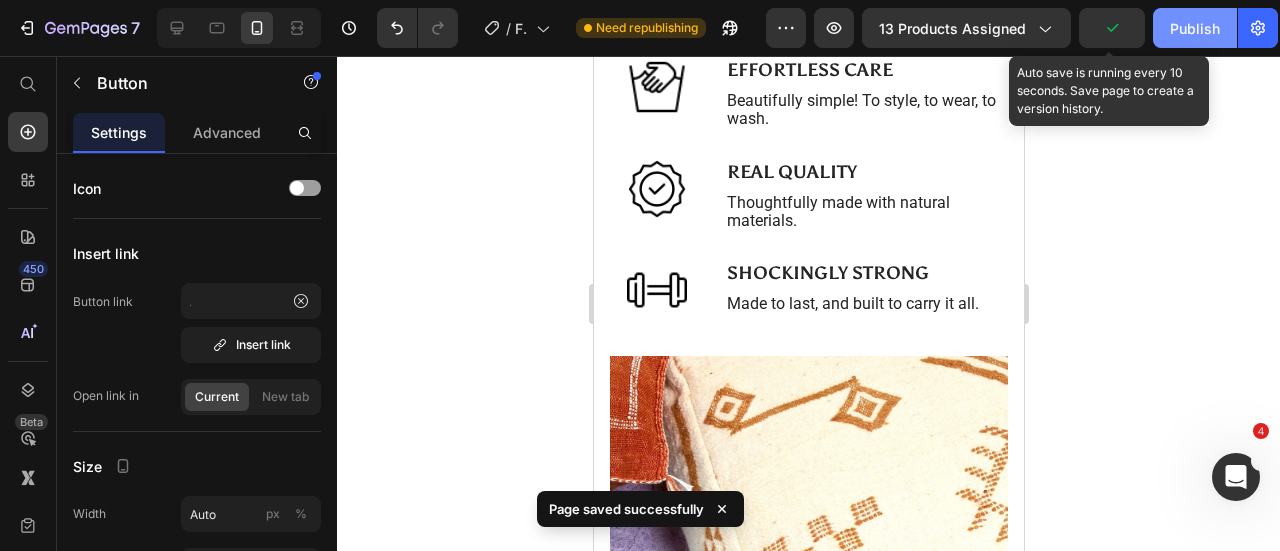 scroll, scrollTop: 0, scrollLeft: 0, axis: both 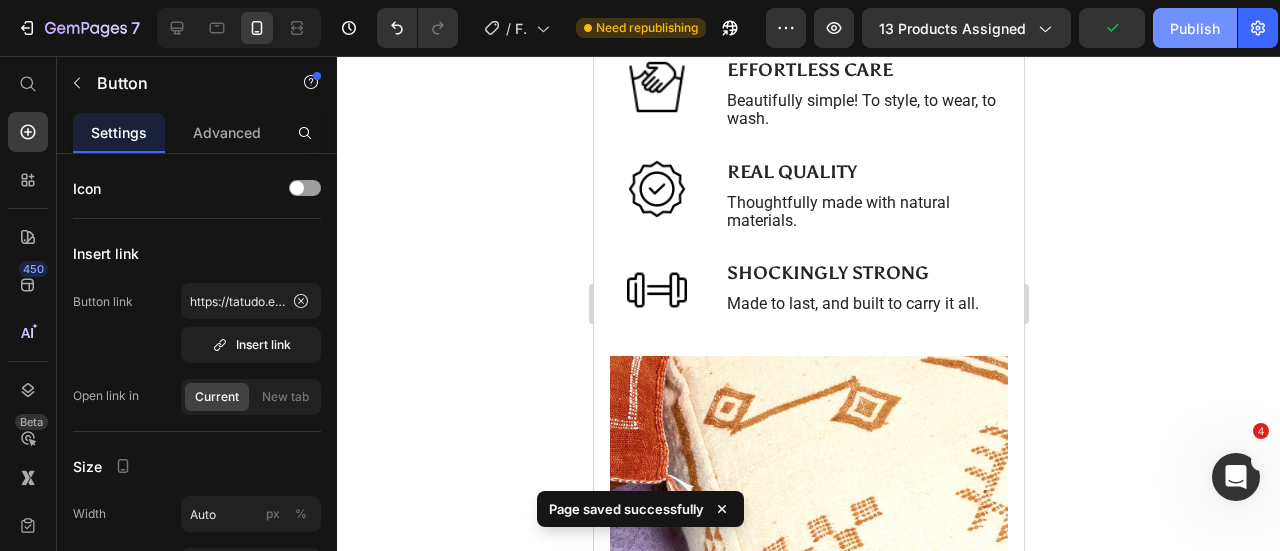 click on "Publish" 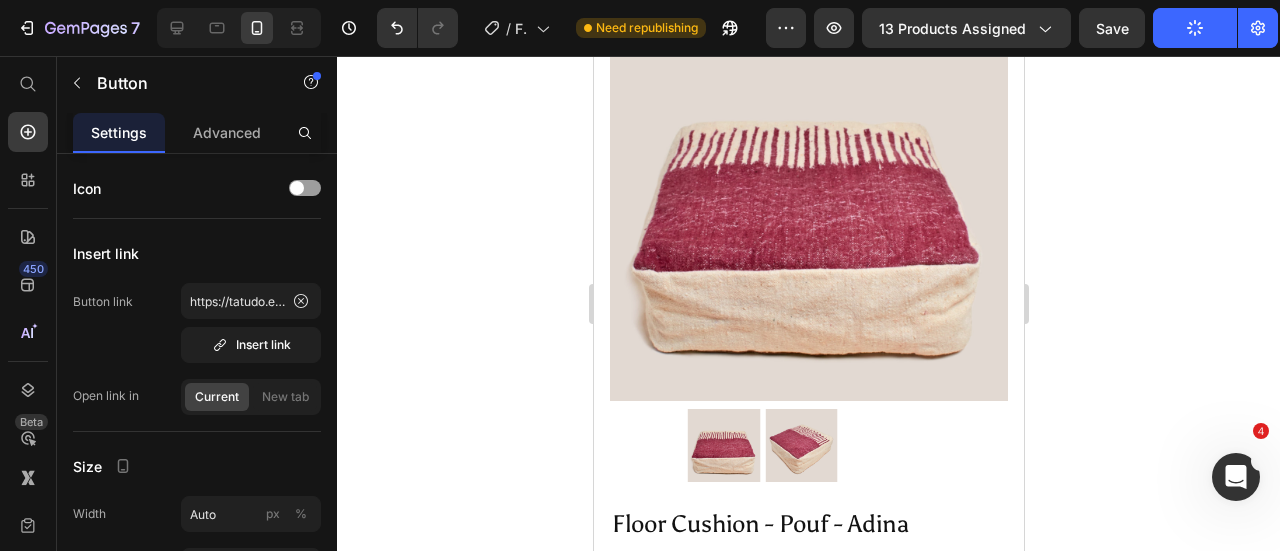 scroll, scrollTop: 0, scrollLeft: 0, axis: both 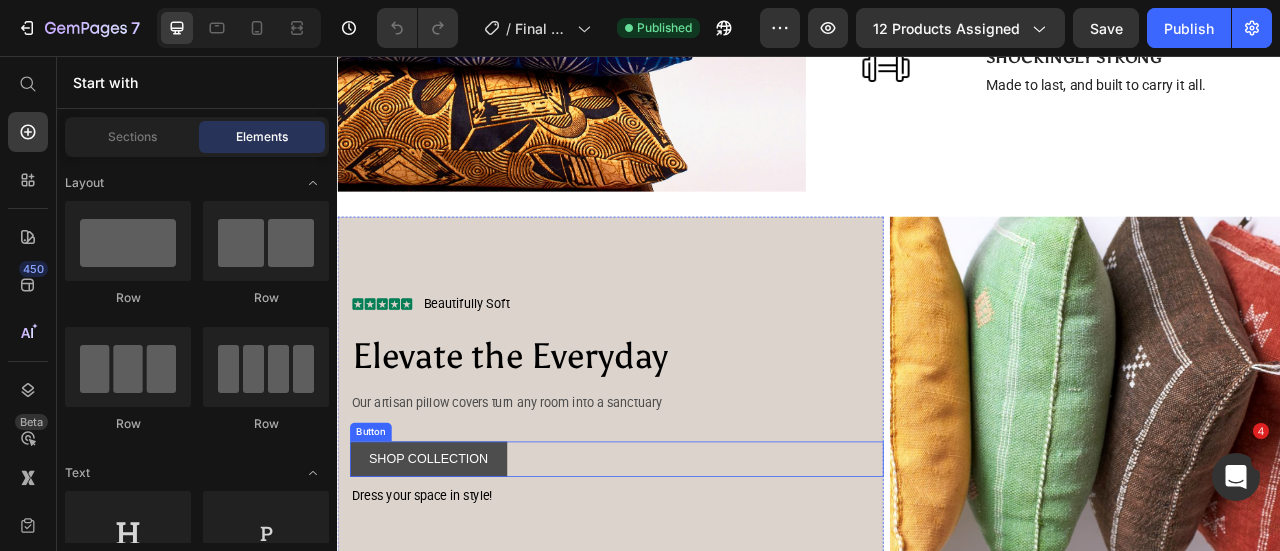 click on "SHOP COLLECTION" at bounding box center (453, 568) 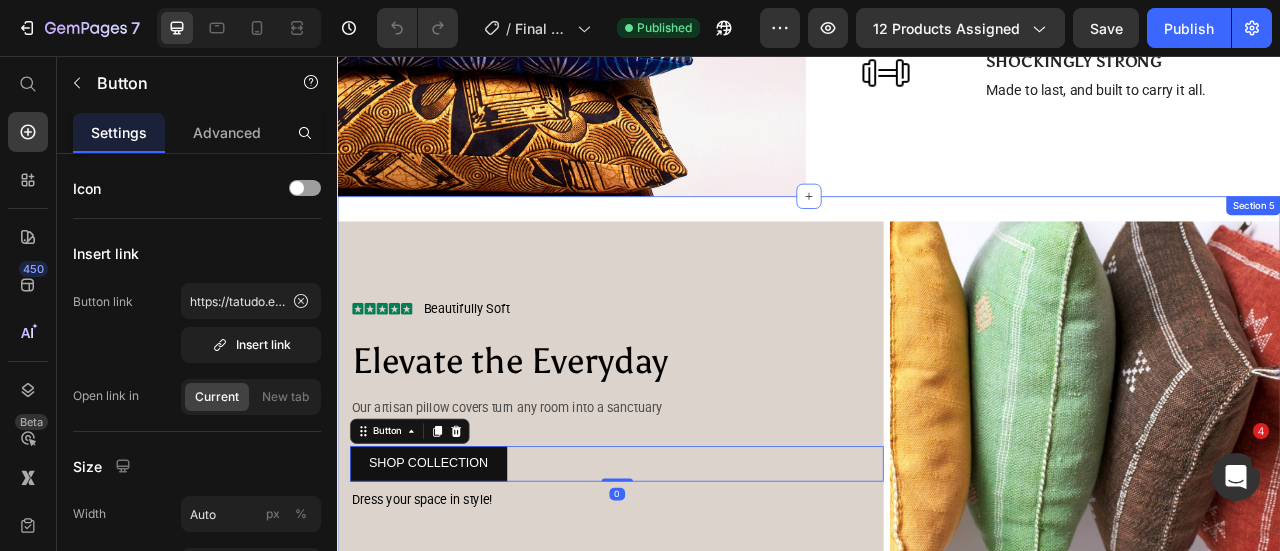 scroll, scrollTop: 1500, scrollLeft: 0, axis: vertical 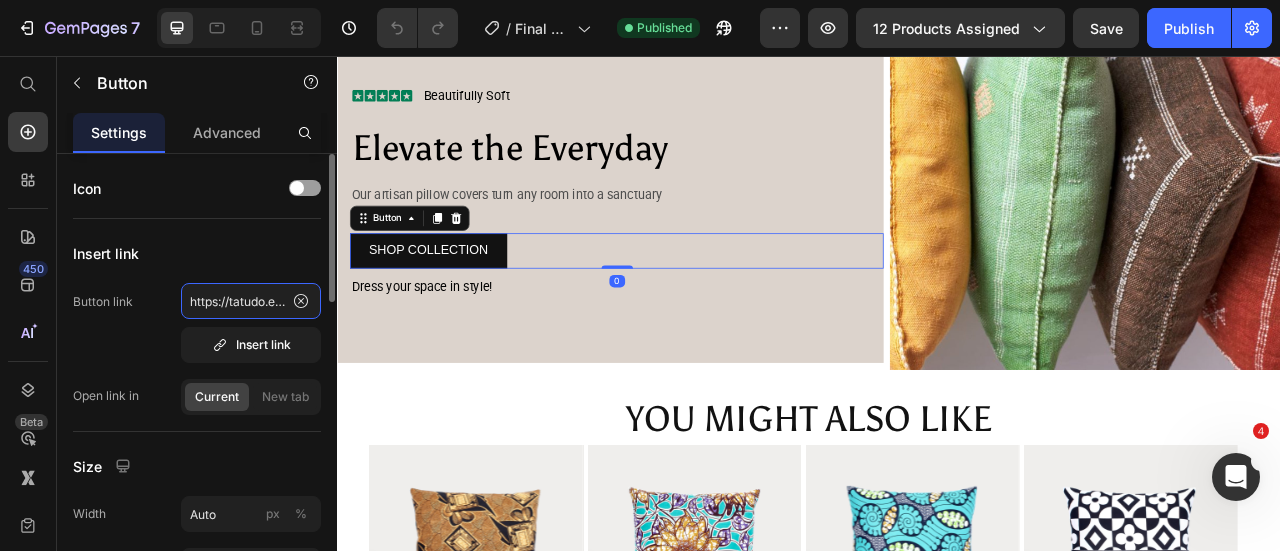 click on "https://tatudo.eu/collections/pillow-covers" 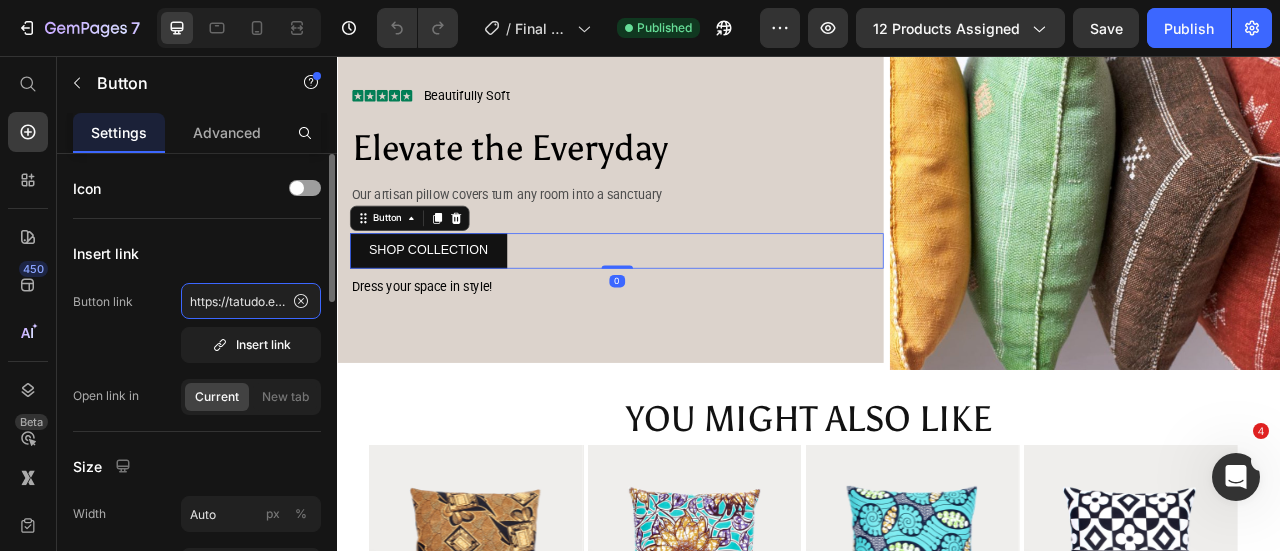 scroll, scrollTop: 0, scrollLeft: 142, axis: horizontal 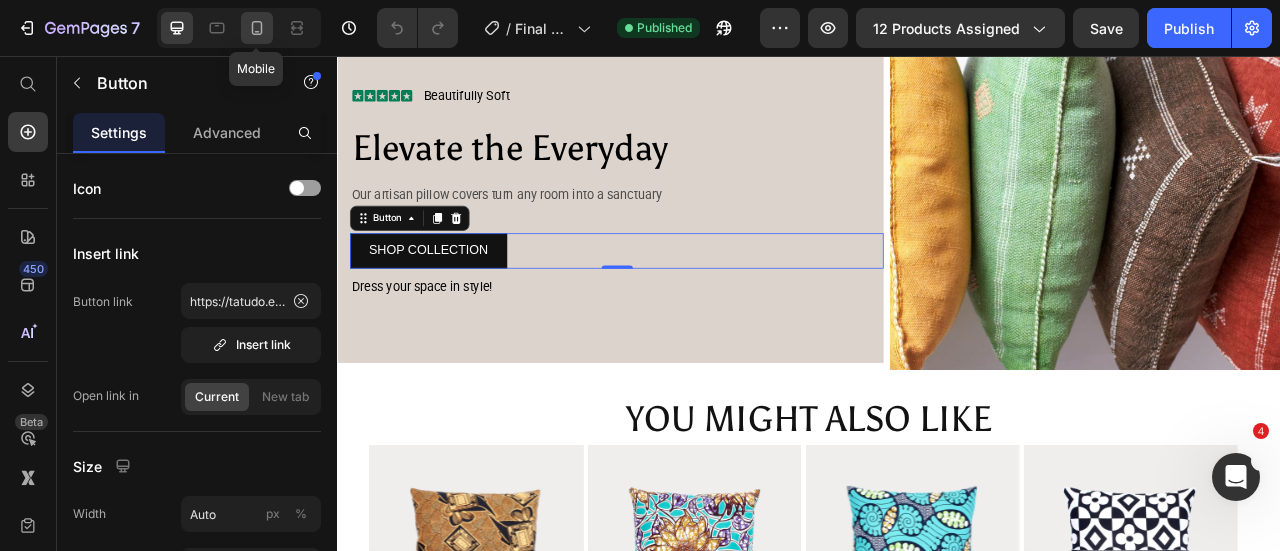 click 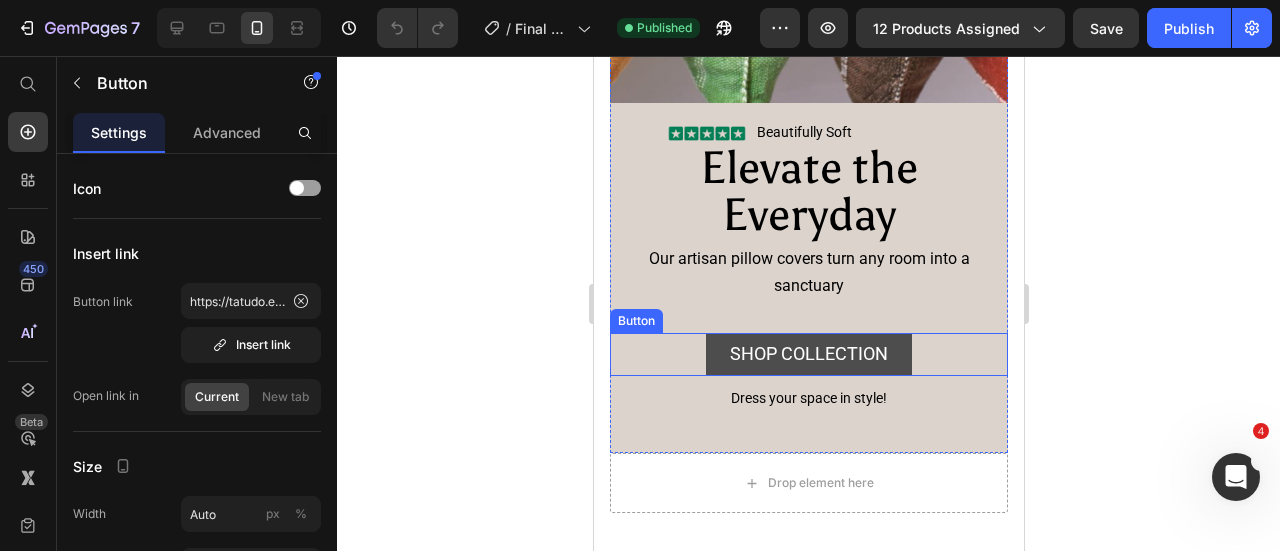 scroll, scrollTop: 2434, scrollLeft: 0, axis: vertical 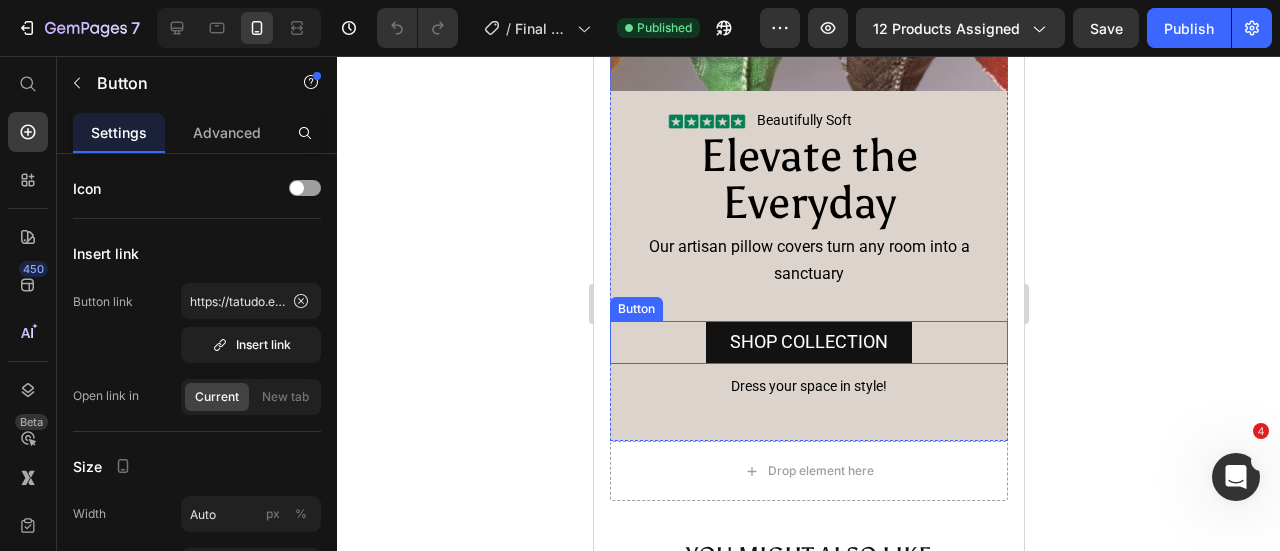 click on "SHOP COLLECTION Button" at bounding box center [808, 342] 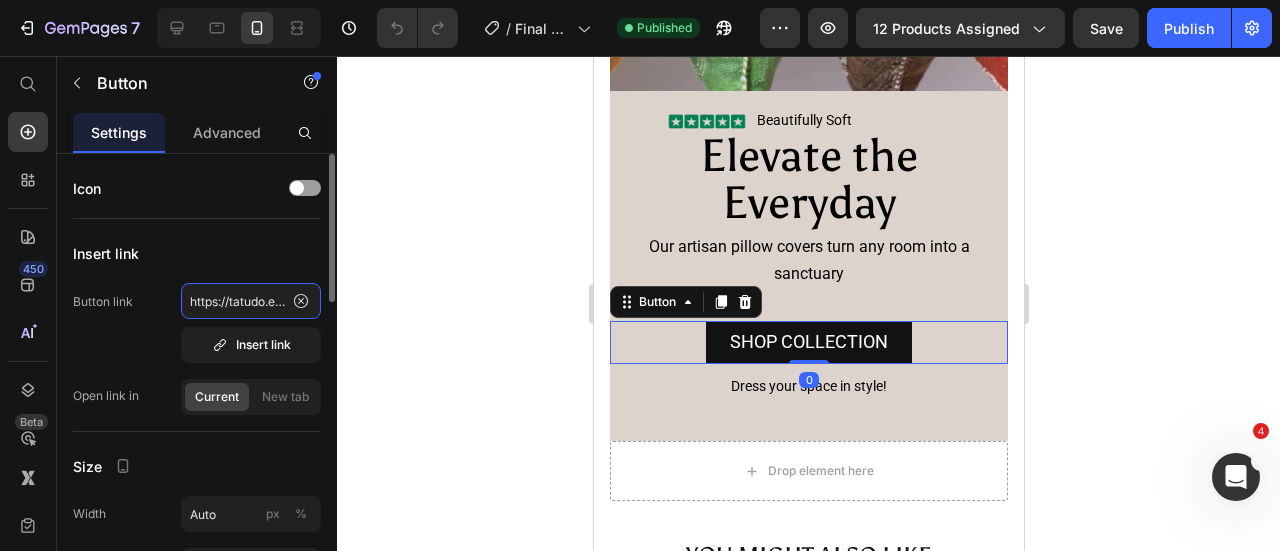 click on "https://tatudo.eu/collections/pillow-covers" 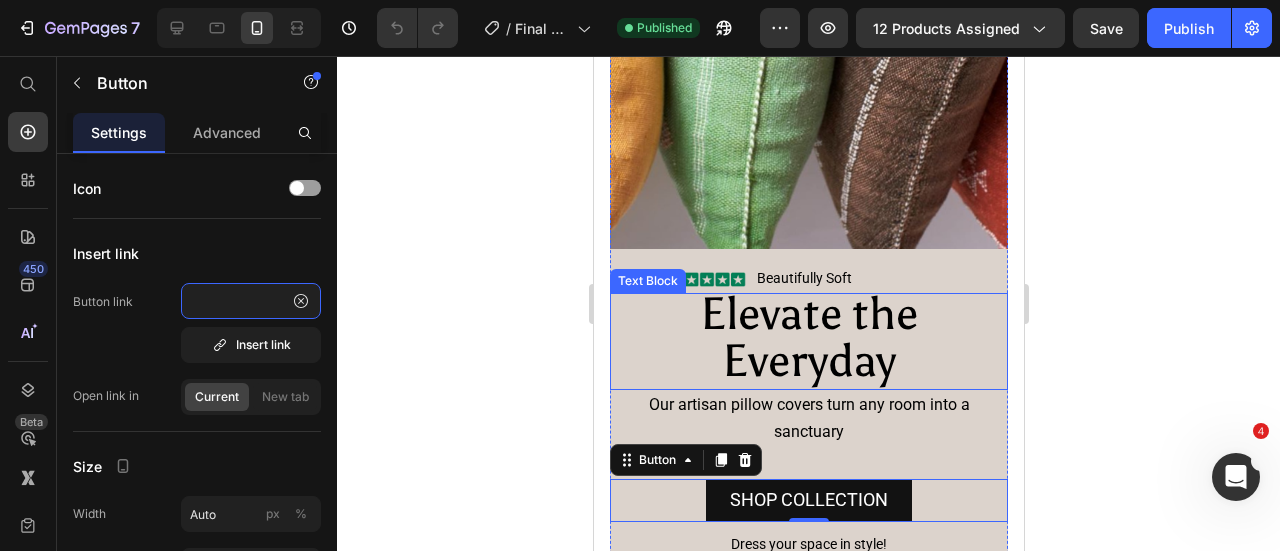 scroll, scrollTop: 2034, scrollLeft: 0, axis: vertical 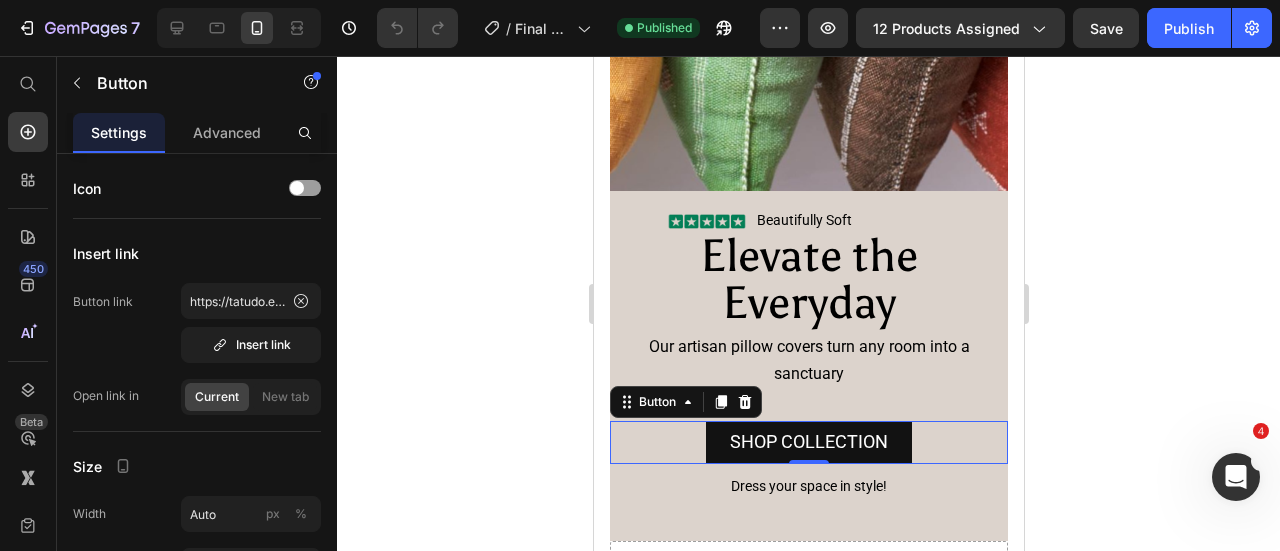 click on "SHOP COLLECTION Button   0" at bounding box center (808, 442) 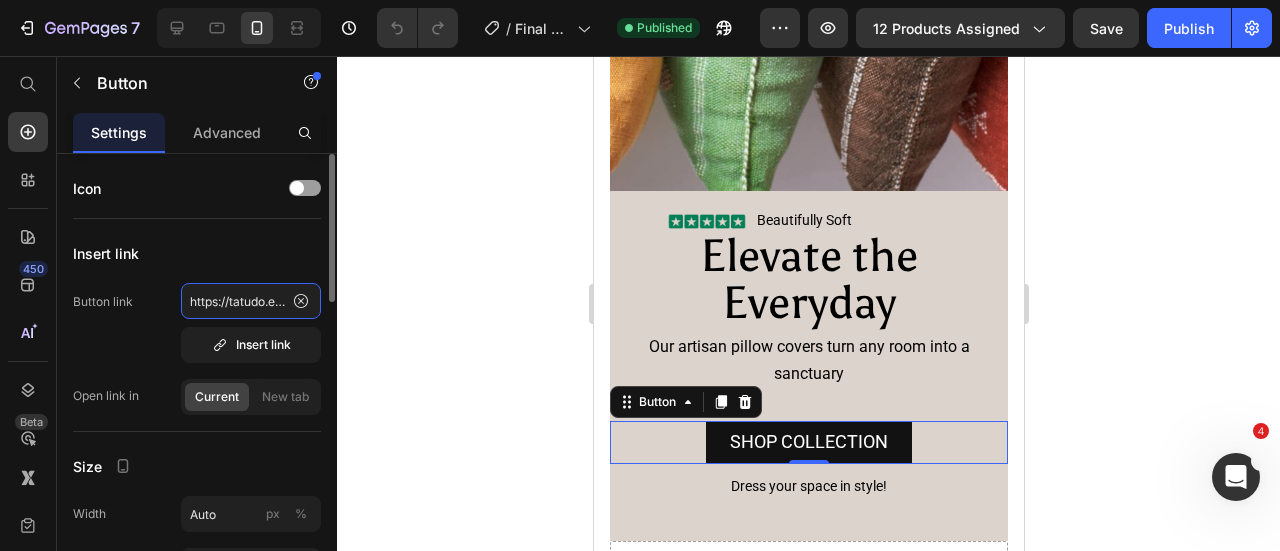click on "https://tatudo.eu/collections/pillow-covers" 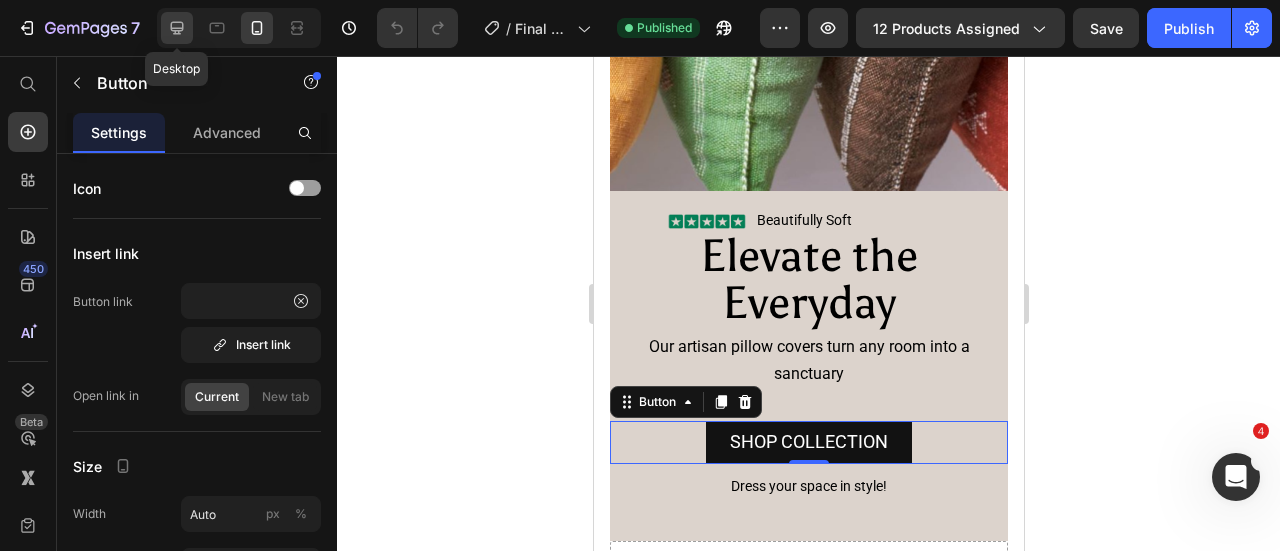 click 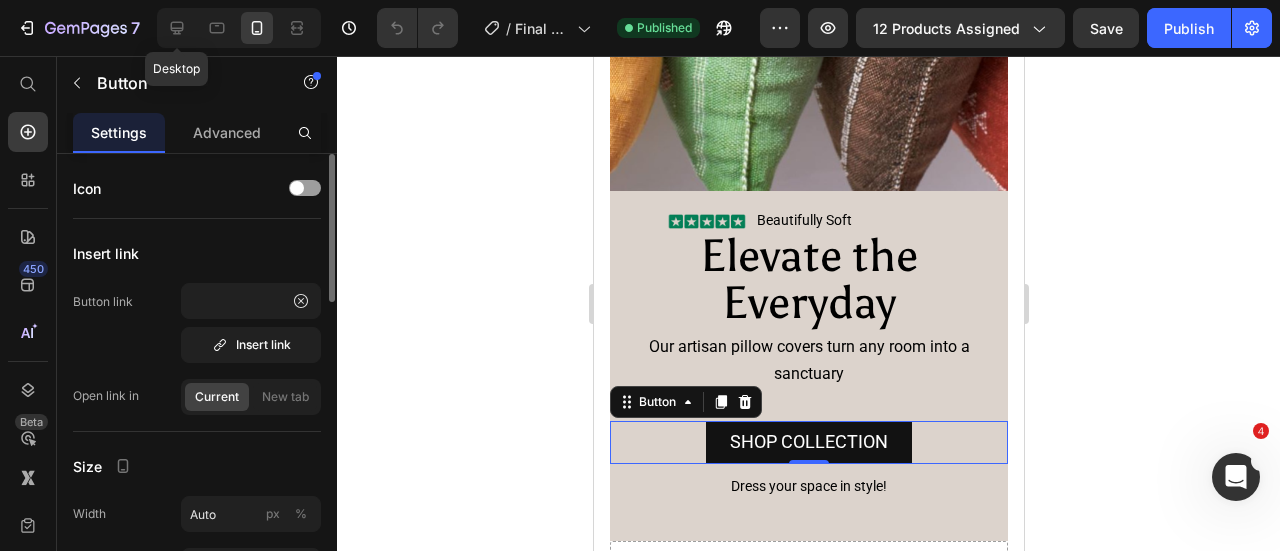 type on "16" 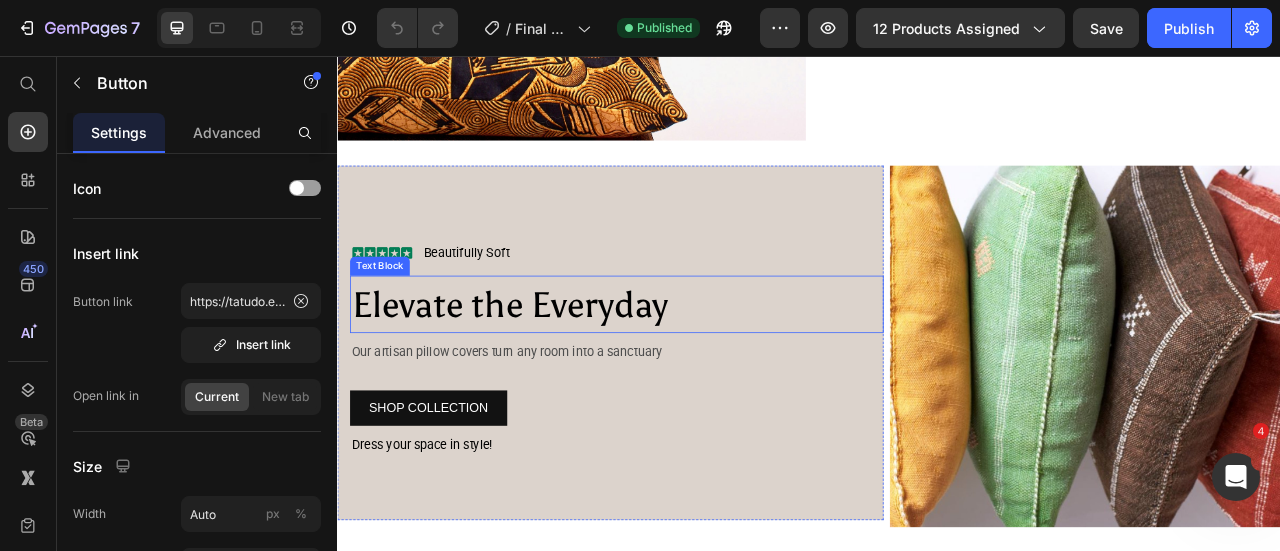 scroll, scrollTop: 1226, scrollLeft: 0, axis: vertical 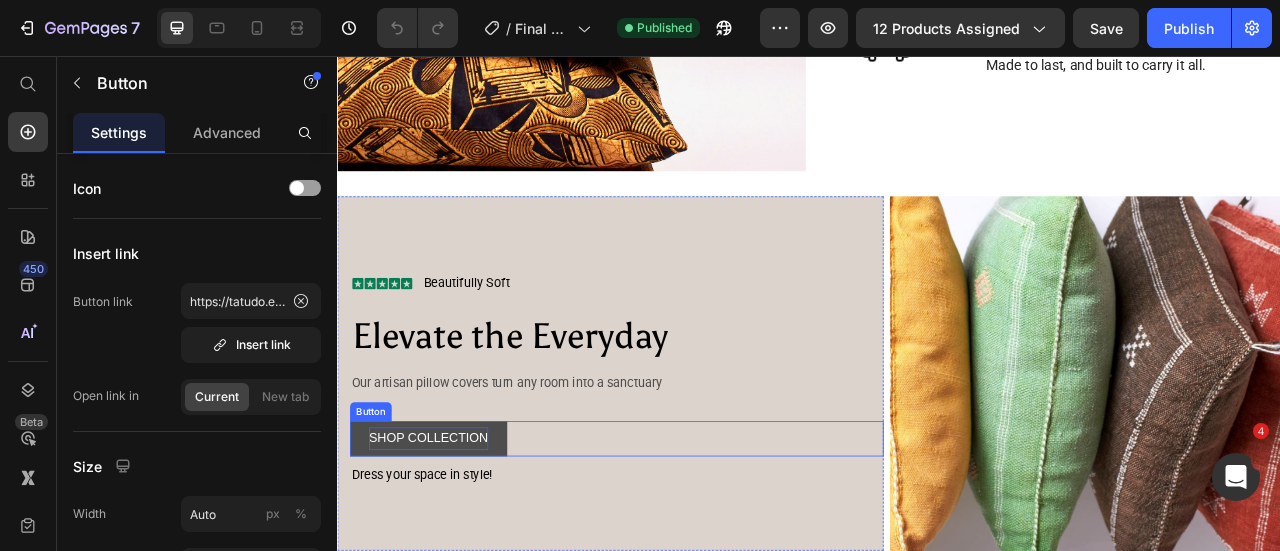 click on "SHOP COLLECTION Button" at bounding box center [692, 542] 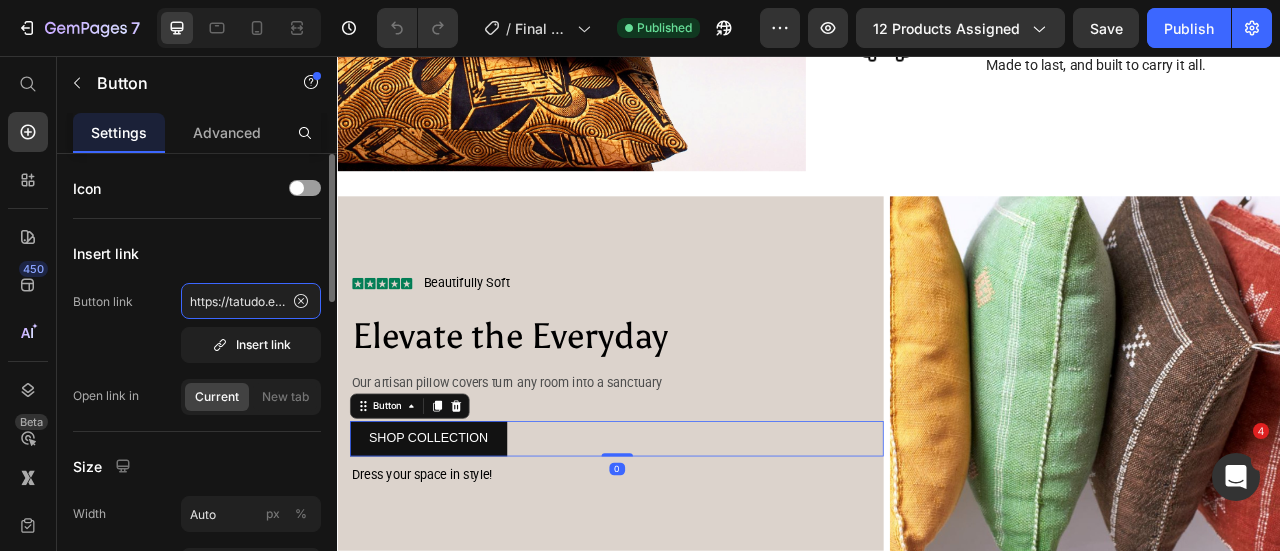 click on "https://tatudo.eu/collections/pillow-covers" 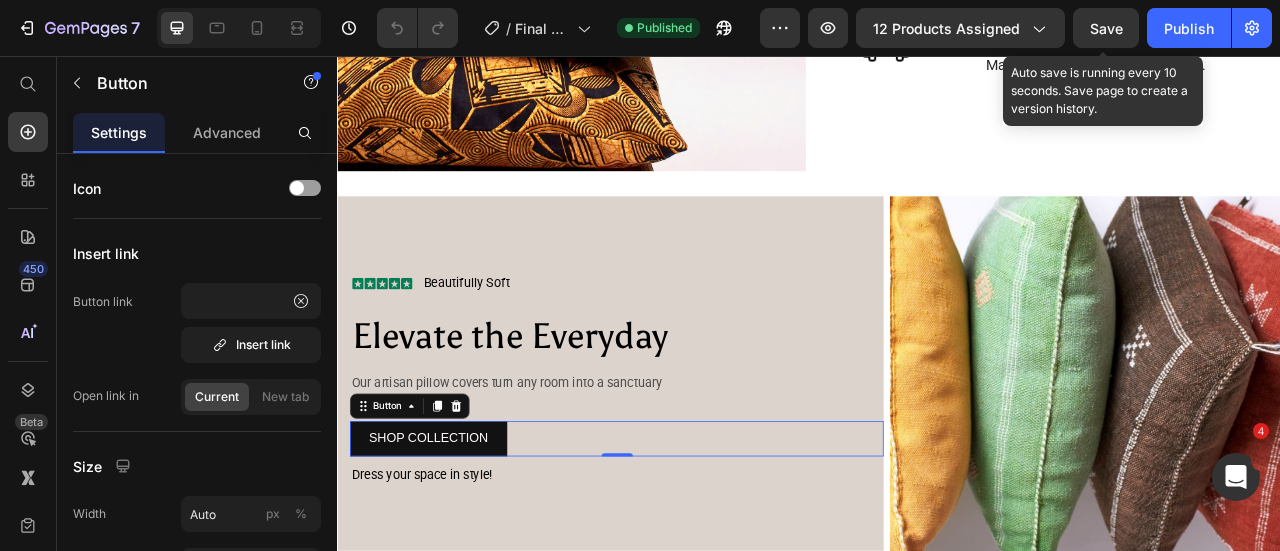 drag, startPoint x: 1108, startPoint y: 33, endPoint x: 1070, endPoint y: 39, distance: 38.470768 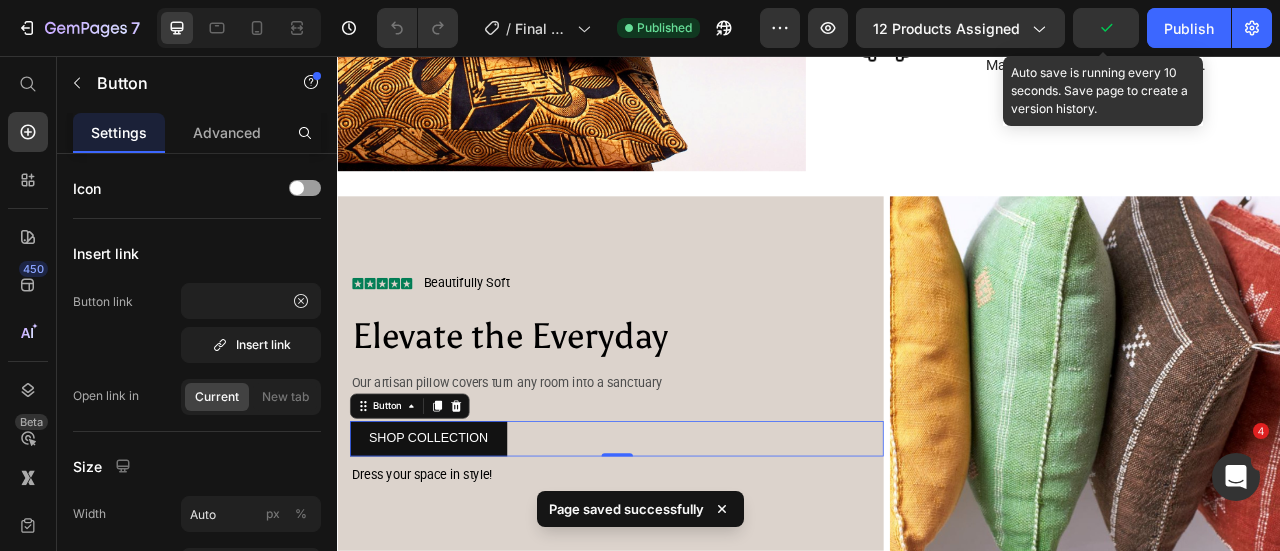 scroll, scrollTop: 0, scrollLeft: 0, axis: both 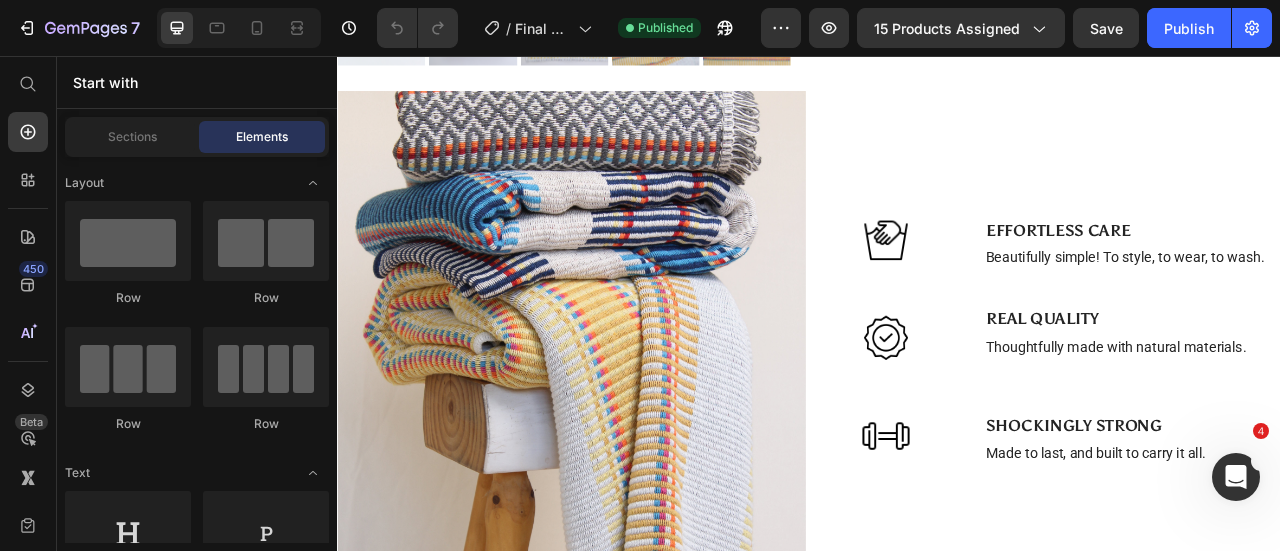 click on "SHOP COLLECTION" at bounding box center (453, 1033) 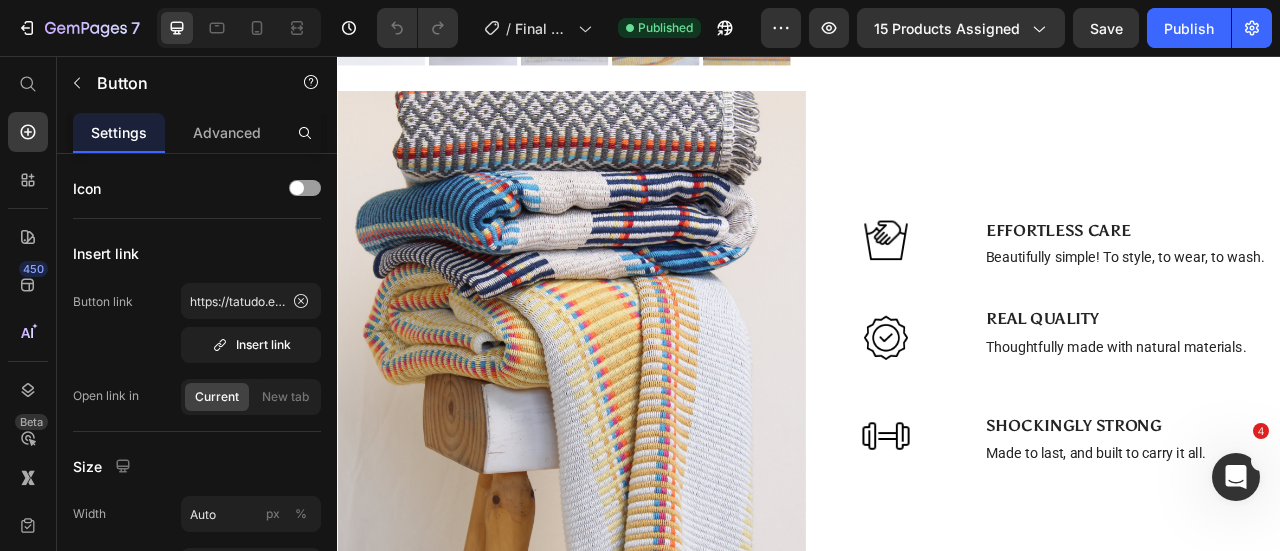 scroll, scrollTop: 1400, scrollLeft: 0, axis: vertical 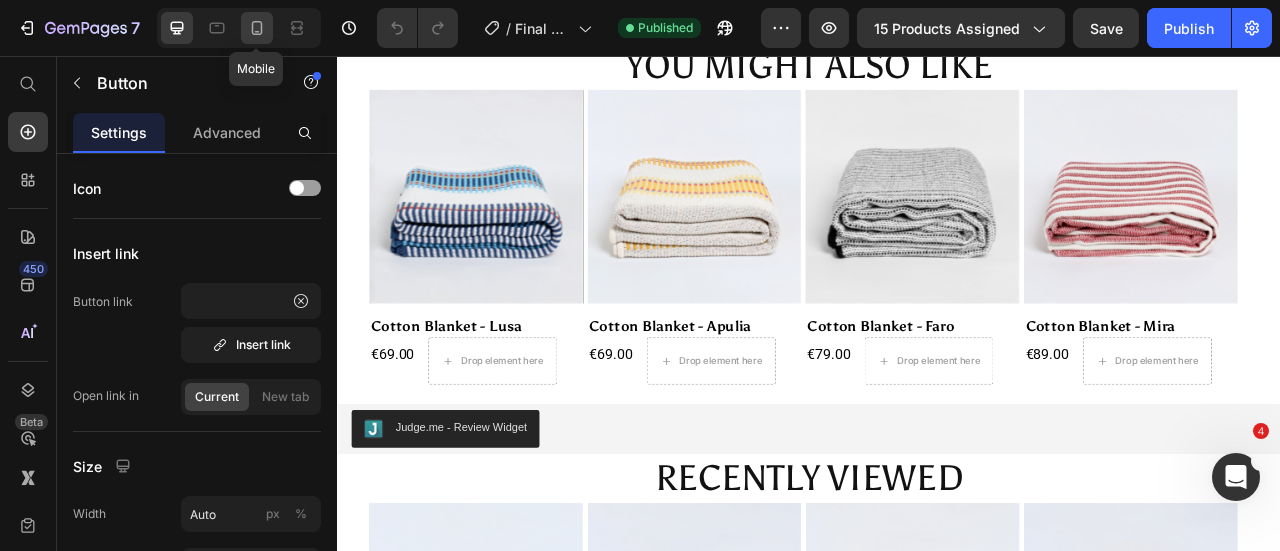 click 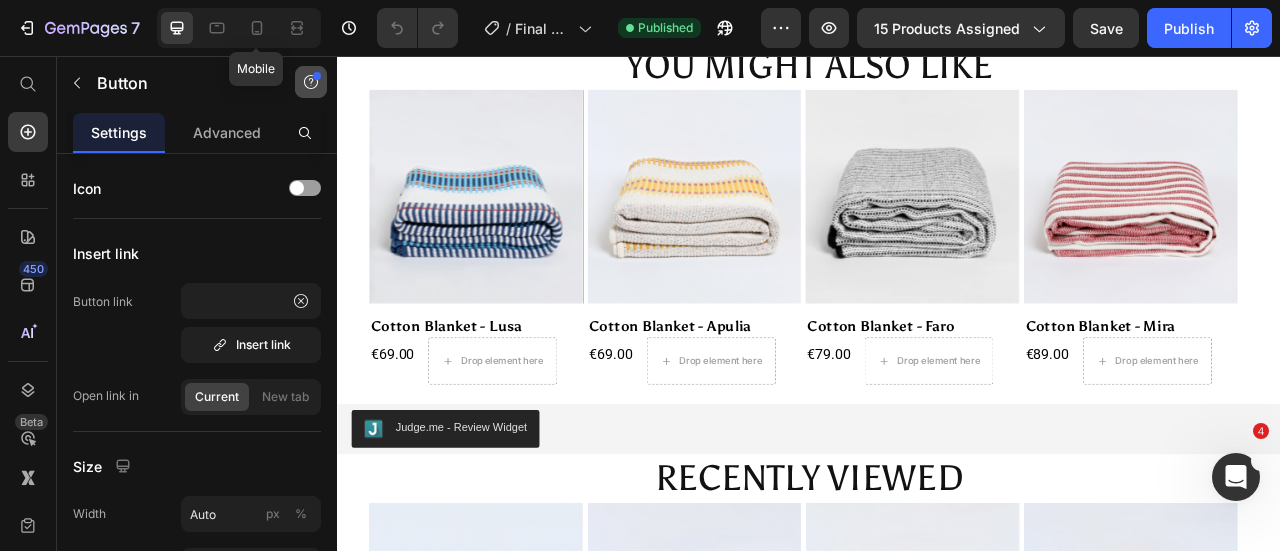 type on "14" 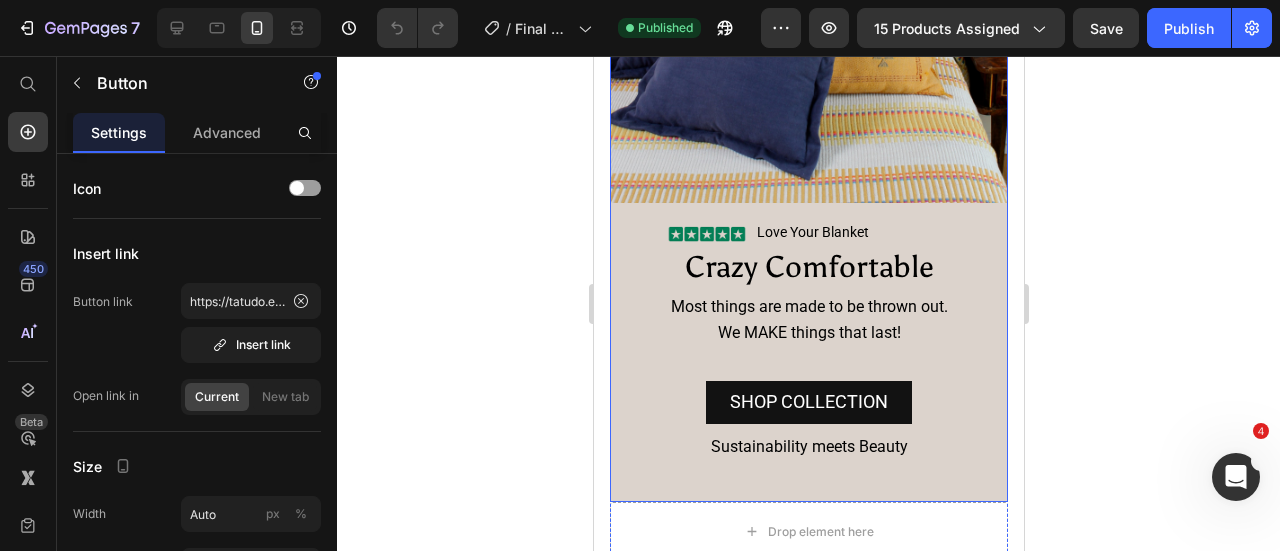 scroll, scrollTop: 2082, scrollLeft: 0, axis: vertical 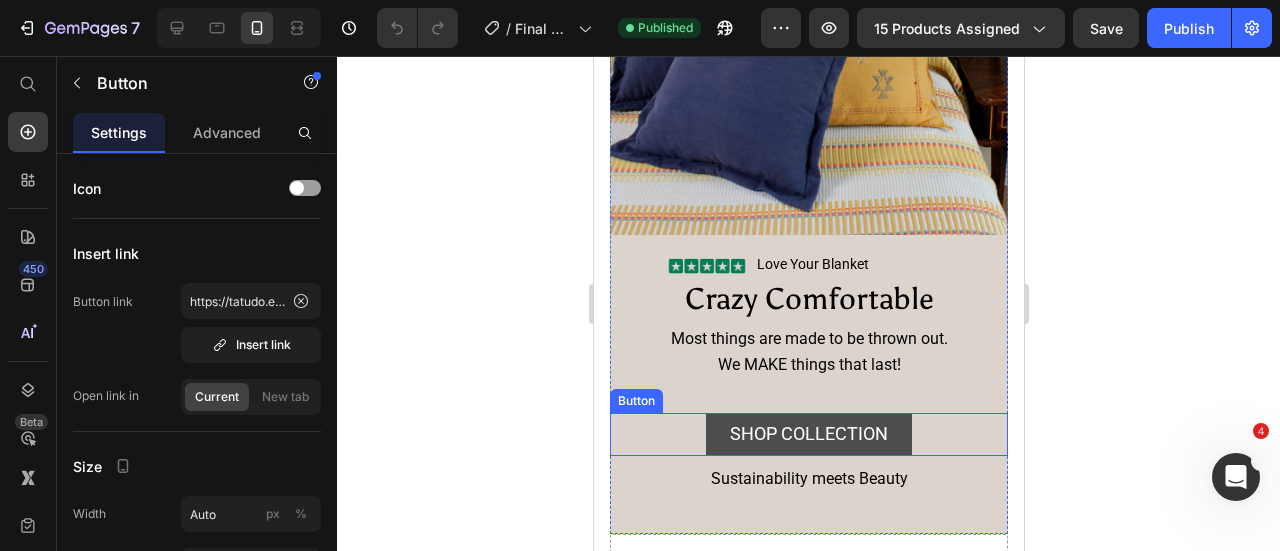 click on "SHOP COLLECTION" at bounding box center (808, 434) 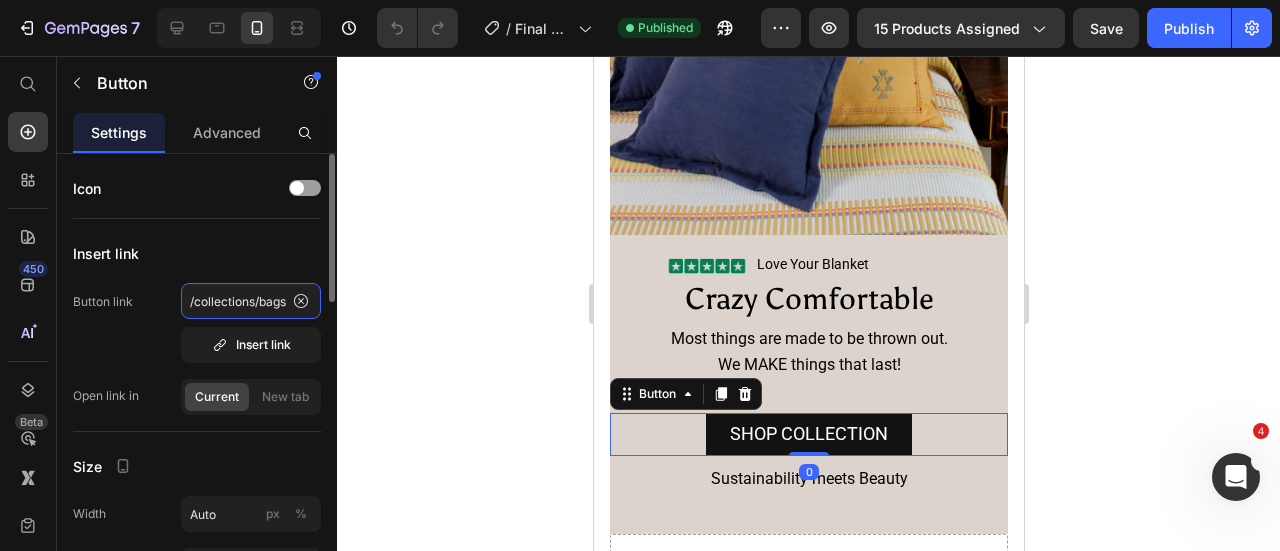 click on "/collections/bags" 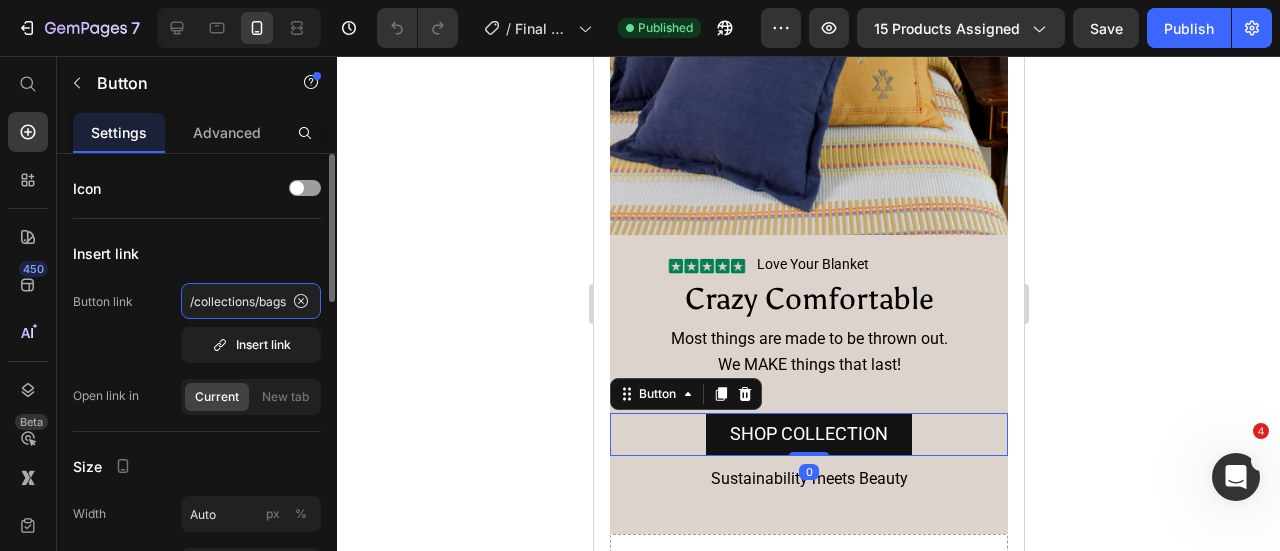 paste on "https://tatudo.eu/collections/pillow-cover" 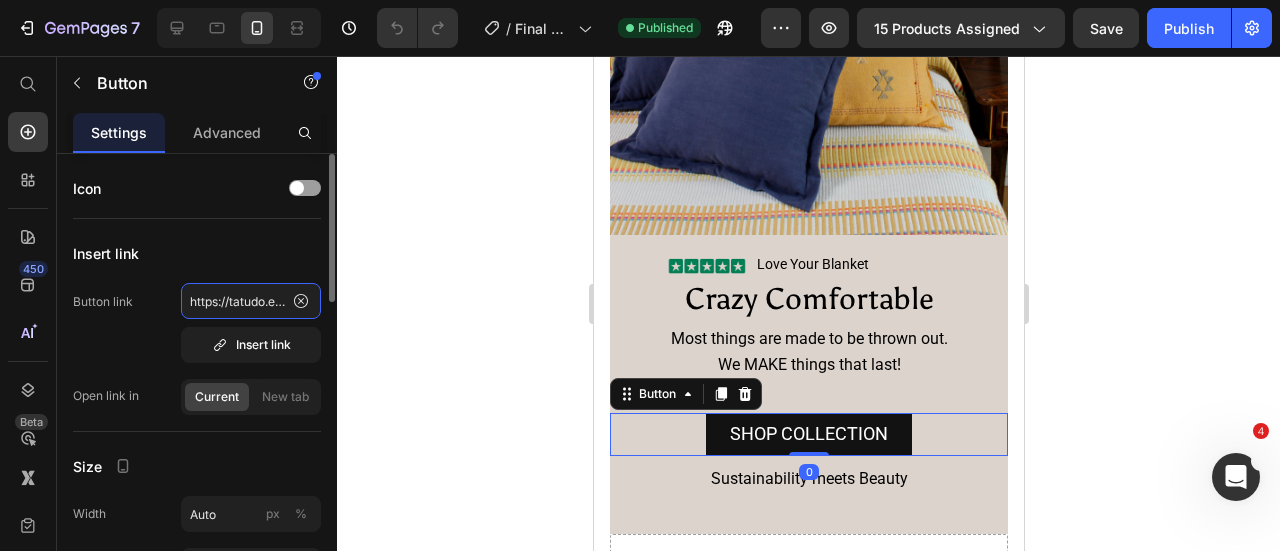scroll, scrollTop: 0, scrollLeft: 142, axis: horizontal 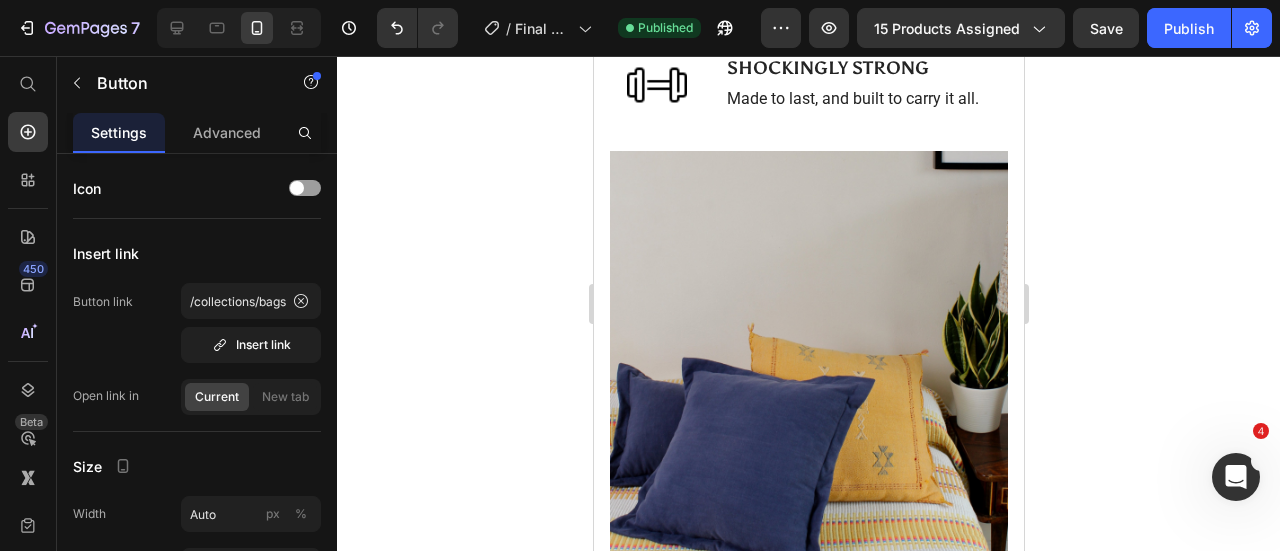 click on "SHOP COLLECTION Button   0" at bounding box center [808, 810] 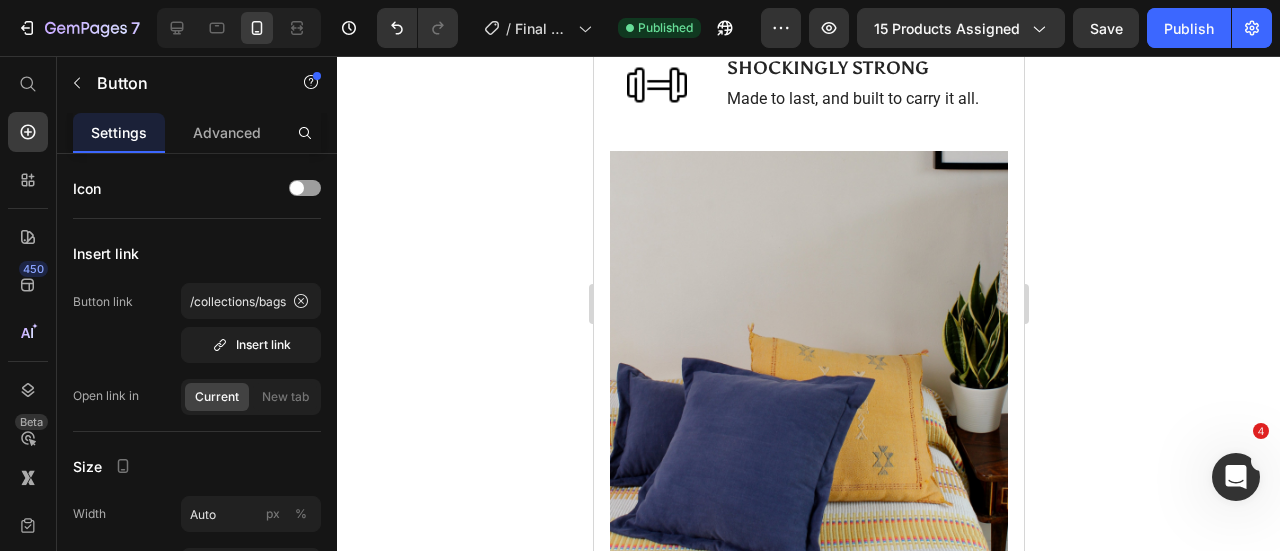 scroll, scrollTop: 2282, scrollLeft: 0, axis: vertical 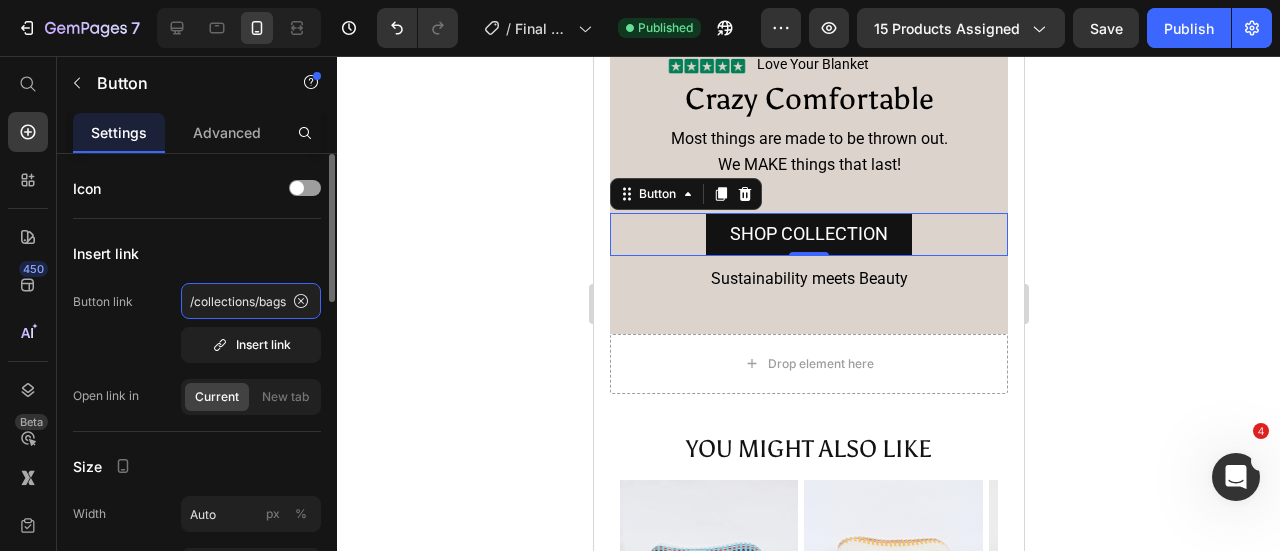 click on "/collections/bags" 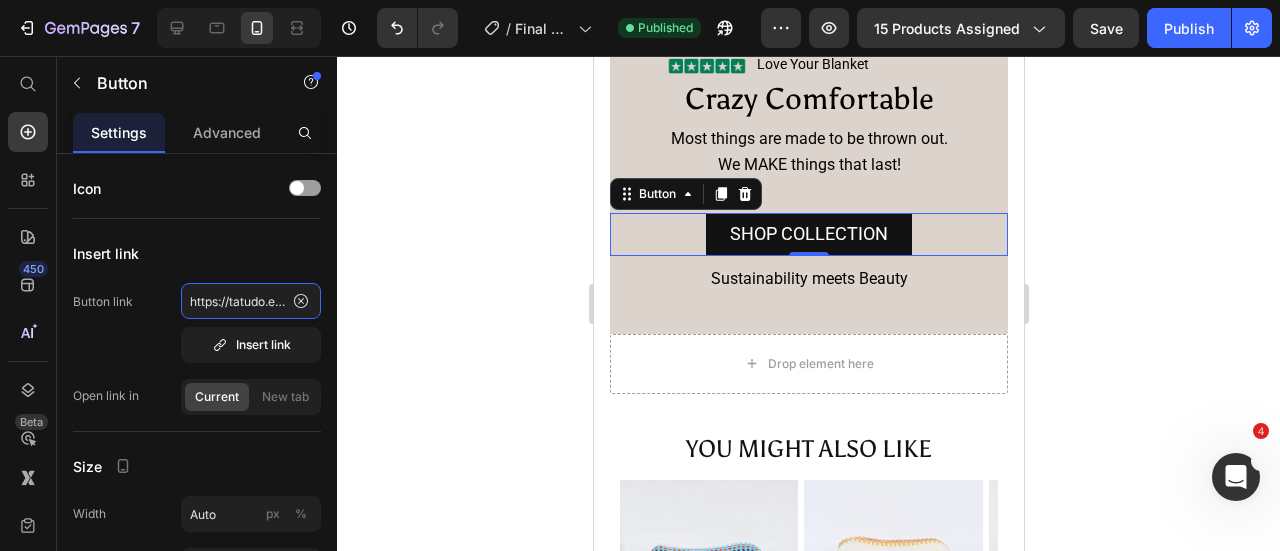 scroll, scrollTop: 0, scrollLeft: 112, axis: horizontal 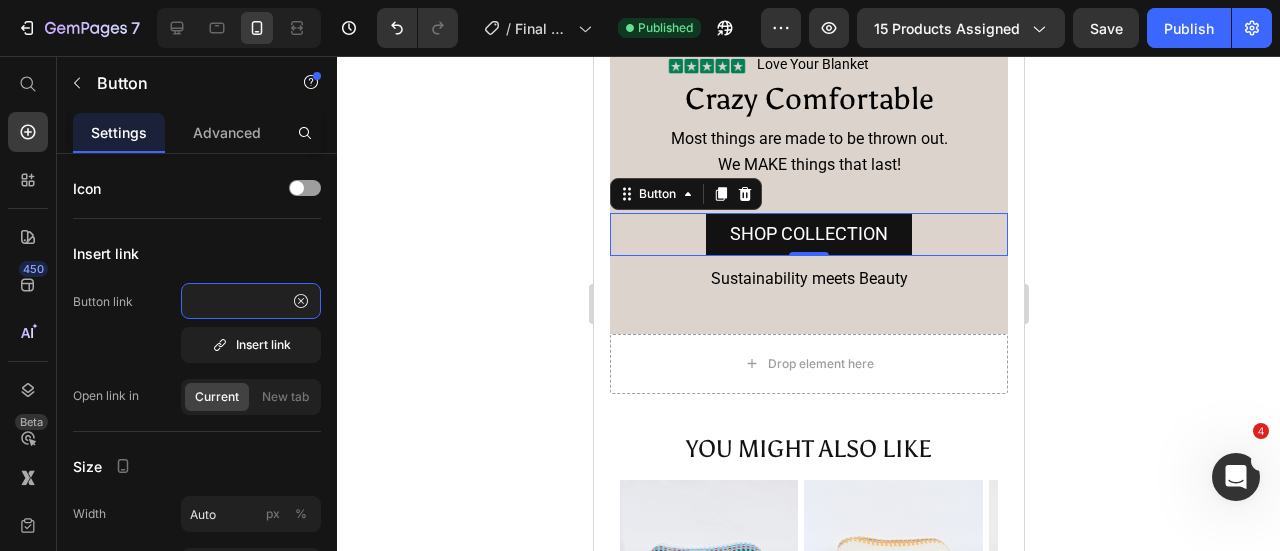 type on "https://tatudo.eu/collections/blankets" 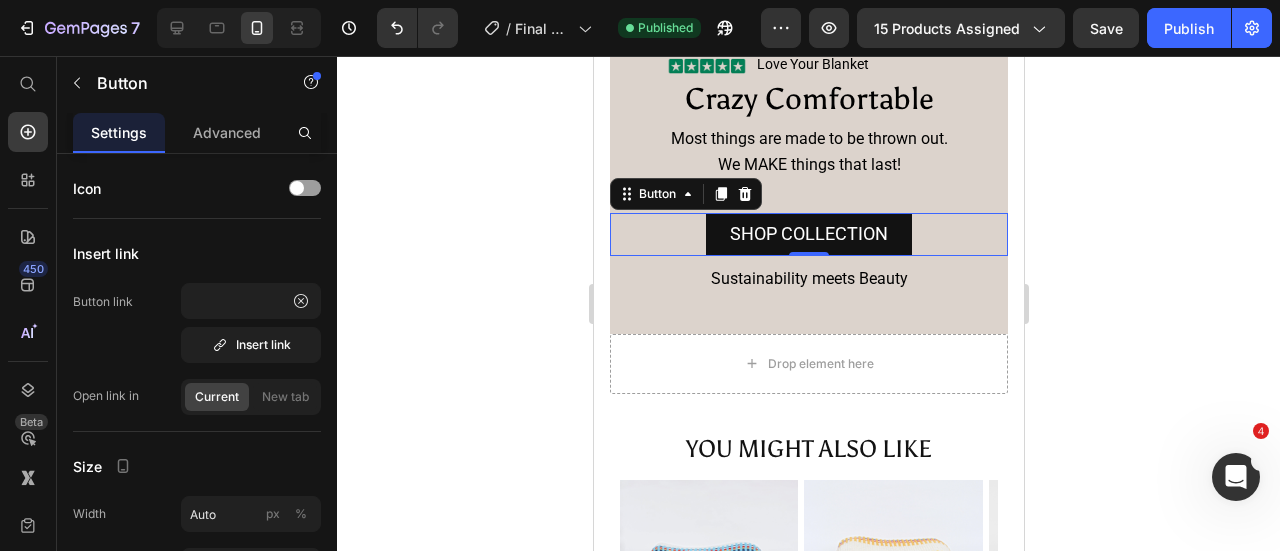 click on "SHOP COLLECTION Button   0" at bounding box center (808, 234) 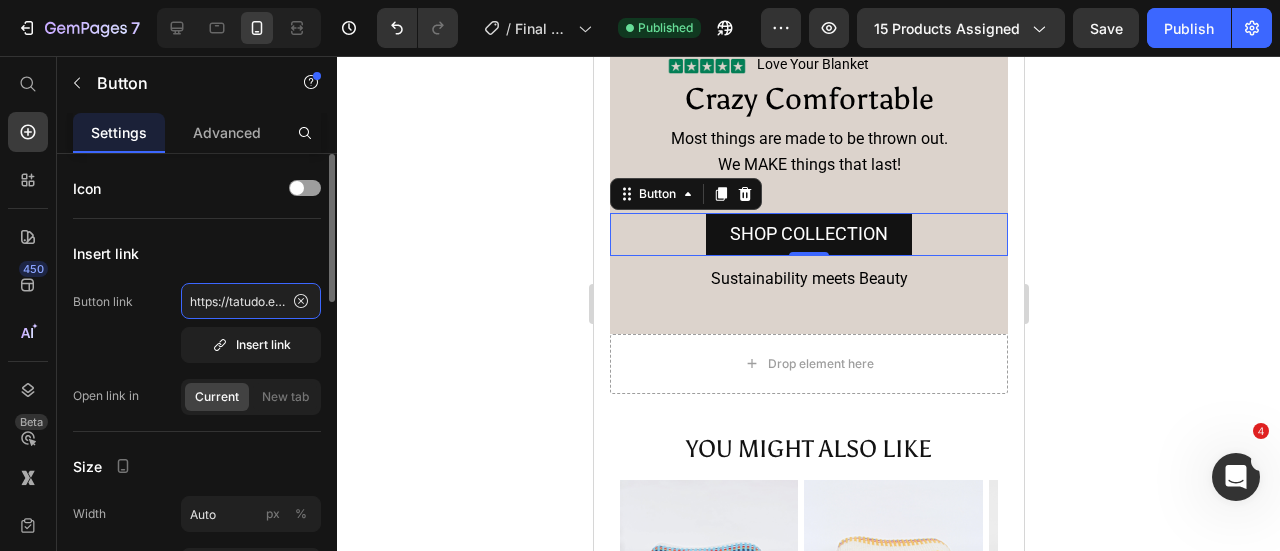 click on "https://tatudo.eu/collections/blankets" 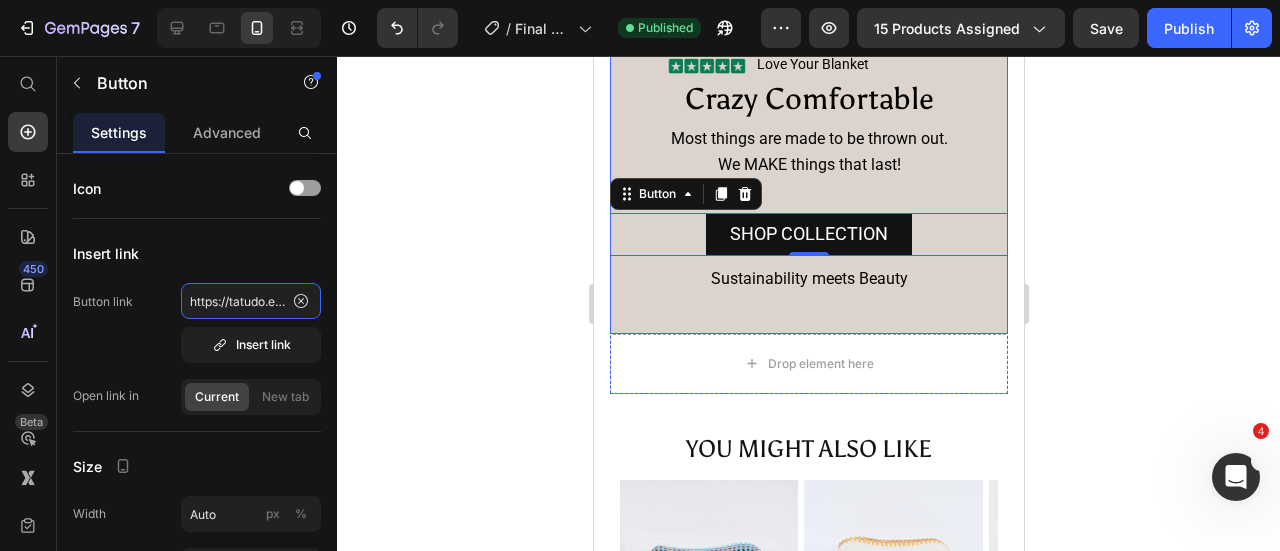 scroll, scrollTop: 0, scrollLeft: 112, axis: horizontal 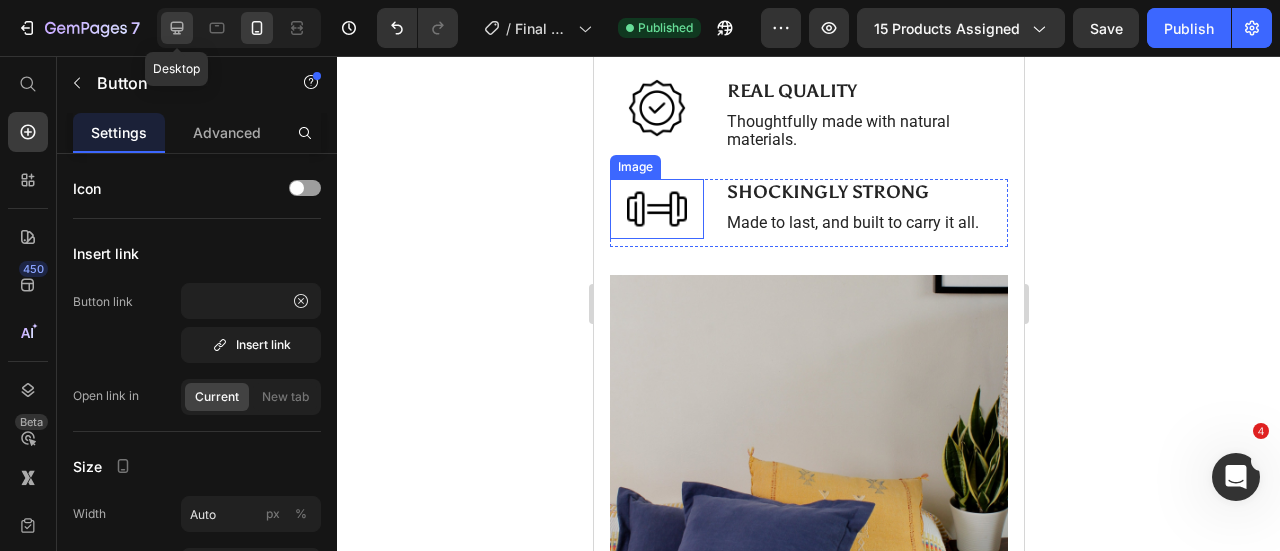 drag, startPoint x: 180, startPoint y: 27, endPoint x: 4, endPoint y: 276, distance: 304.9213 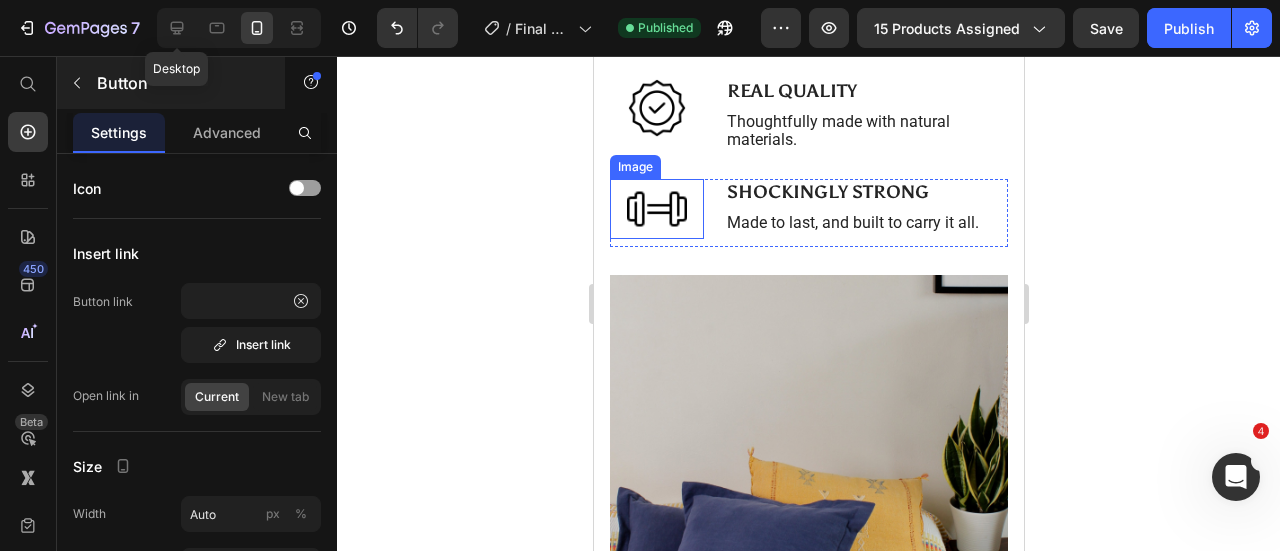 type on "16" 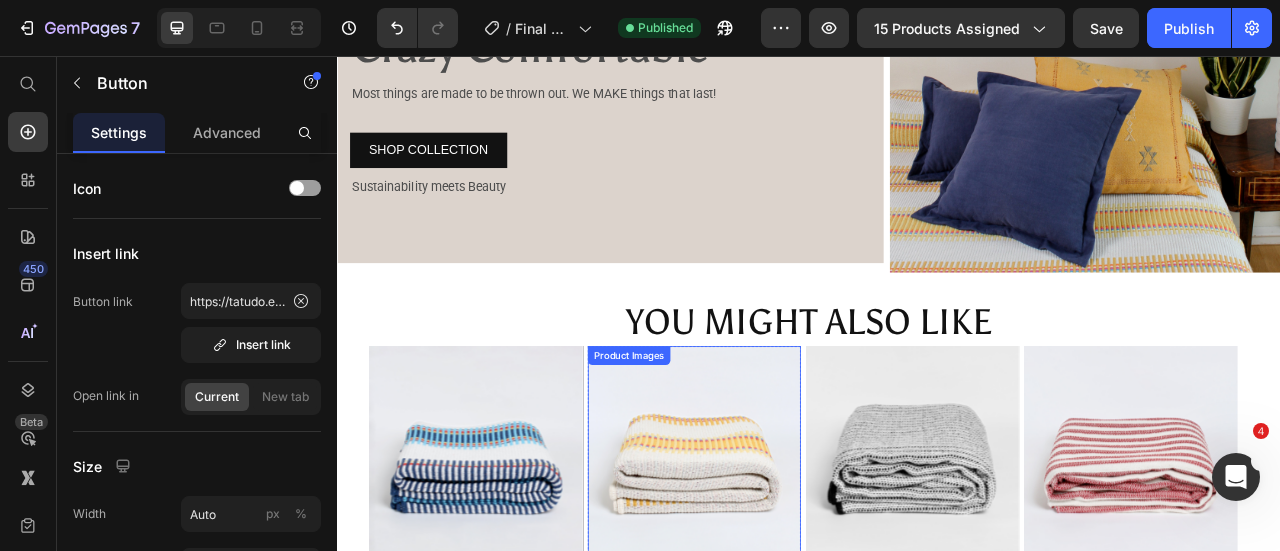 scroll, scrollTop: 1728, scrollLeft: 0, axis: vertical 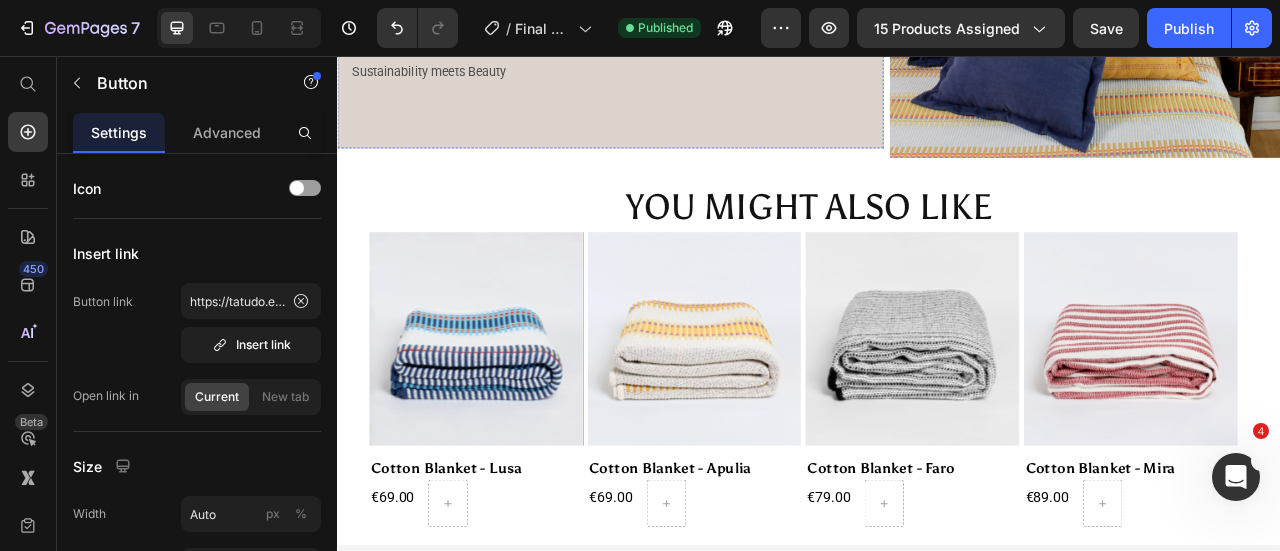 click on "SHOP COLLECTION" at bounding box center [453, 29] 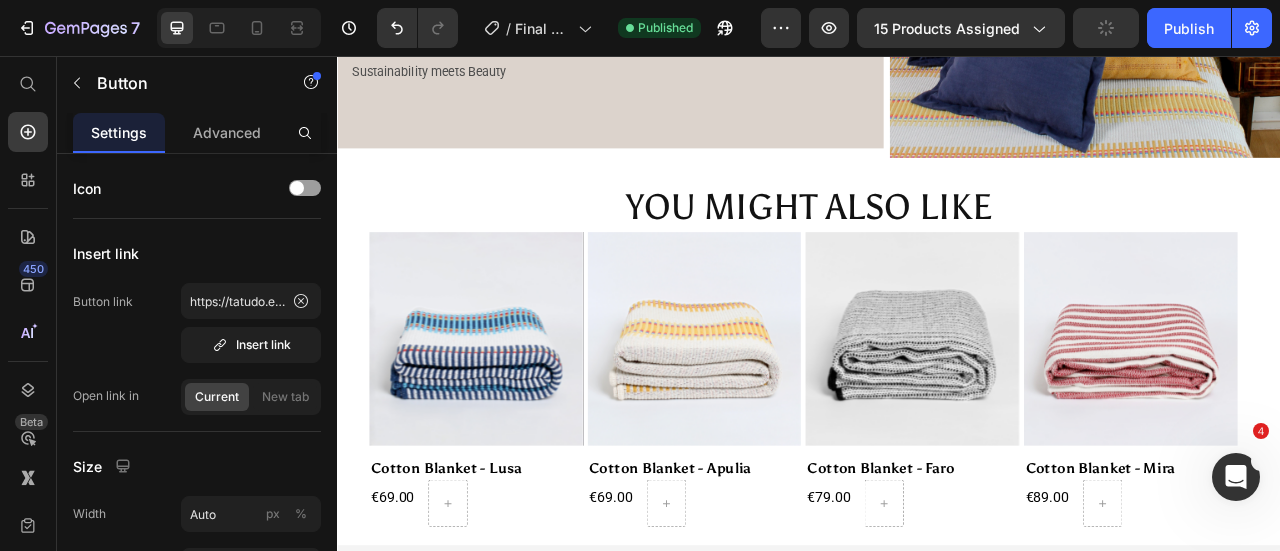 scroll, scrollTop: 1360, scrollLeft: 0, axis: vertical 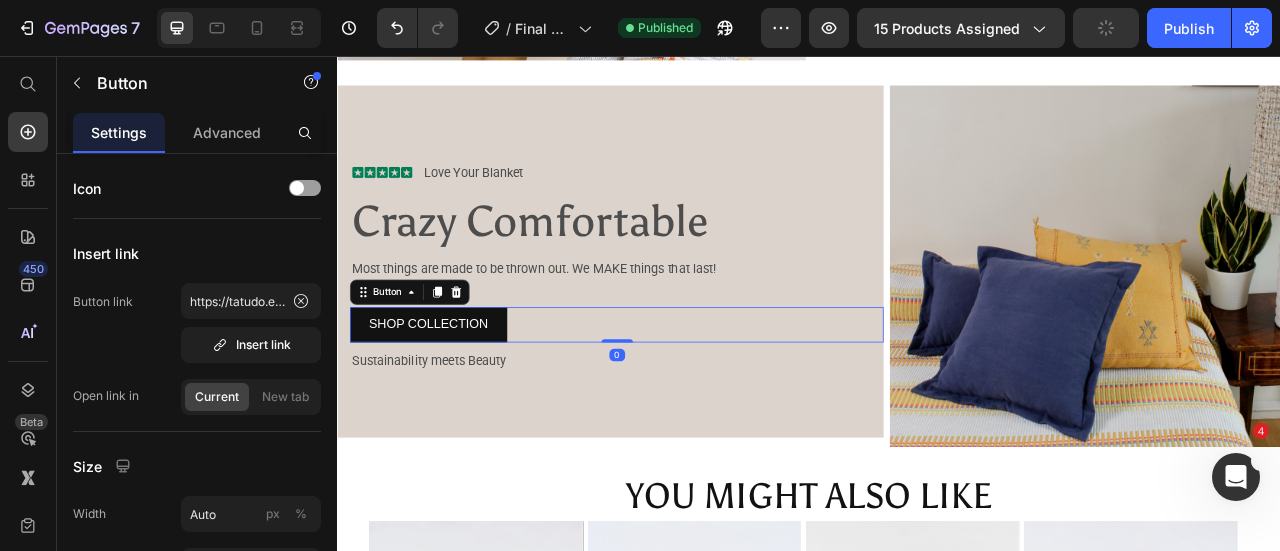 click on "SHOP COLLECTION Button   0" at bounding box center (692, 397) 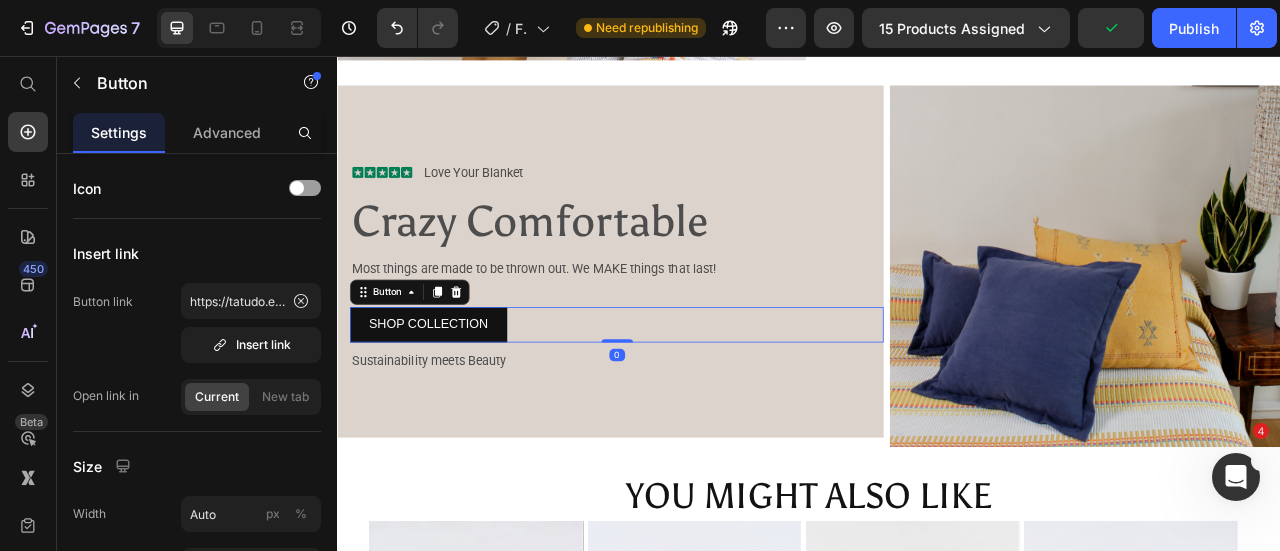 click on "SHOP COLLECTION Button   0" at bounding box center (692, 397) 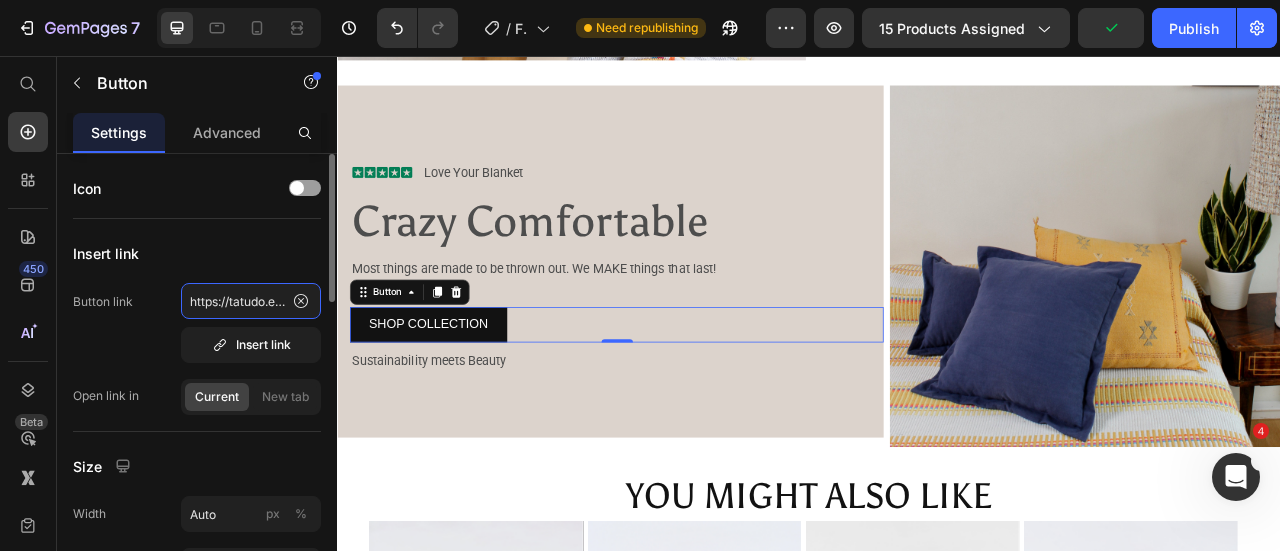 click on "https://tatudo.eu/collections/blankets" 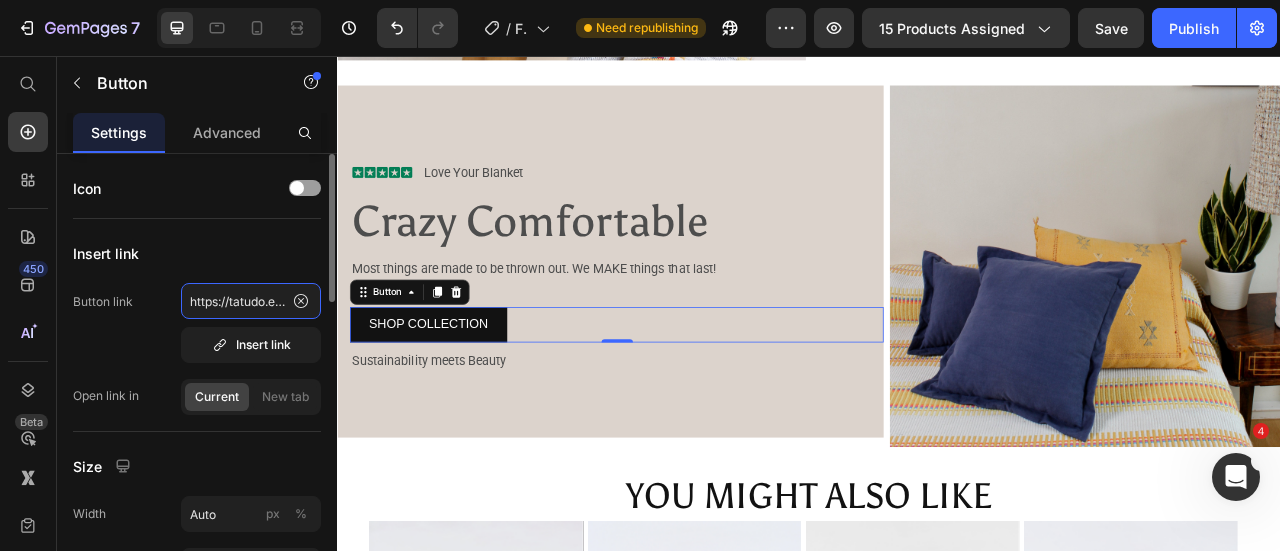 scroll, scrollTop: 0, scrollLeft: 112, axis: horizontal 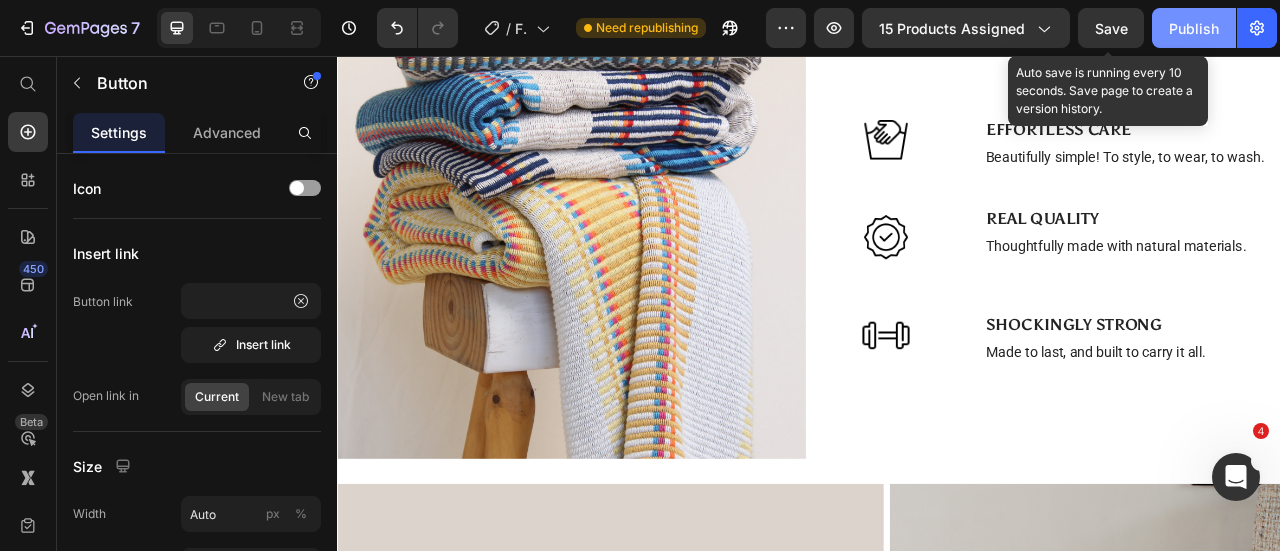 click on "Save" at bounding box center [1111, 28] 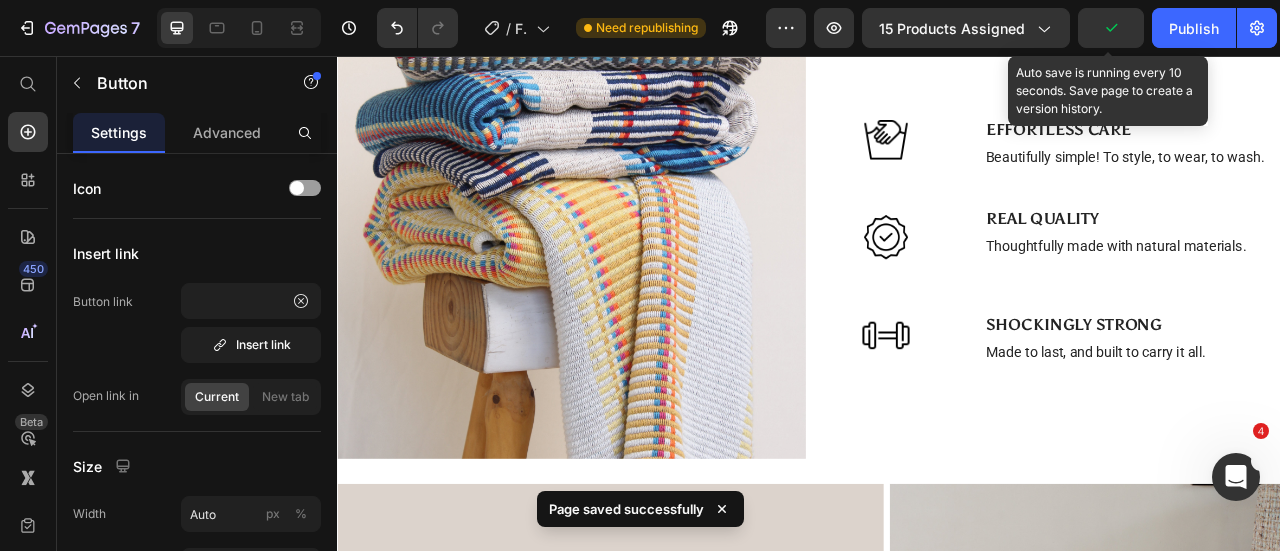 scroll, scrollTop: 0, scrollLeft: 0, axis: both 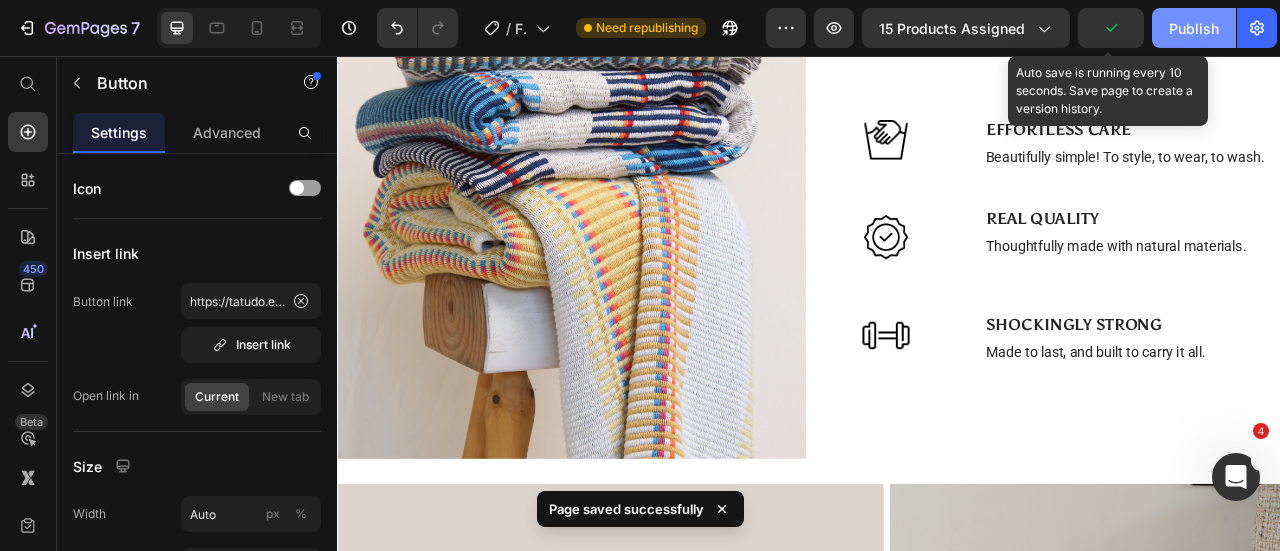 click on "Publish" at bounding box center [1194, 28] 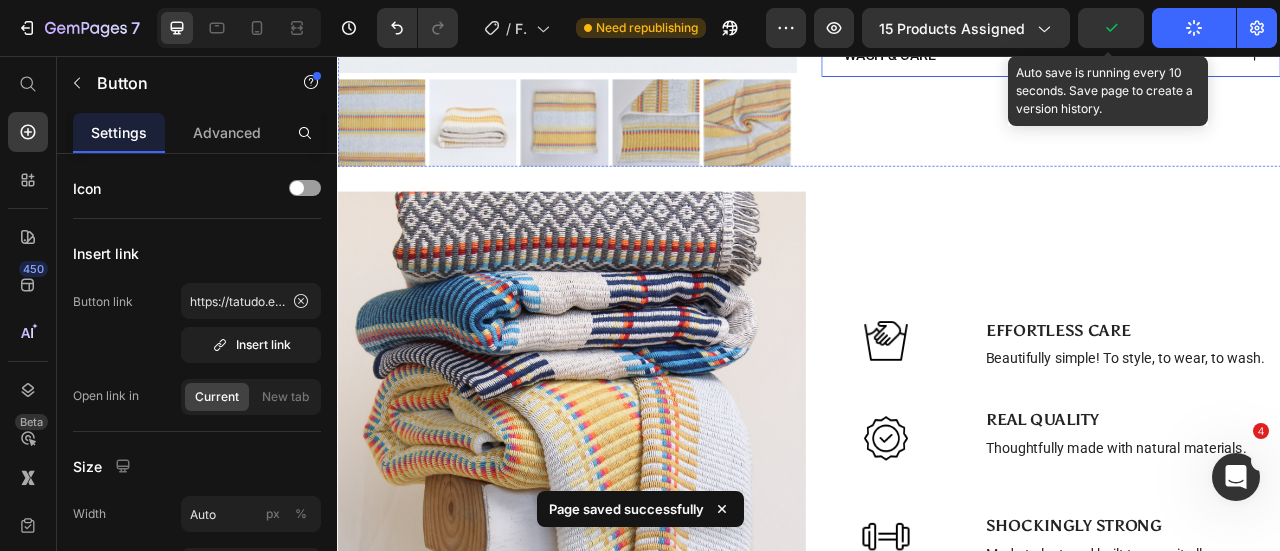 scroll, scrollTop: 360, scrollLeft: 0, axis: vertical 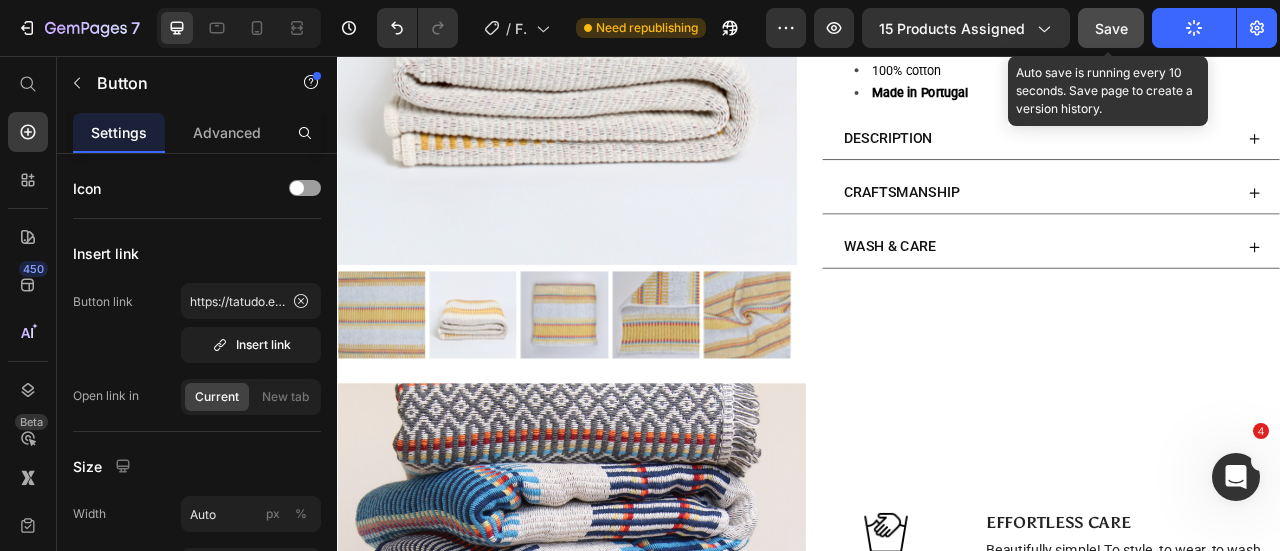 drag, startPoint x: 1100, startPoint y: 37, endPoint x: 875, endPoint y: 8, distance: 226.86119 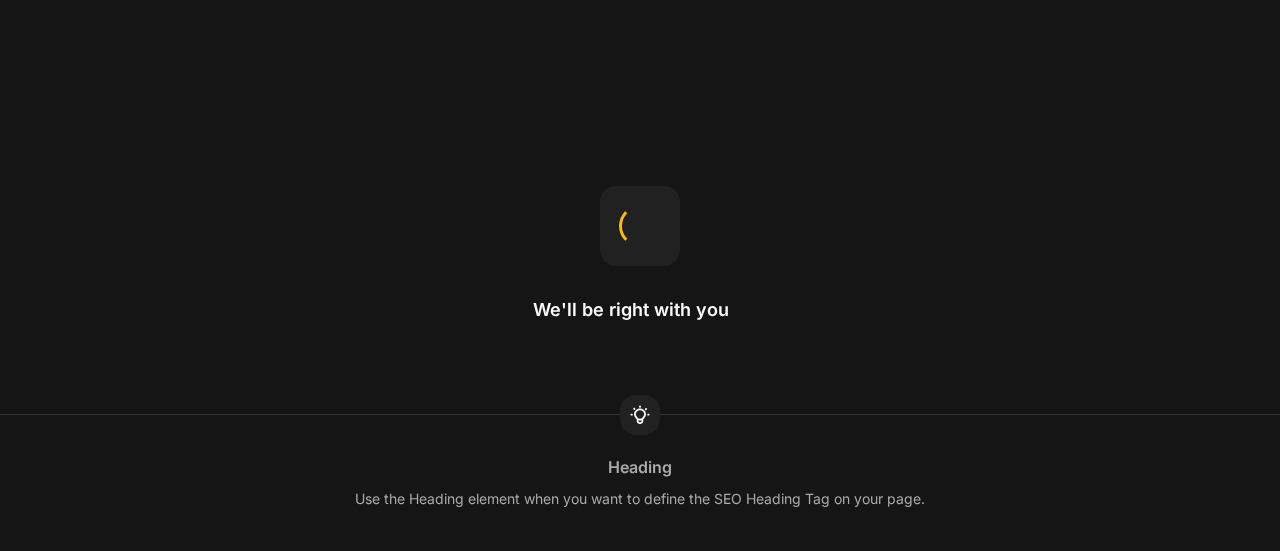 scroll, scrollTop: 0, scrollLeft: 0, axis: both 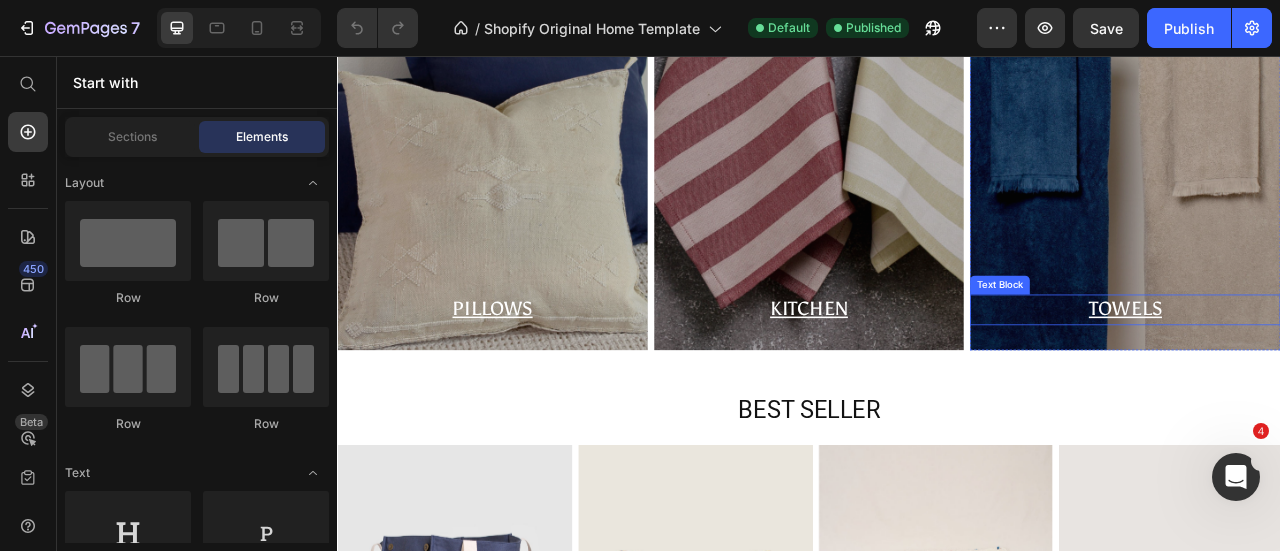 click on "TOWELS" at bounding box center [1339, 376] 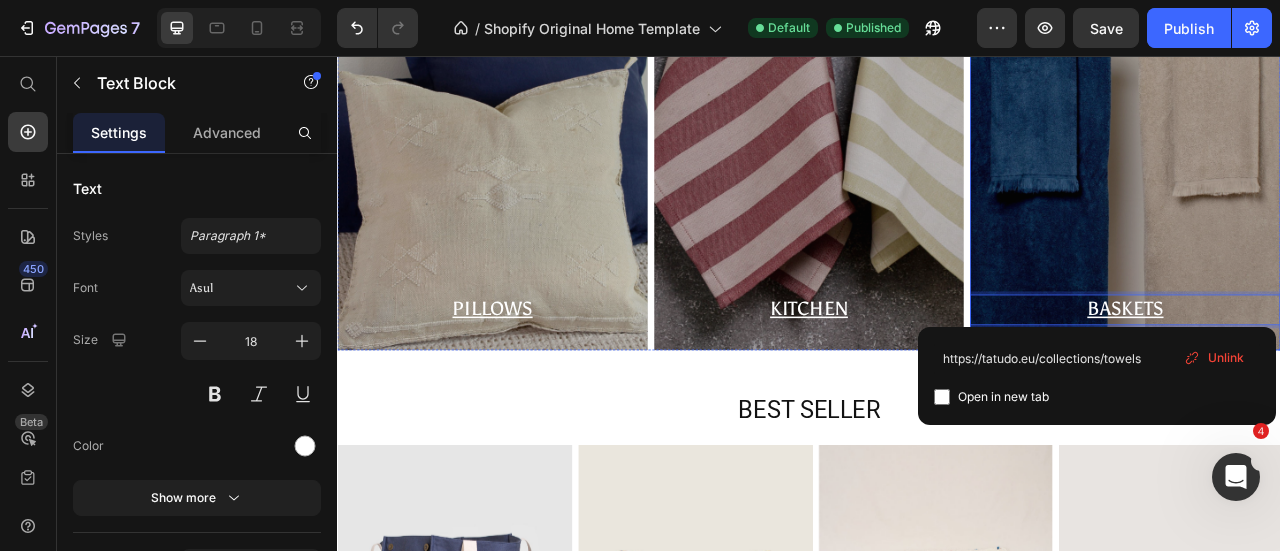 click at bounding box center (1339, 205) 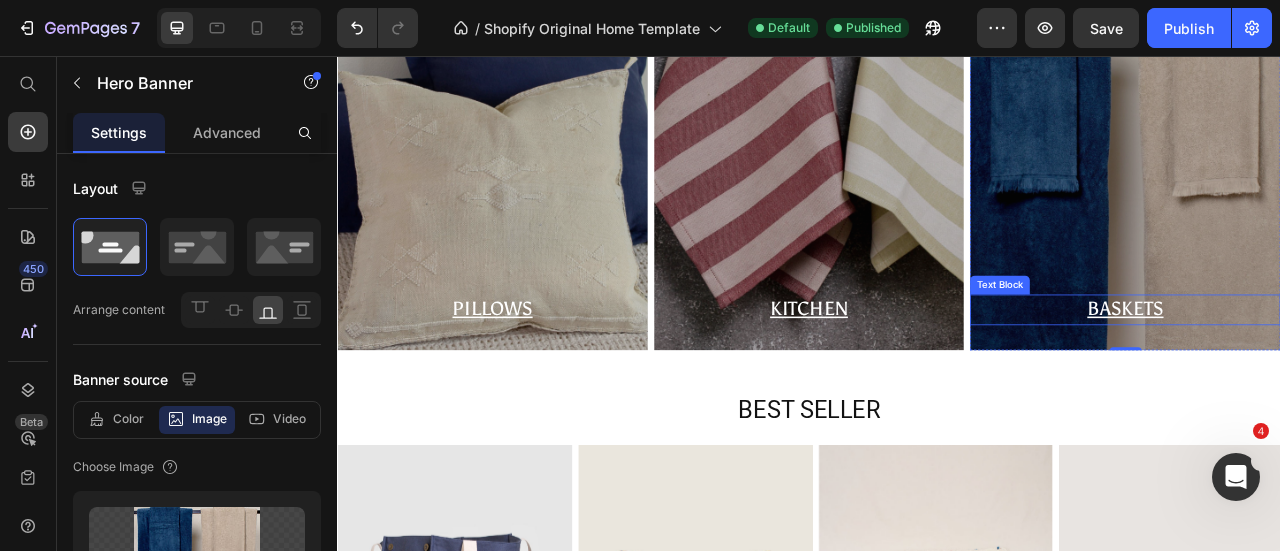 click on "BASKETS" at bounding box center (1339, 378) 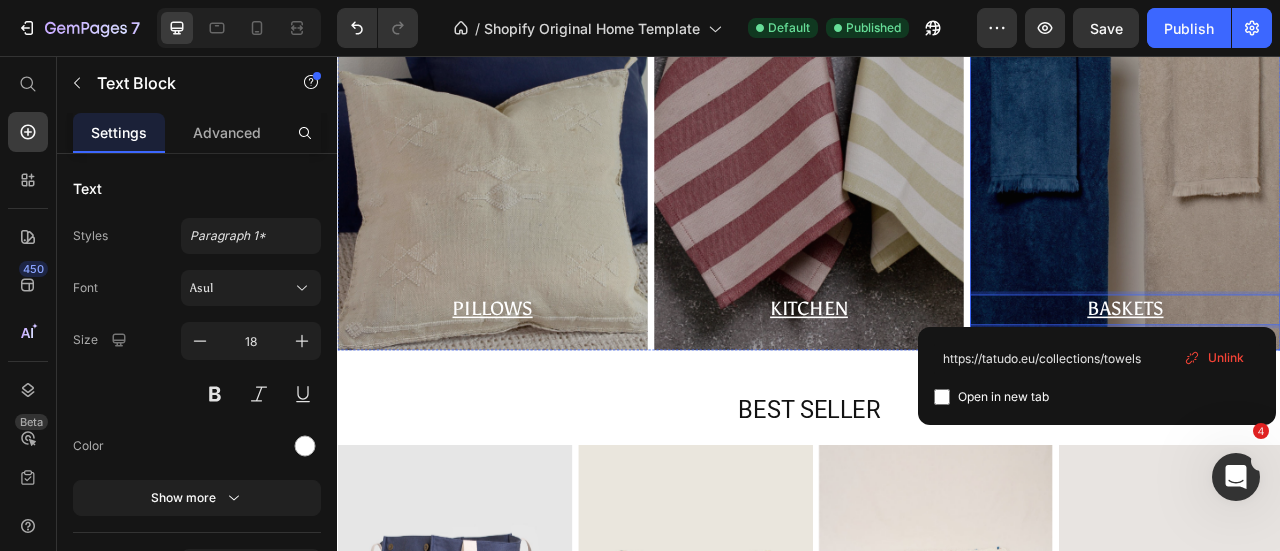 click at bounding box center [1339, 205] 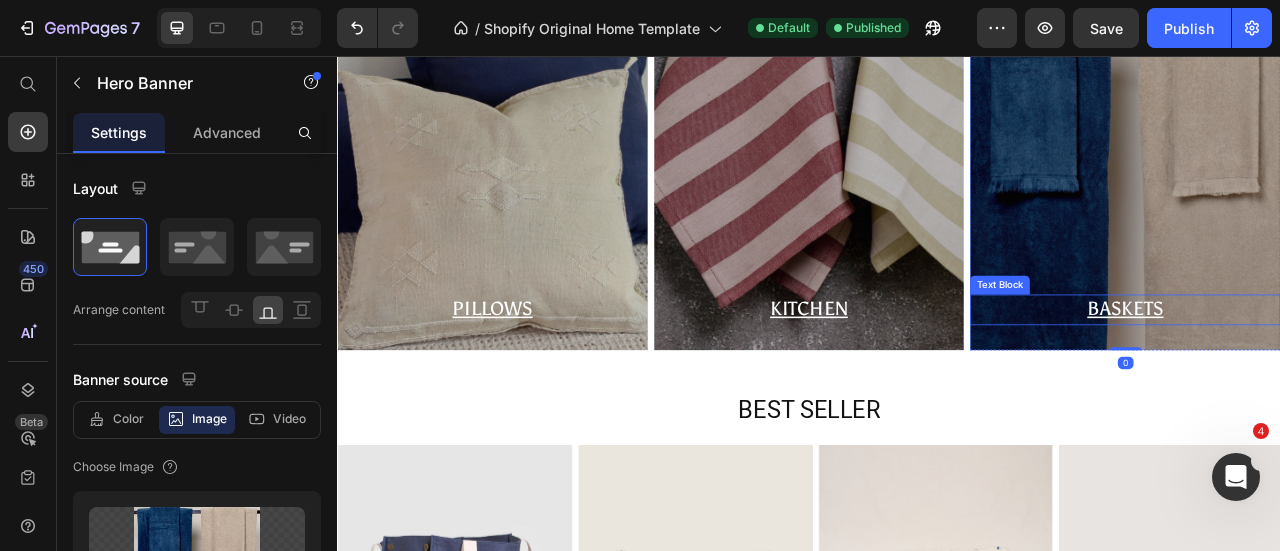click on "BASKETS" at bounding box center (1339, 378) 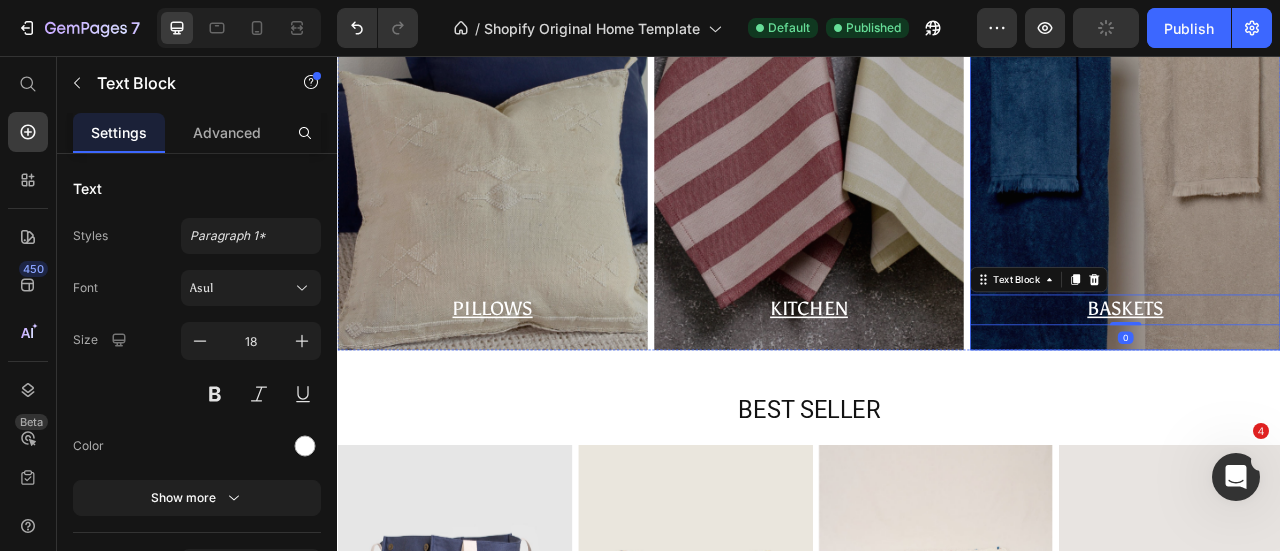 click at bounding box center (1339, 205) 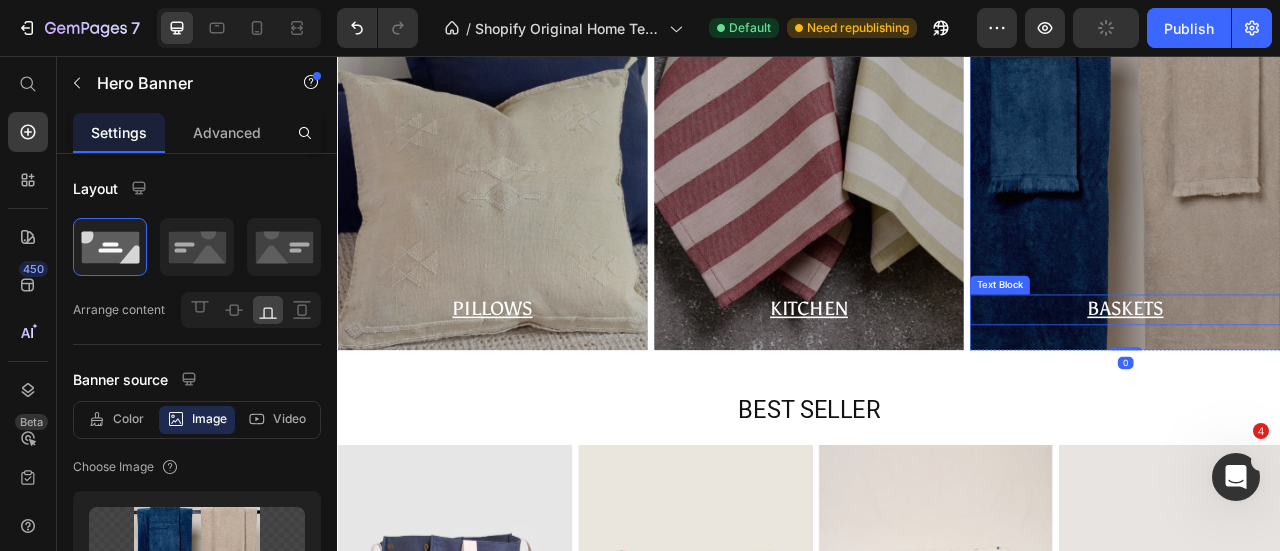 click on "BASKETS" at bounding box center (1339, 378) 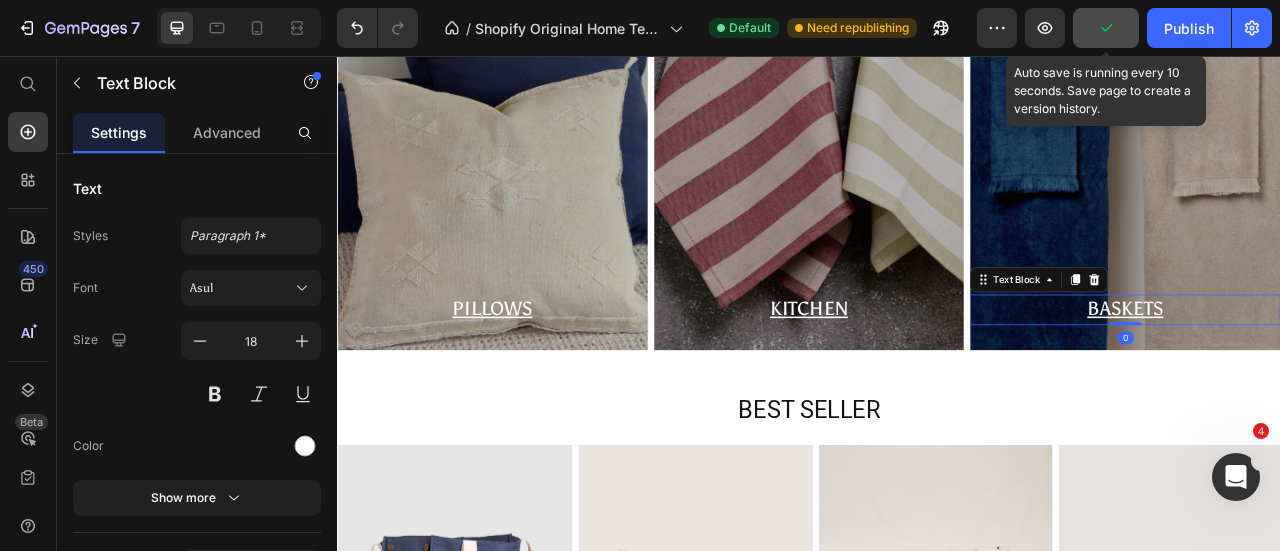 click 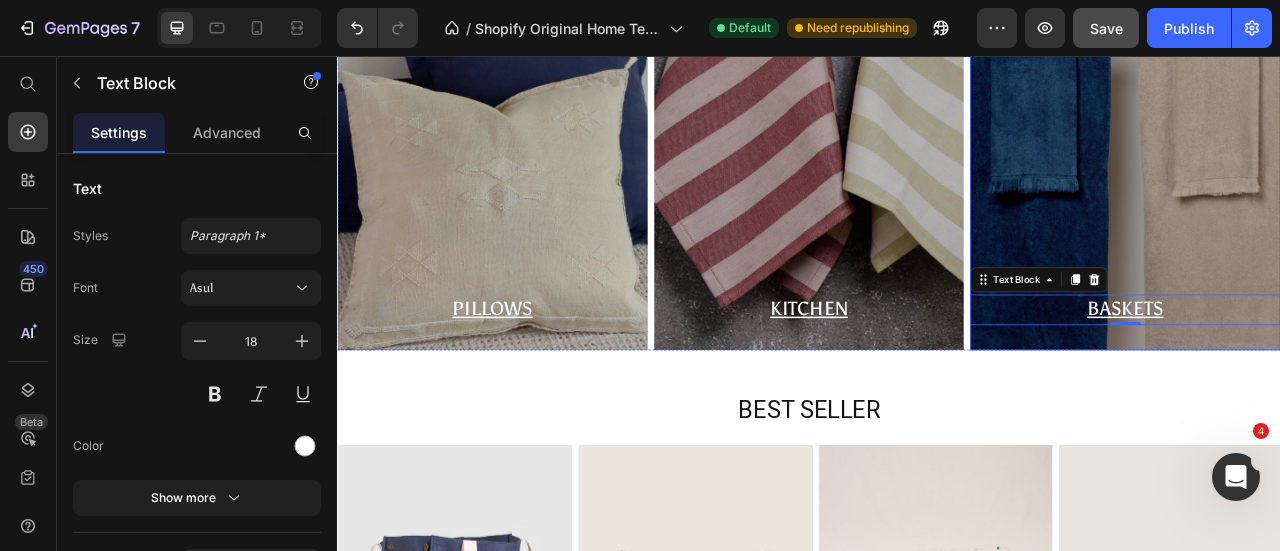 click at bounding box center [1339, 205] 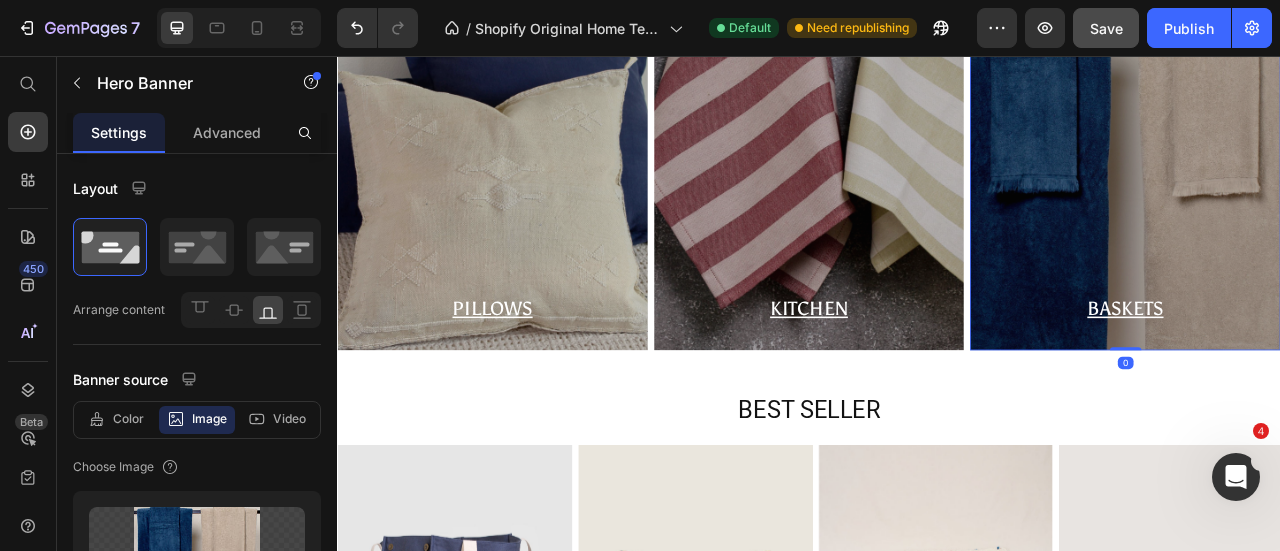 click at bounding box center (1339, 205) 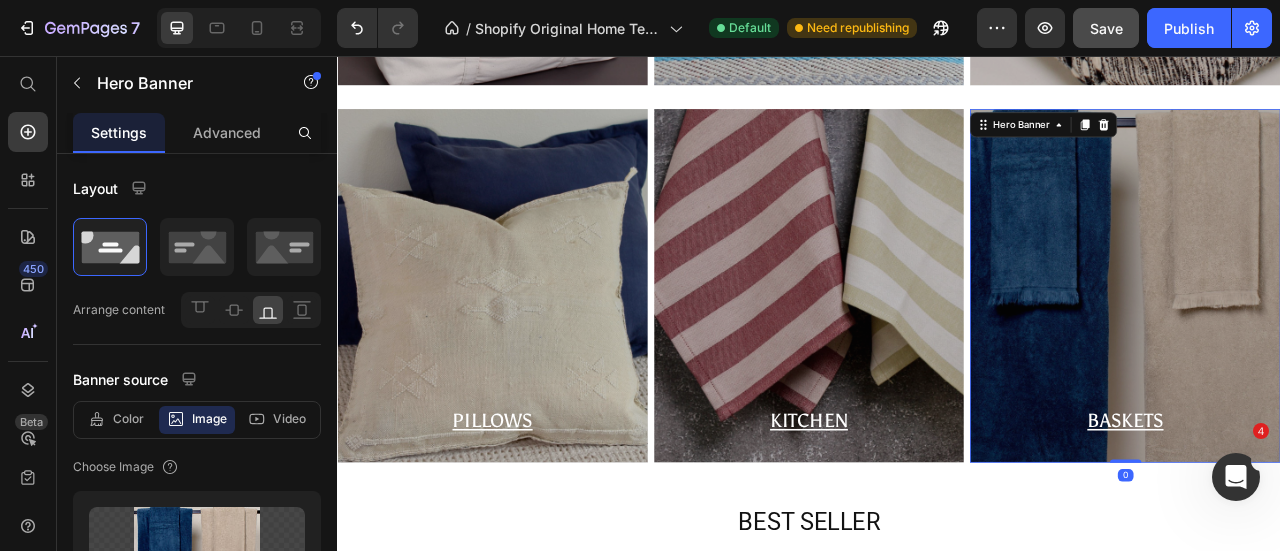 scroll, scrollTop: 1100, scrollLeft: 0, axis: vertical 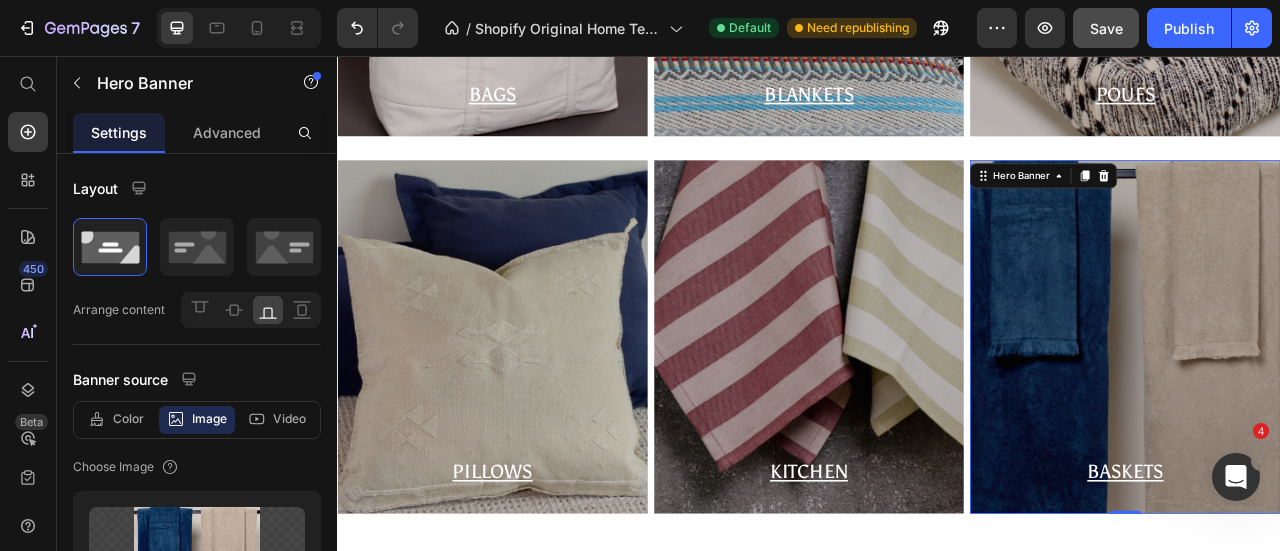 click at bounding box center (1339, 413) 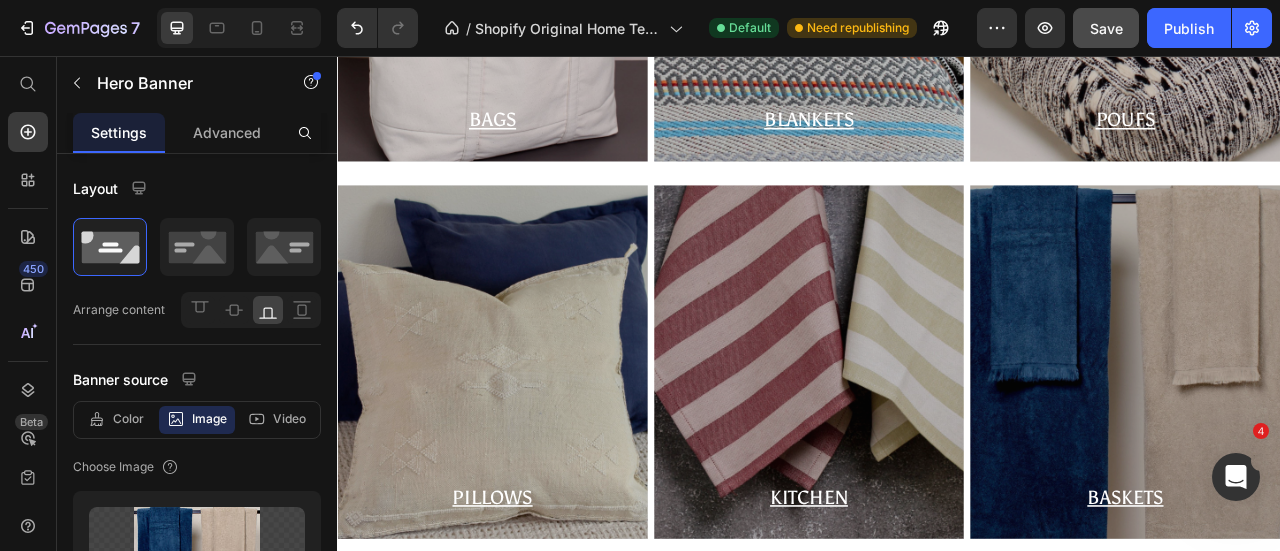 scroll, scrollTop: 1200, scrollLeft: 0, axis: vertical 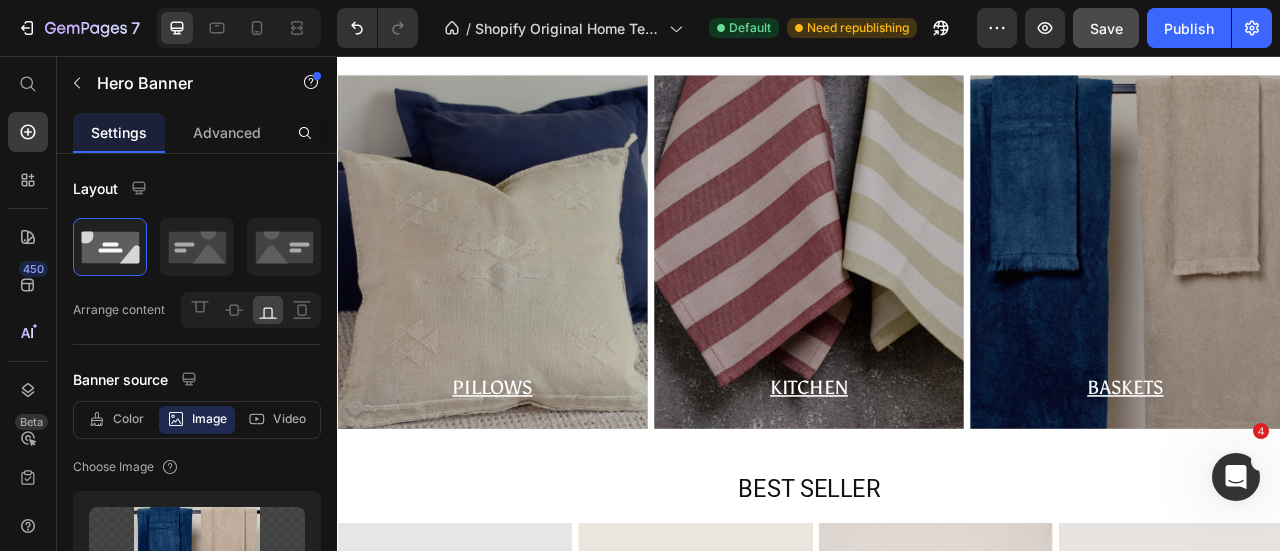 click at bounding box center [1339, 305] 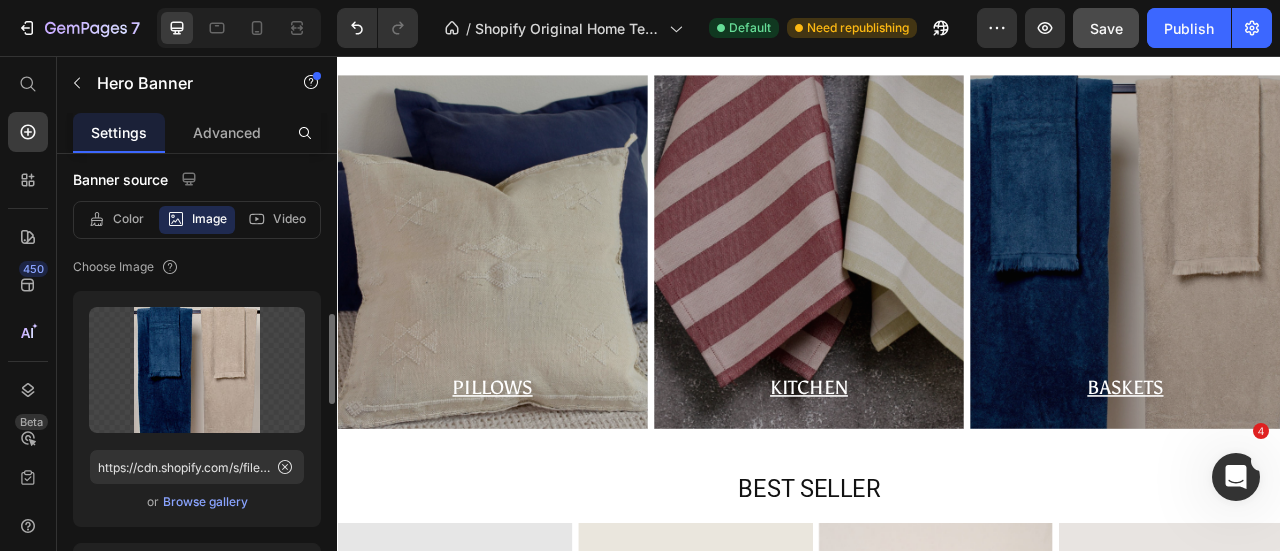 scroll, scrollTop: 300, scrollLeft: 0, axis: vertical 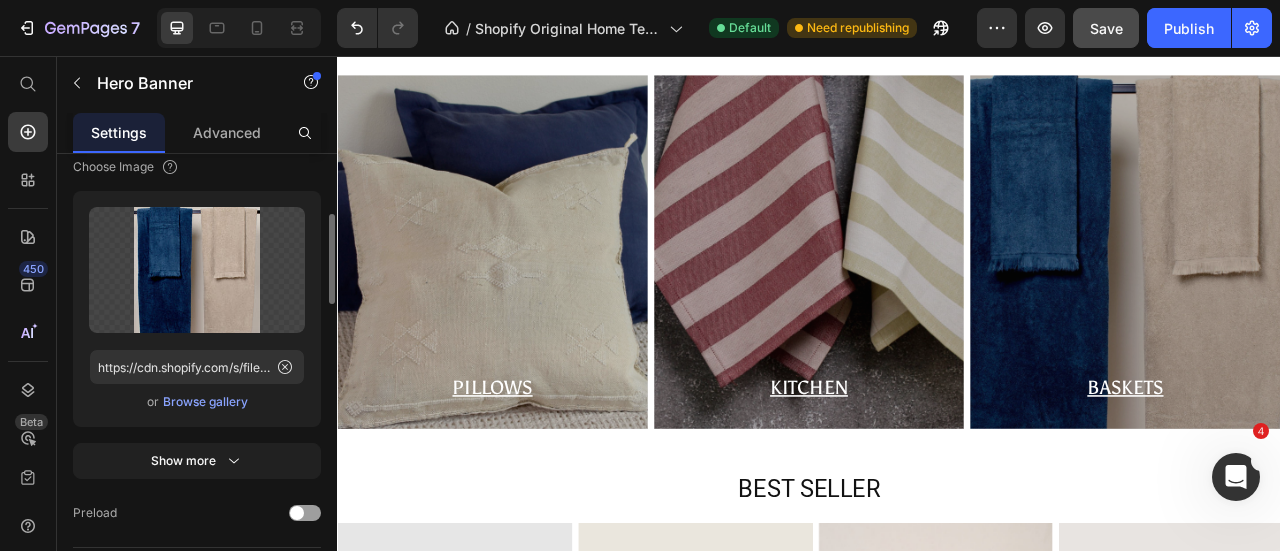 click on "Browse gallery" at bounding box center (205, 402) 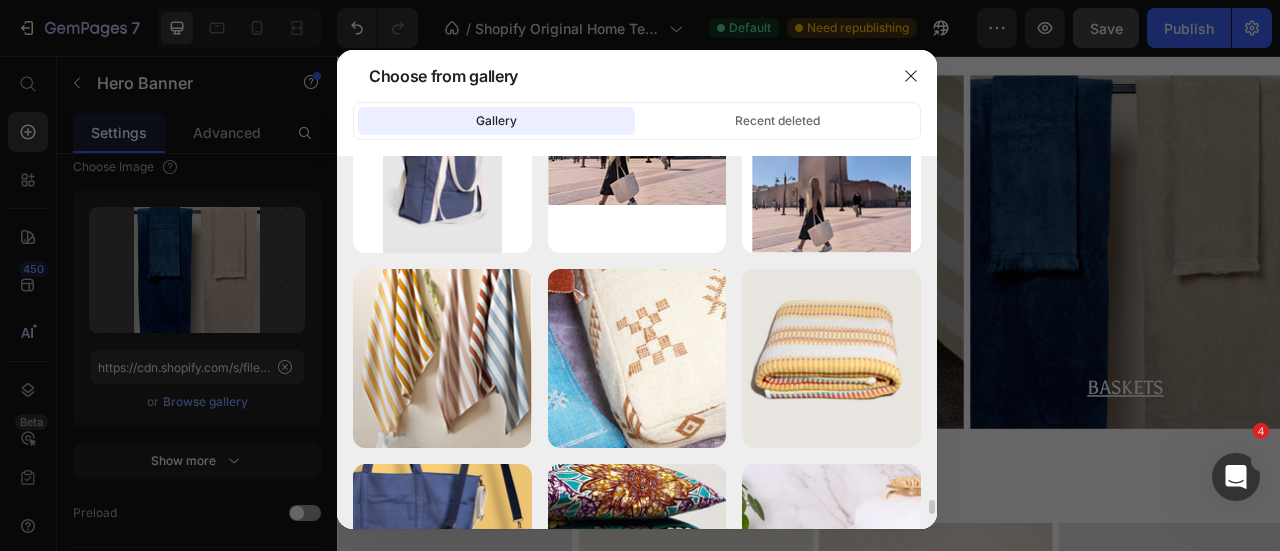 scroll, scrollTop: 8358, scrollLeft: 0, axis: vertical 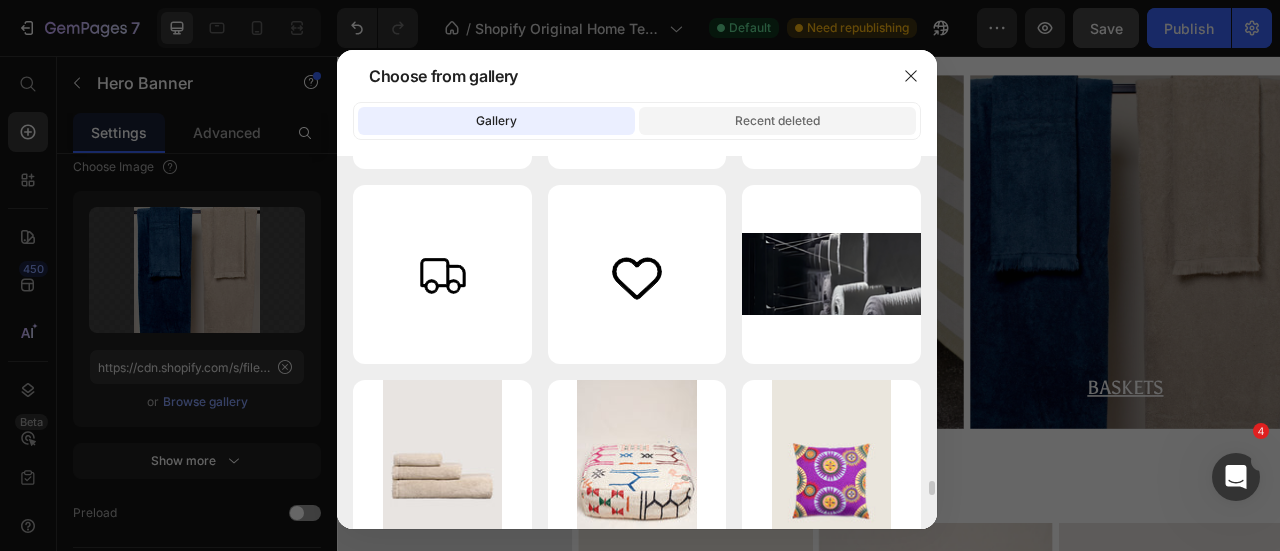 click on "Recent deleted" 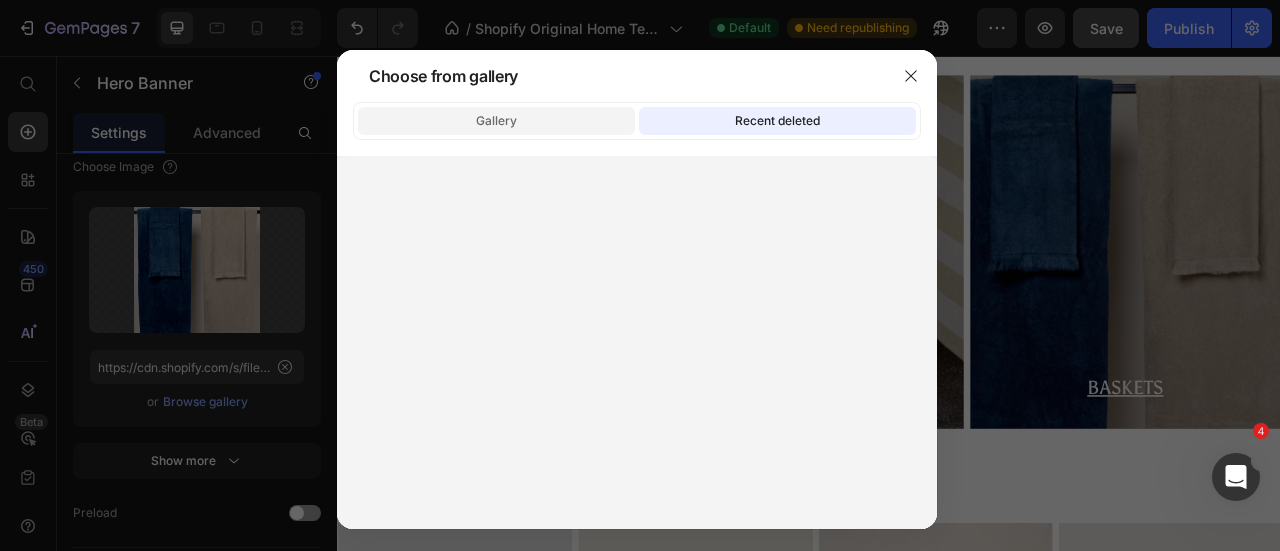 click on "Gallery" 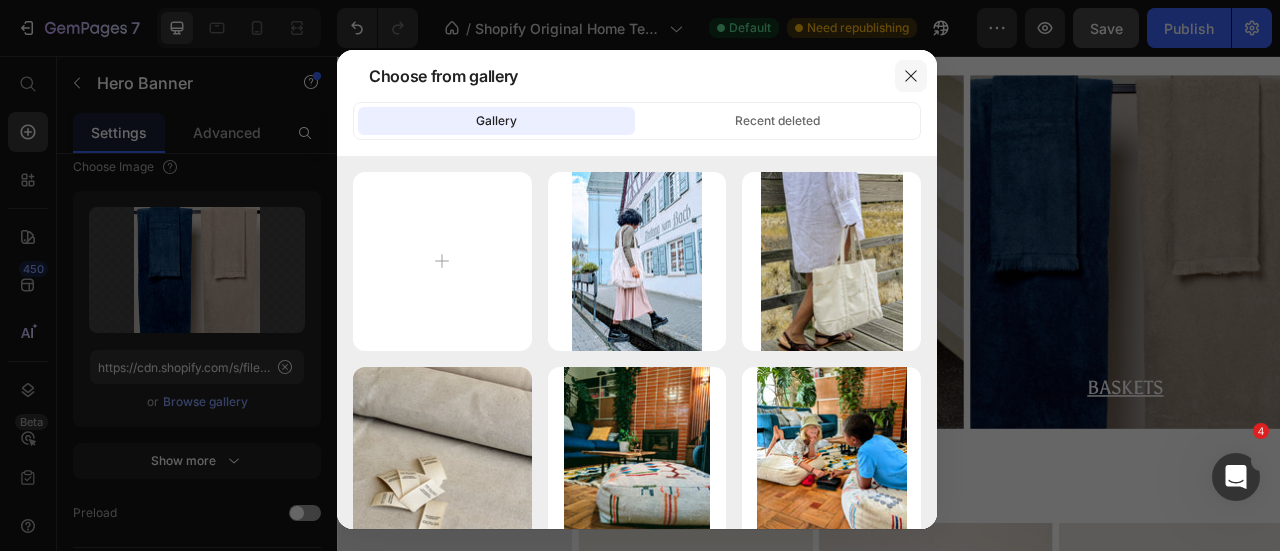click 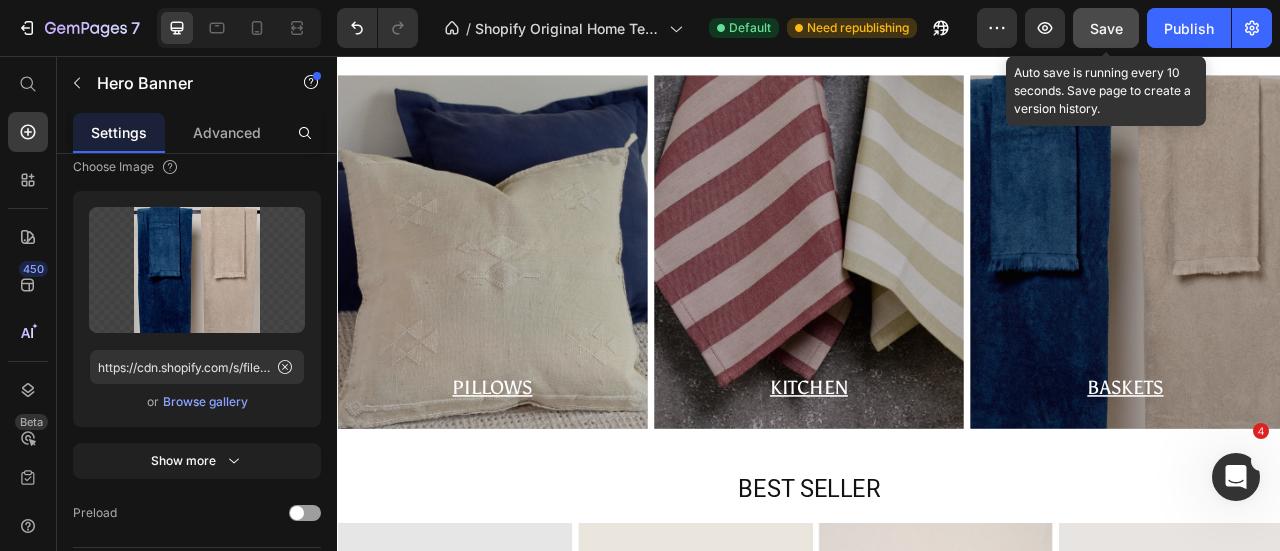 click on "Save" at bounding box center [1106, 28] 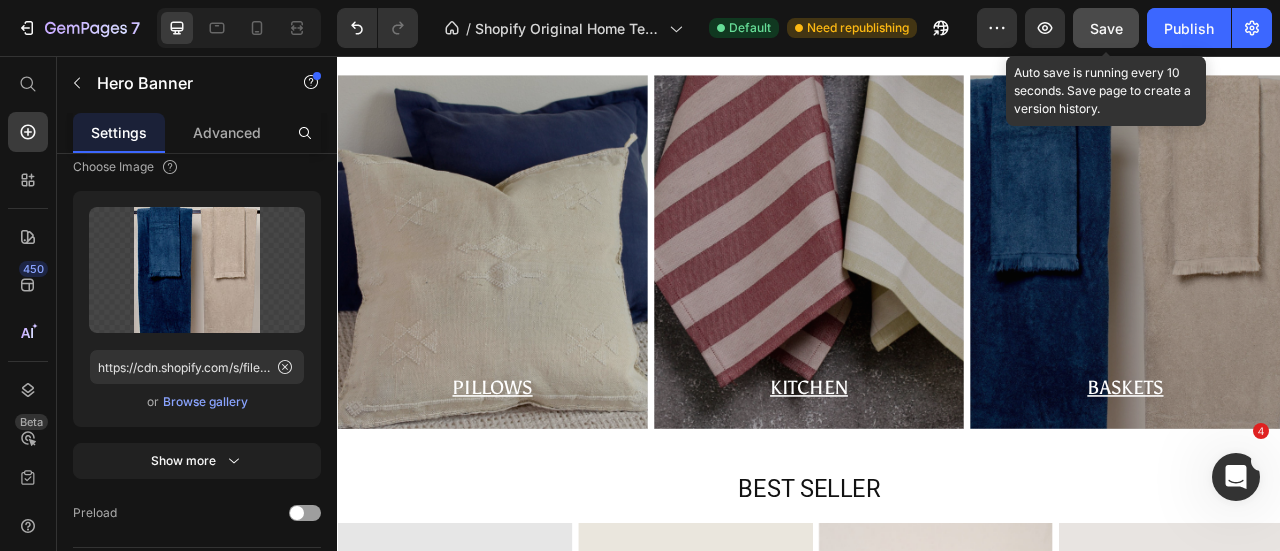 click at bounding box center (1339, 305) 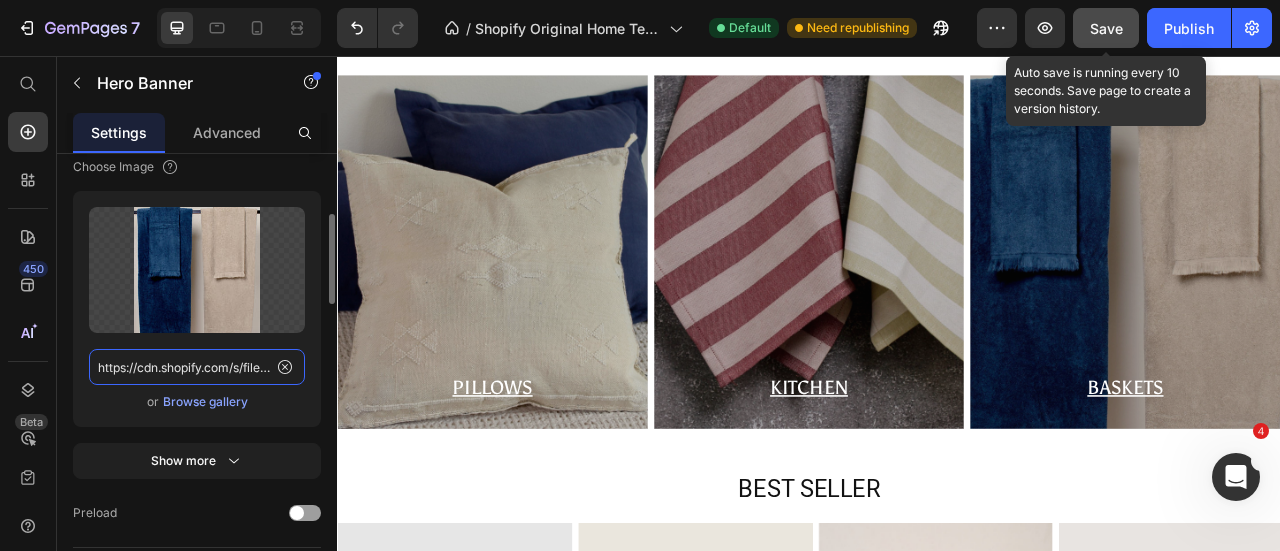 click on "https://cdn.shopify.com/s/files/1/0726/8492/9354/files/gempages_561586387925599013-a9677b7a-e3fe-4cc4-83c1-3e59af7b32b1.jpg" 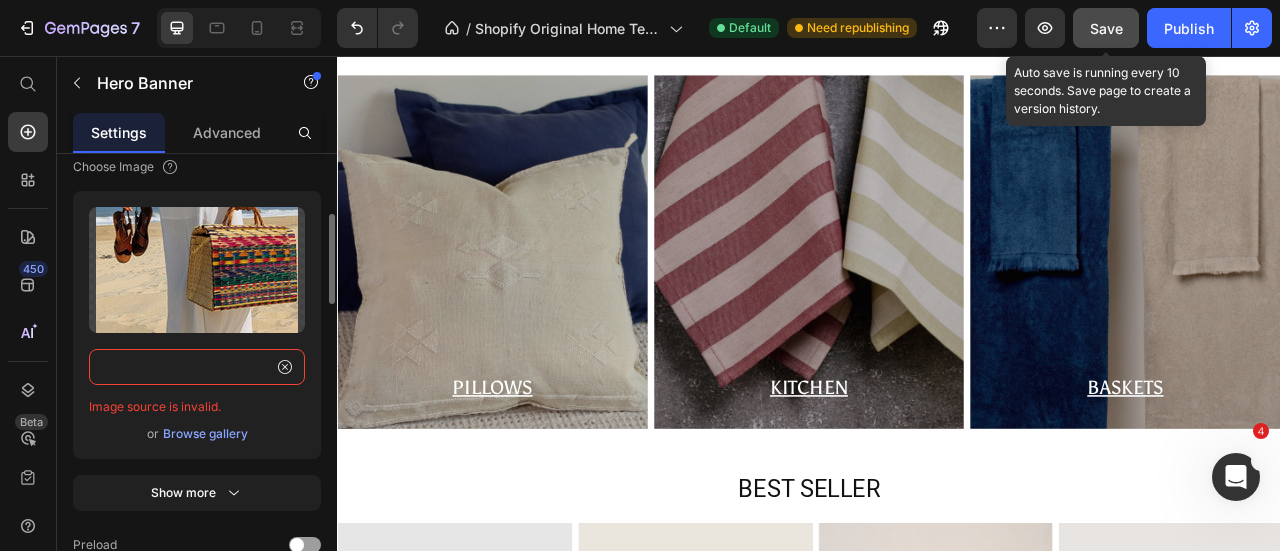scroll, scrollTop: 0, scrollLeft: 0, axis: both 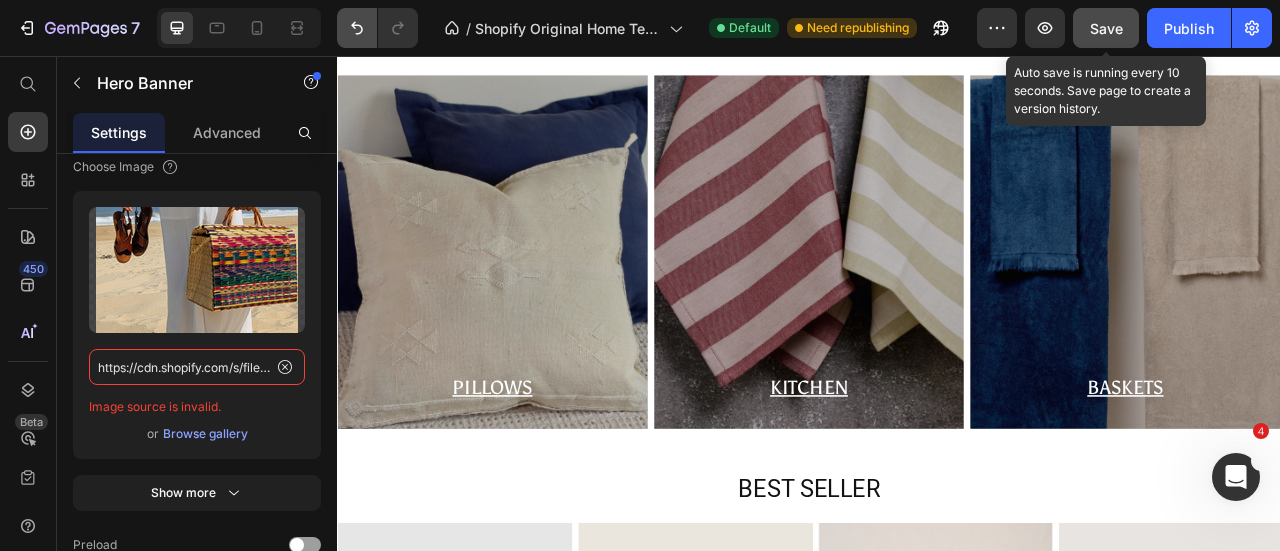 type on "https://cdn.shopify.com/s/files/1/0726/8492/9354/files/rn-image_picker_lib_temp_3eb2ce7c-73b7-47ba-b710-f58e65847e0a.jpg?v=1752422275" 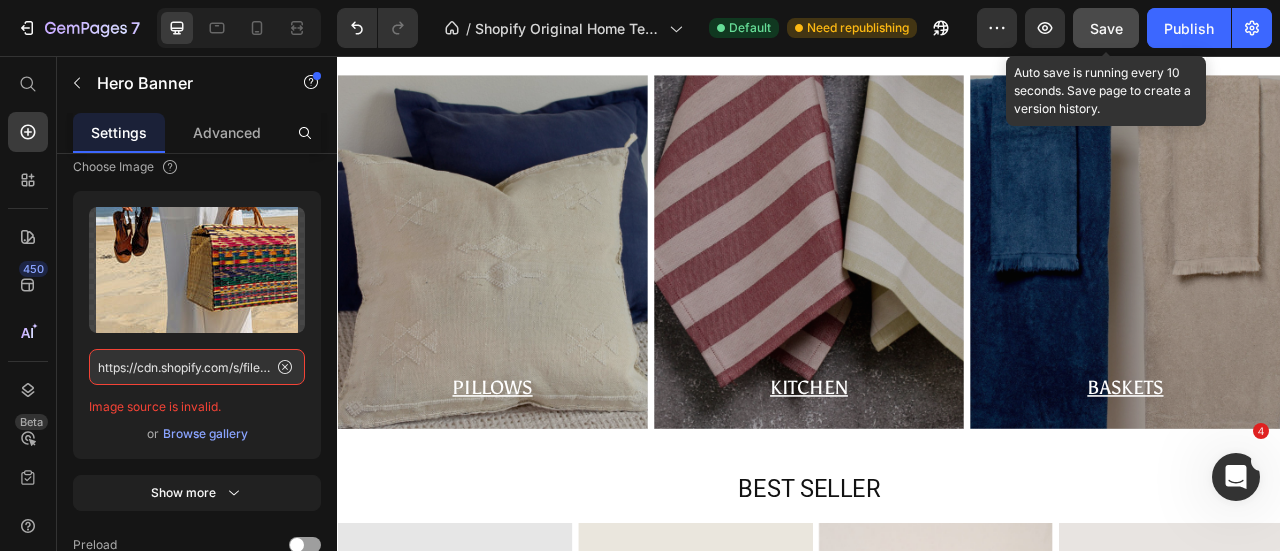 click at bounding box center (1339, 305) 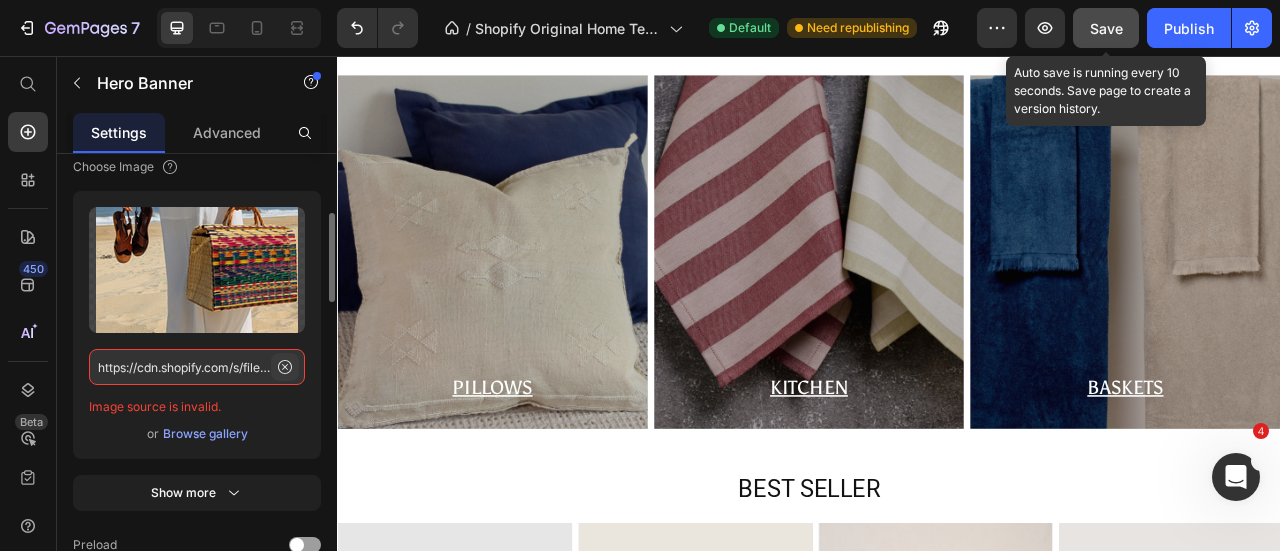 click 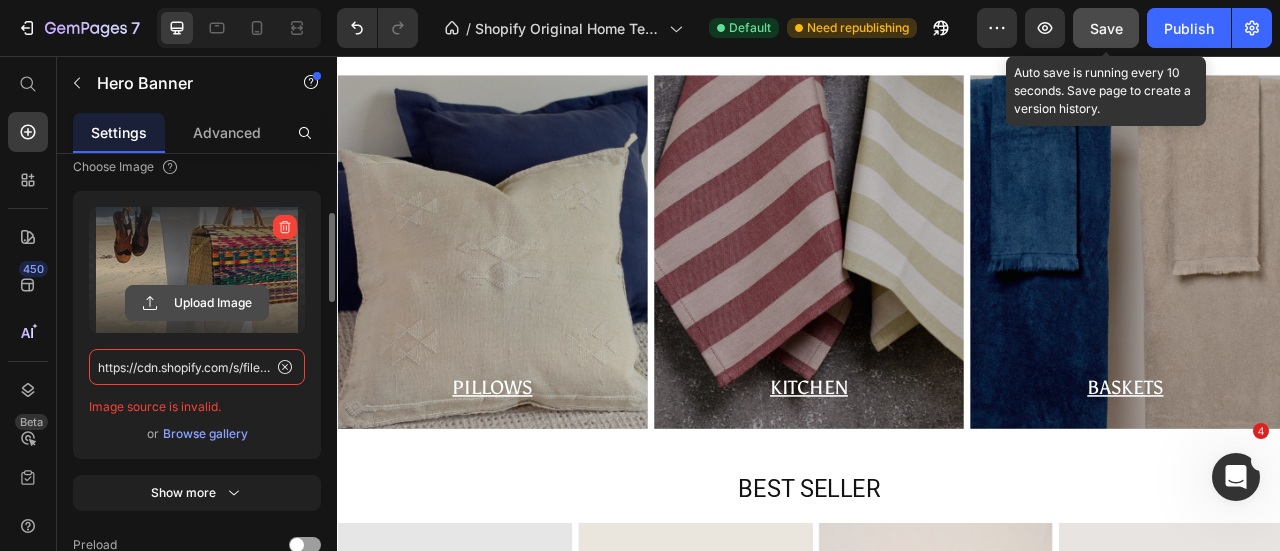 type 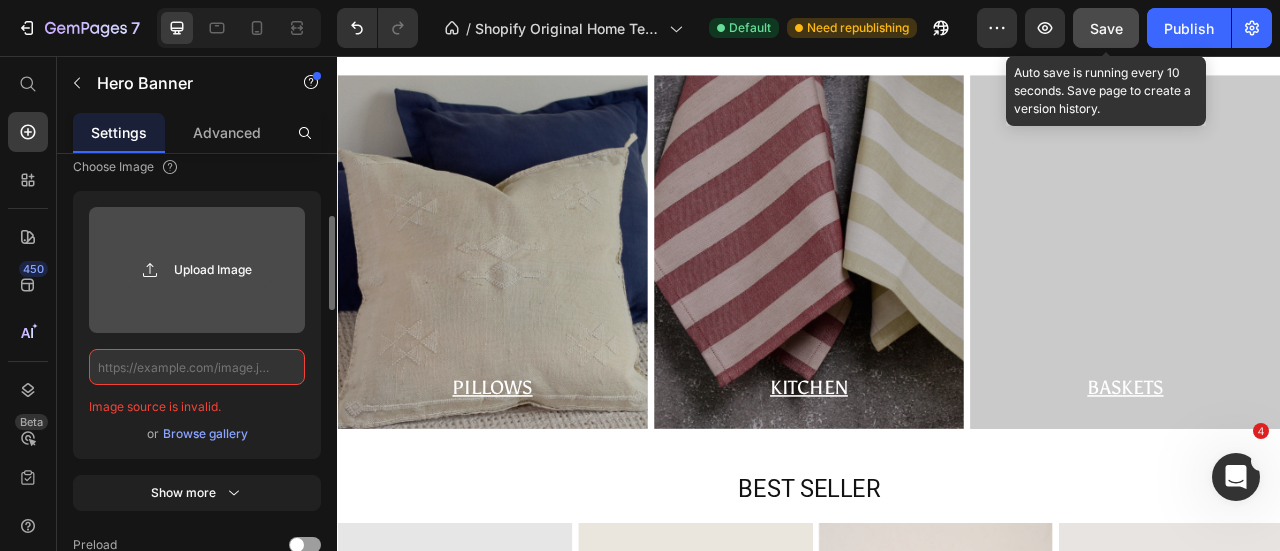 click 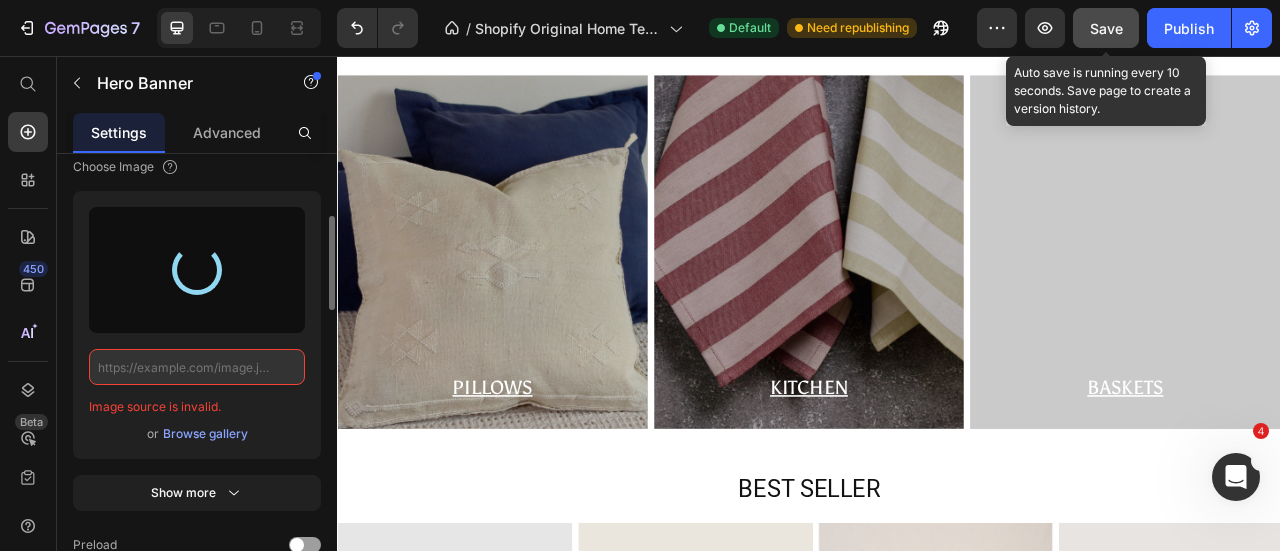 type on "https://cdn.shopify.com/s/files/1/0726/8492/9354/files/gempages_561586387925599013-d3ddc12f-88aa-461c-ba1e-1558928ad55f.webp" 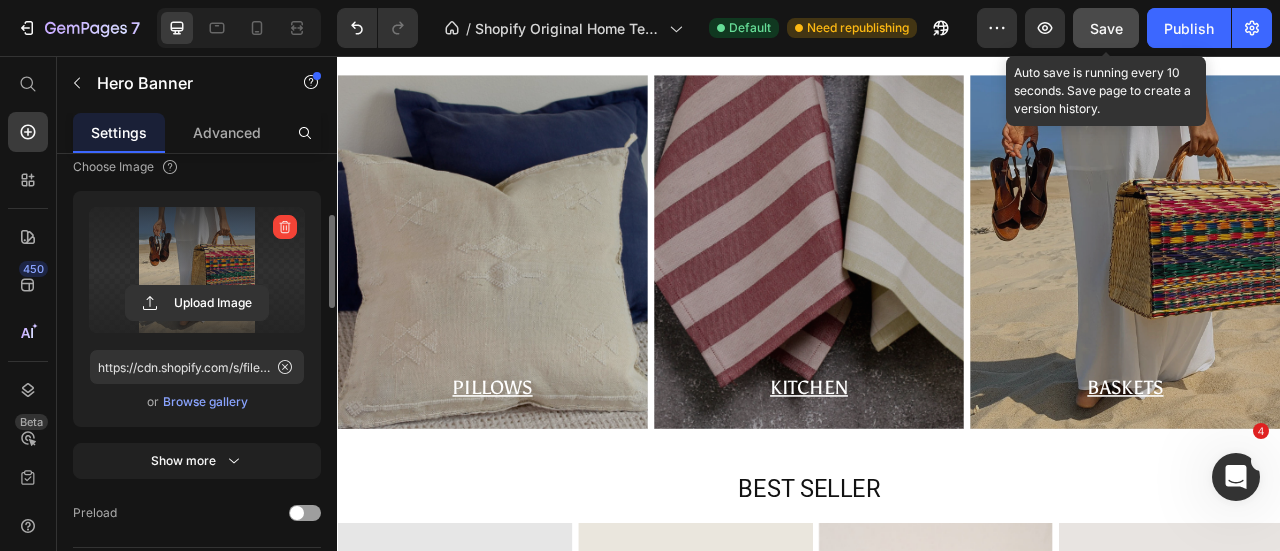 drag, startPoint x: 1104, startPoint y: 33, endPoint x: 924, endPoint y: 9, distance: 181.59296 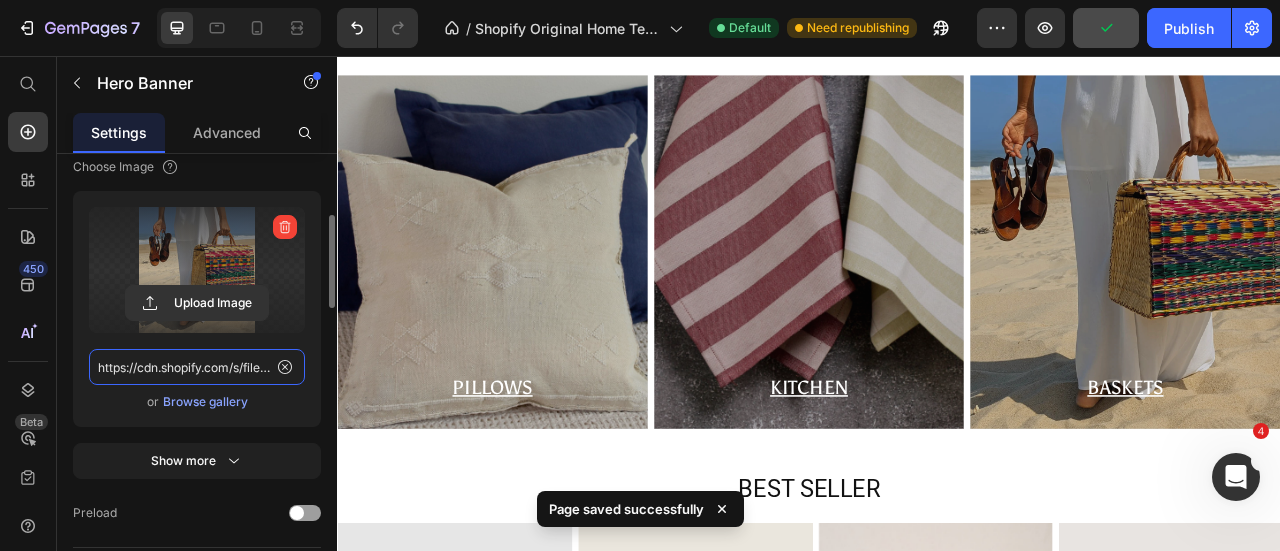 click on "https://cdn.shopify.com/s/files/1/0726/8492/9354/files/gempages_561586387925599013-d3ddc12f-88aa-461c-ba1e-1558928ad55f.webp" 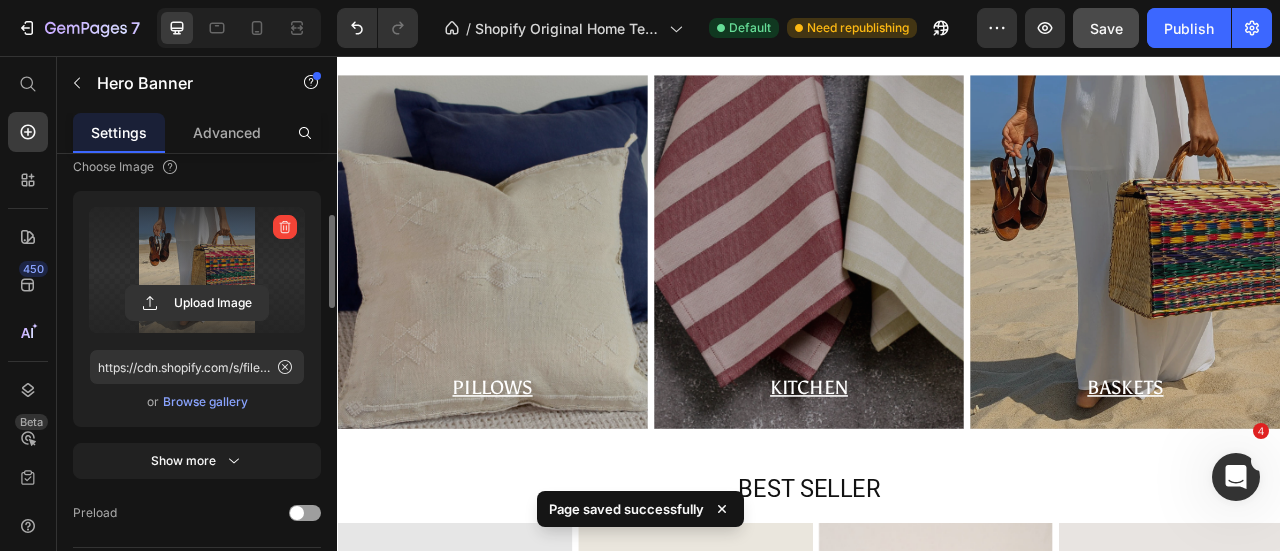 click on "Layout Arrange content
Banner source Color Image Video  Choose Image  Upload Image https://cdn.shopify.com/s/files/1/0726/8492/9354/files/gempages_561586387925599013-d3ddc12f-88aa-461c-ba1e-1558928ad55f.webp  or   Browse gallery  Show more Preload Link URL source /collections/bags  Insert link   Open link in  Current New tab Size Banner ratio As banner source Banner width 100 px % Banner height 450 px Content width 1200 px % Show more Shape Border Corner Shadow Overlay Normal Hover Opacity 18 % Color Zoom when hover Parallax scrolling SEO Alt text Image title  Delete element" at bounding box center (197, 960) 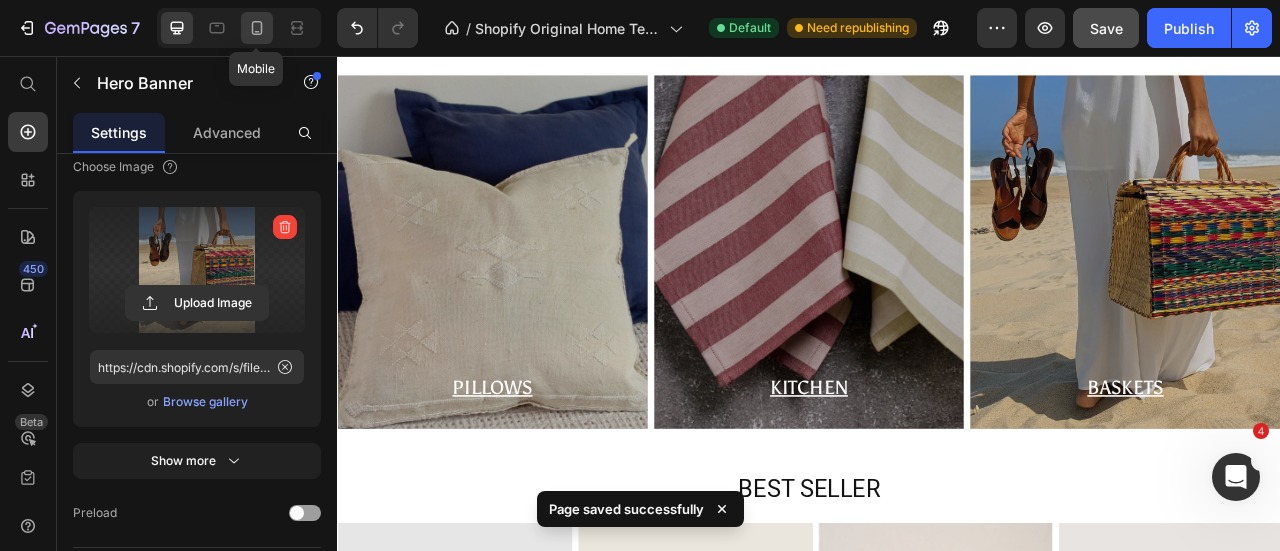 drag, startPoint x: 261, startPoint y: 23, endPoint x: 166, endPoint y: 136, distance: 147.62791 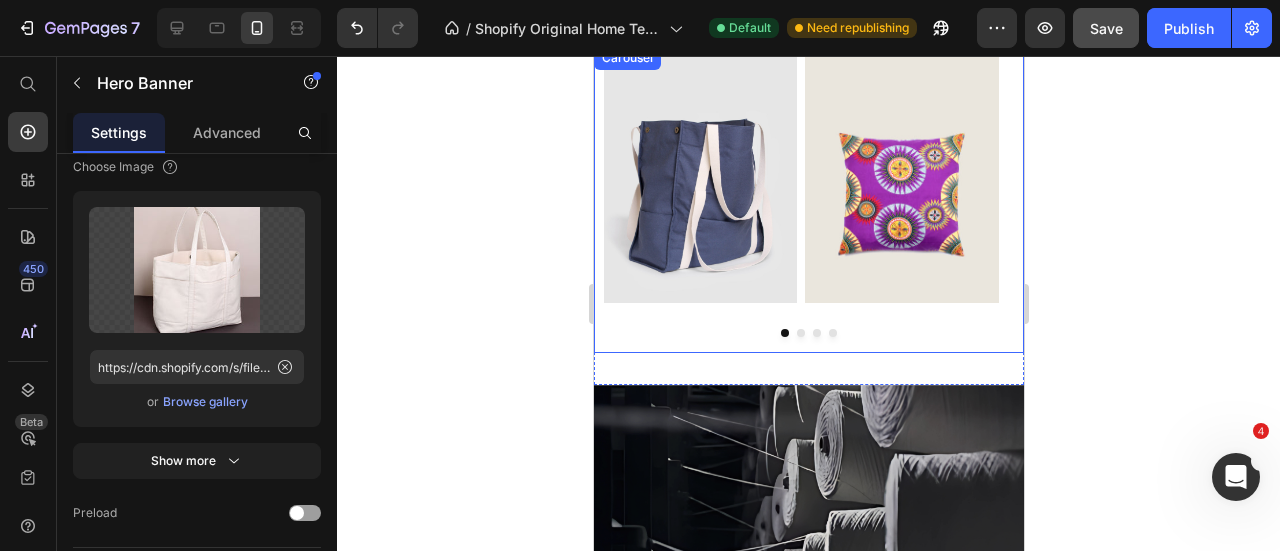 scroll, scrollTop: 600, scrollLeft: 0, axis: vertical 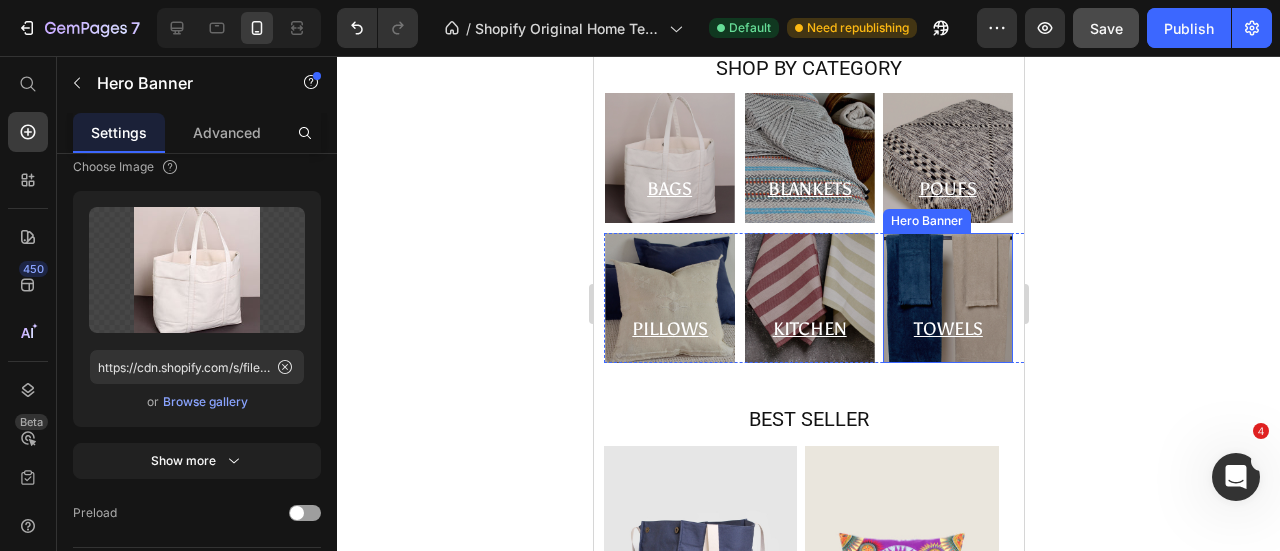 click at bounding box center (947, 298) 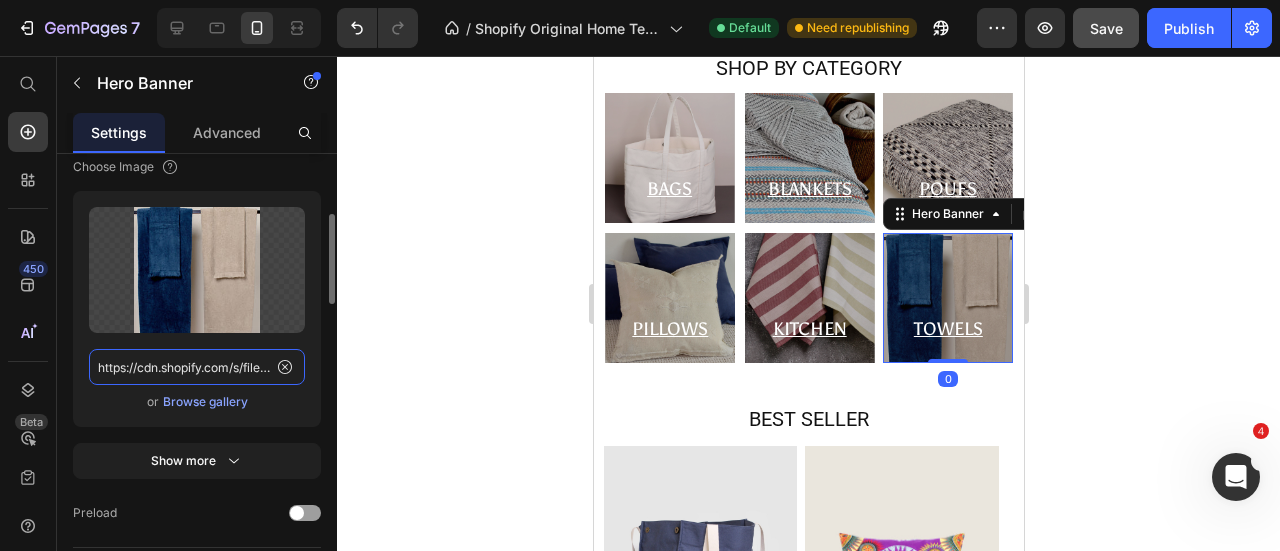 click on "https://cdn.shopify.com/s/files/1/0726/8492/9354/files/gempages_561586387925599013-a9677b7a-e3fe-4cc4-83c1-3e59af7b32b1.jpg" 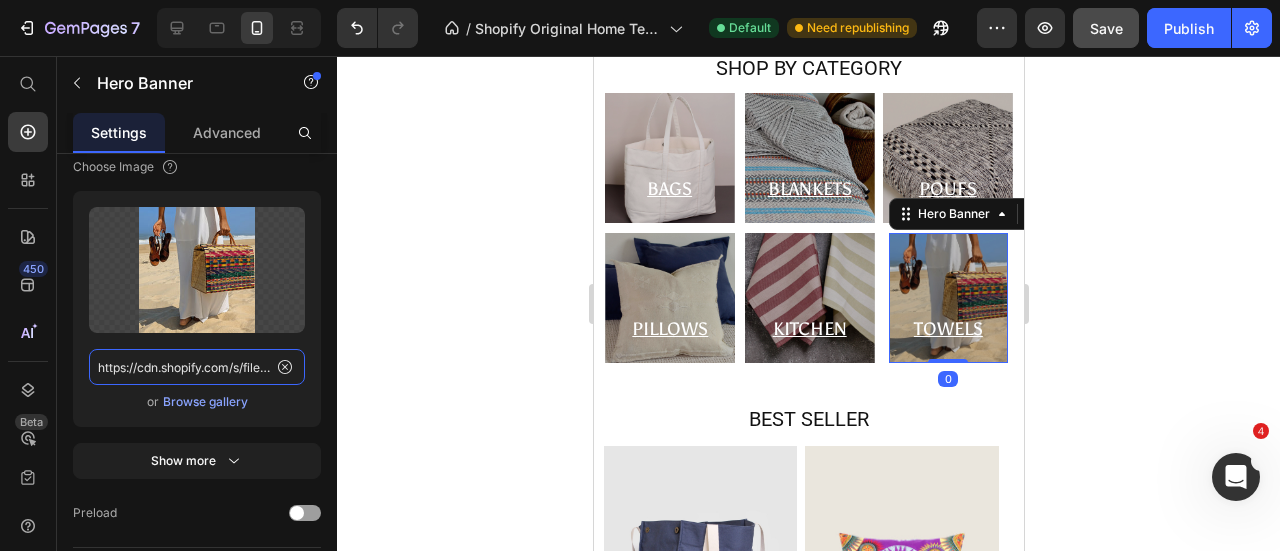scroll, scrollTop: 0, scrollLeft: 609, axis: horizontal 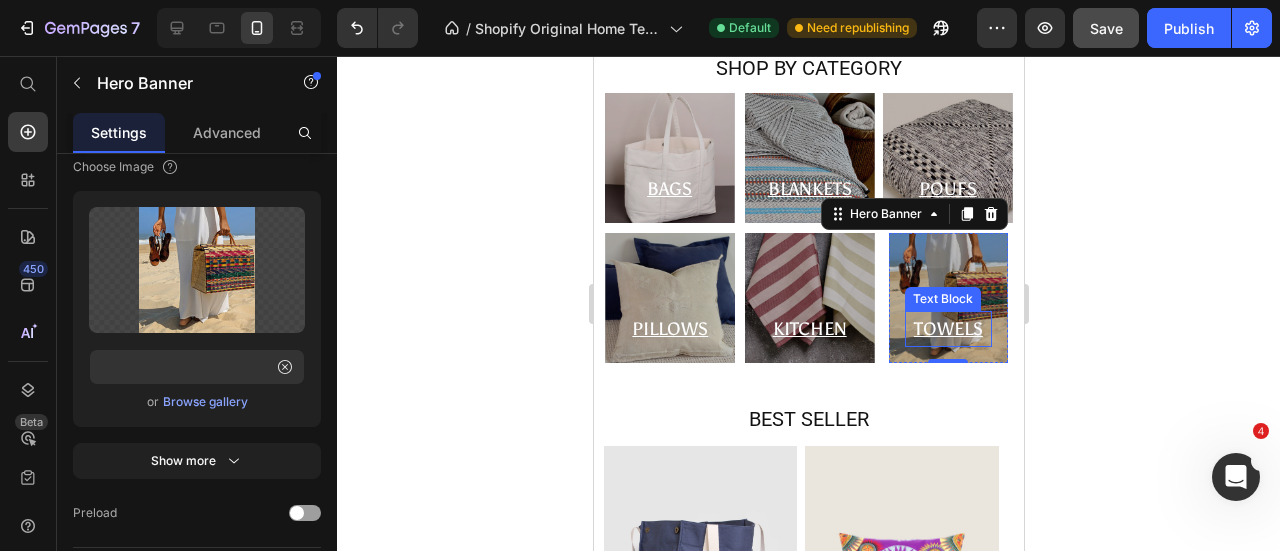 click on "TOWELS" at bounding box center [947, 329] 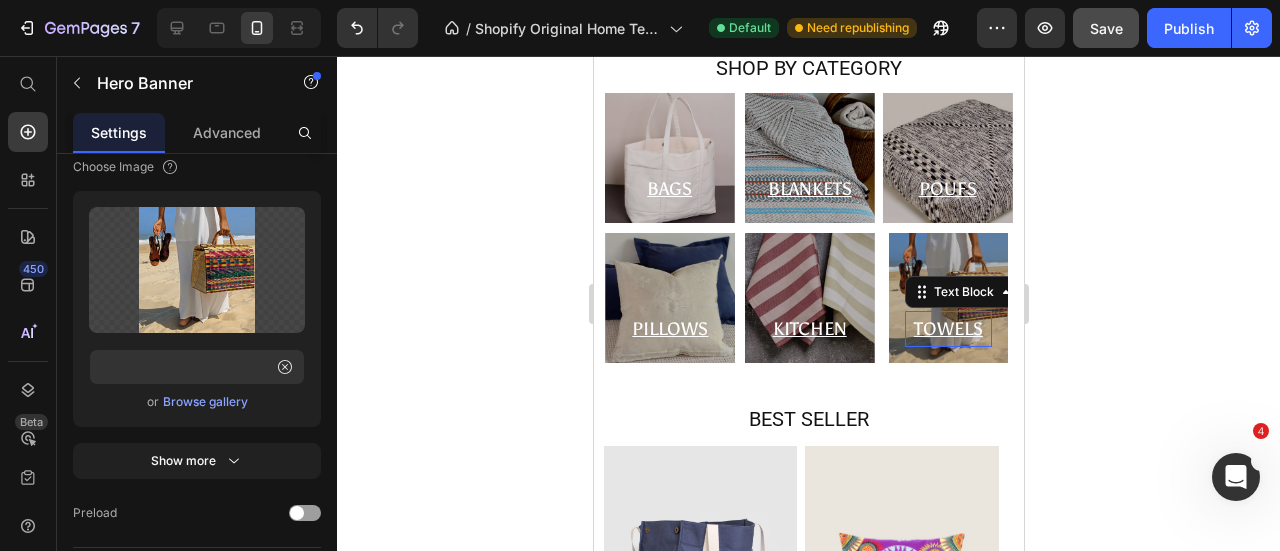 click on "TOWELS" at bounding box center (947, 329) 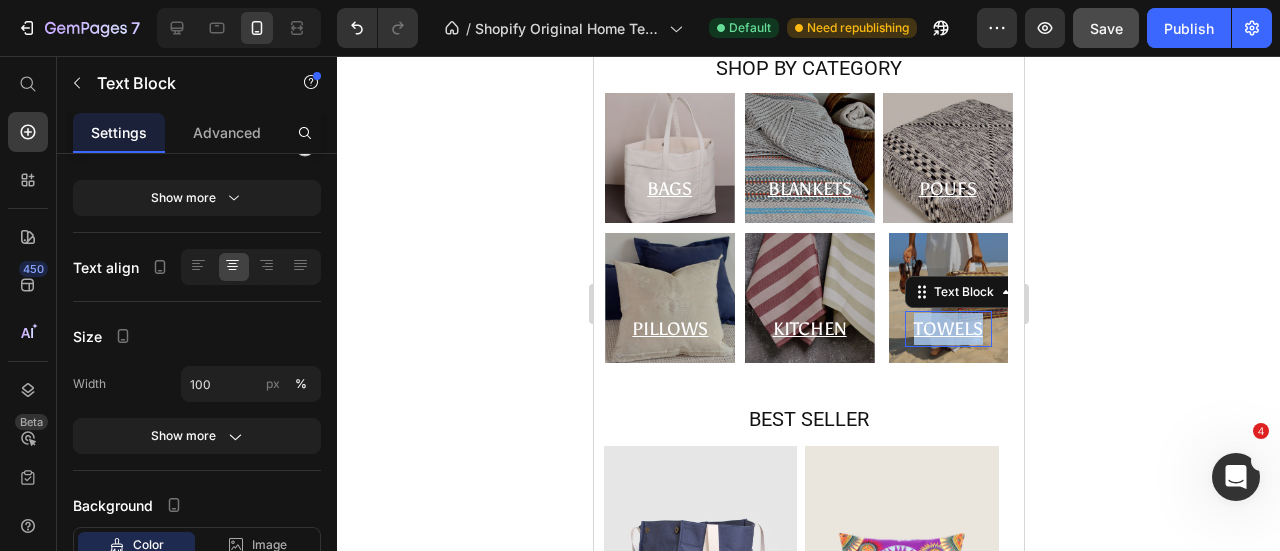 scroll, scrollTop: 0, scrollLeft: 0, axis: both 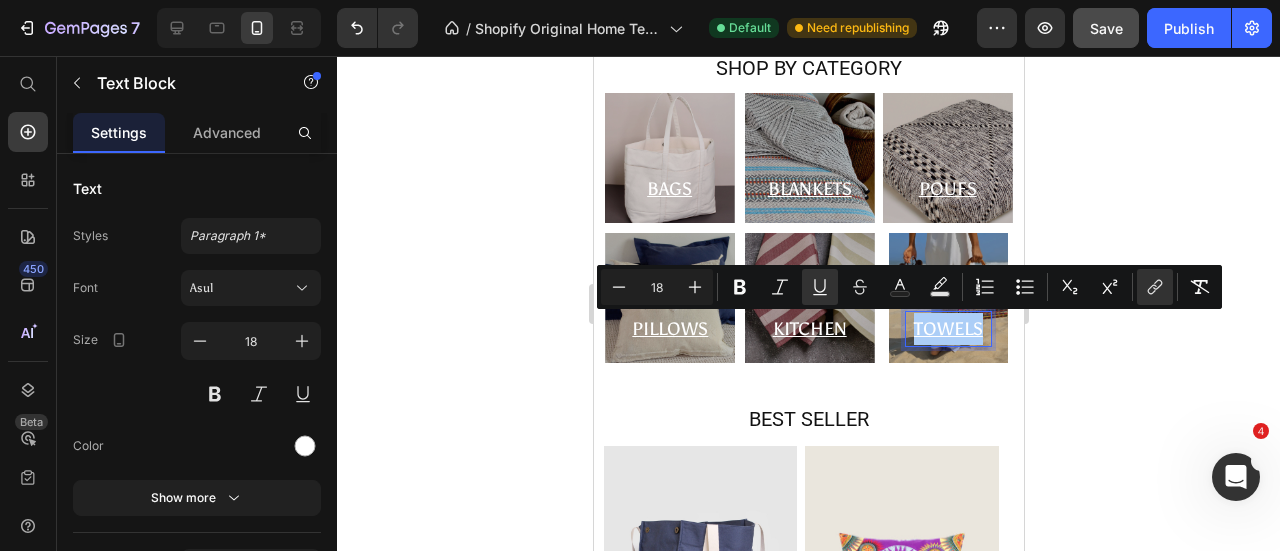 click 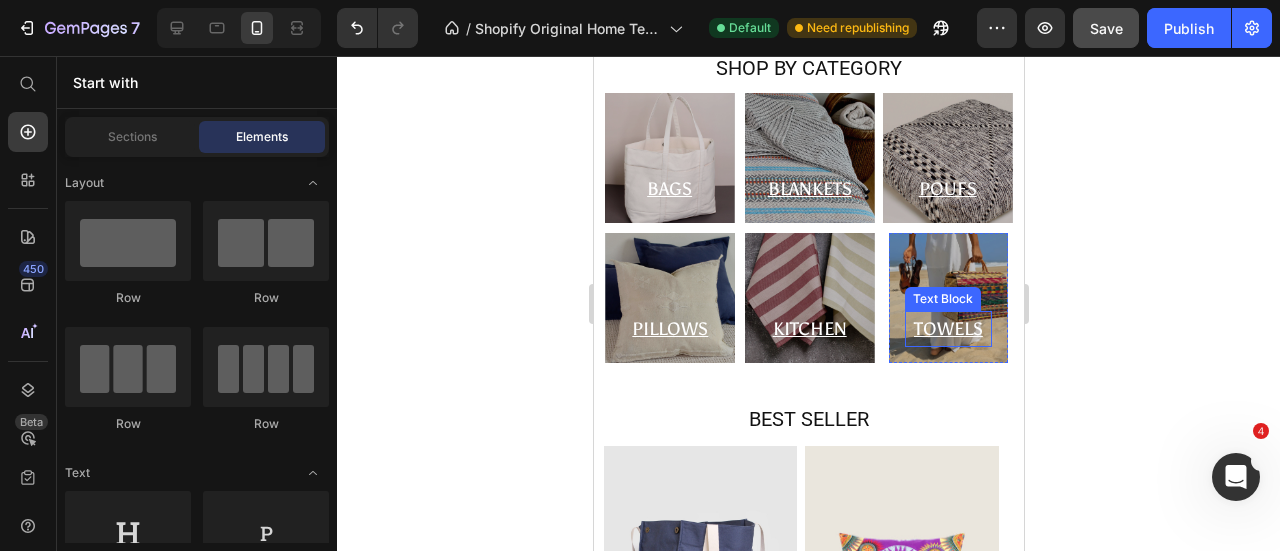 click on "TOWELS" at bounding box center (947, 329) 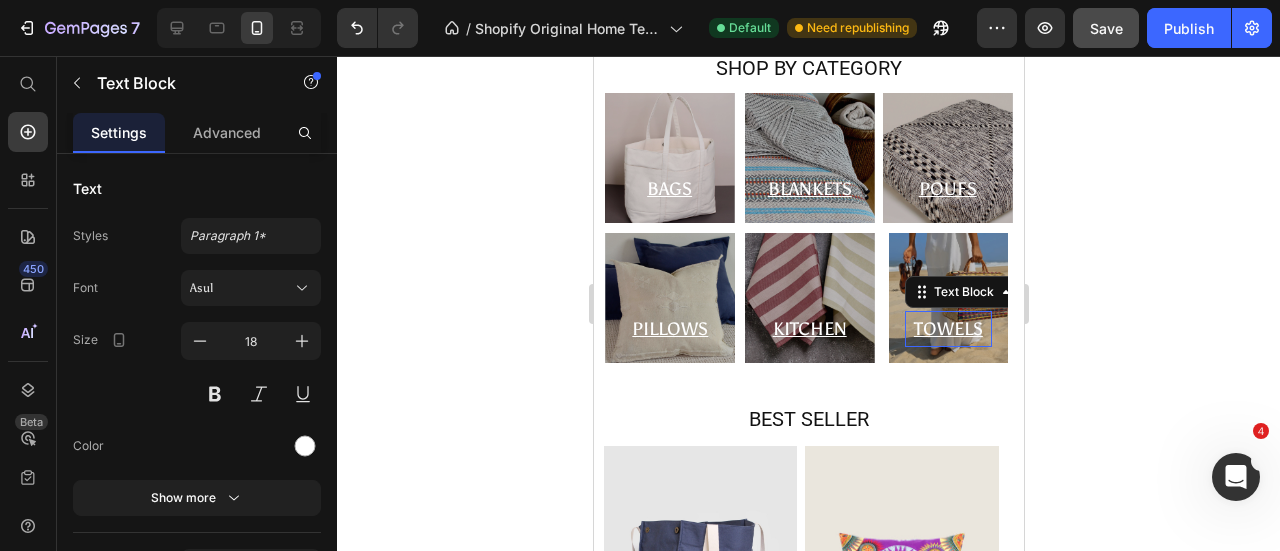 click on "TOWELS" at bounding box center [947, 329] 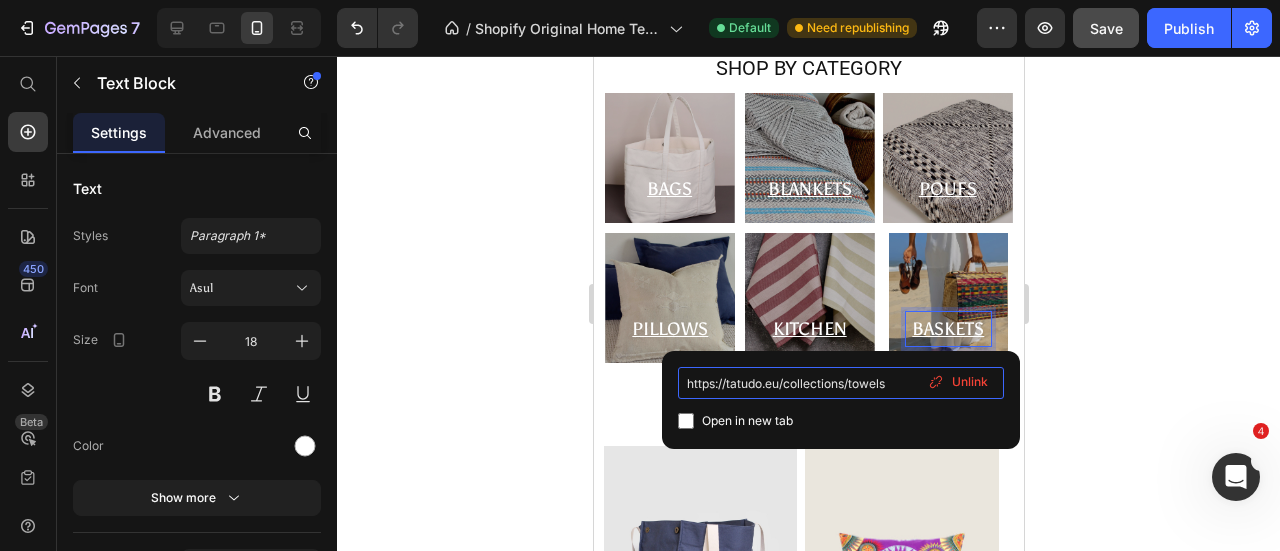click on "https://tatudo.eu/collections/towels" at bounding box center [841, 383] 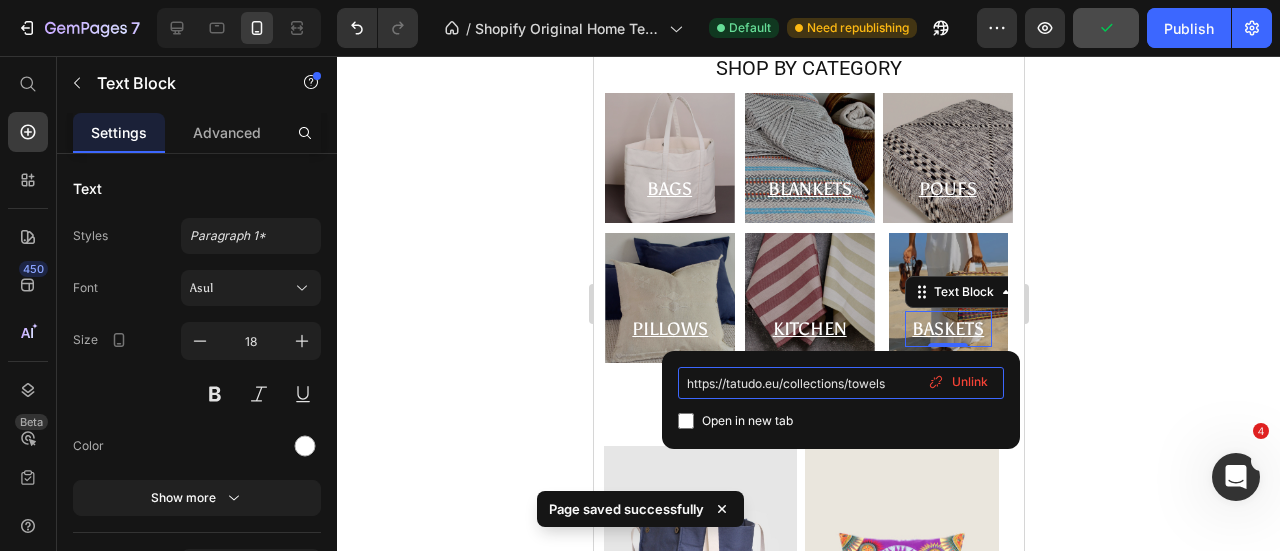 click on "https://tatudo.eu/collections/towels" at bounding box center (841, 383) 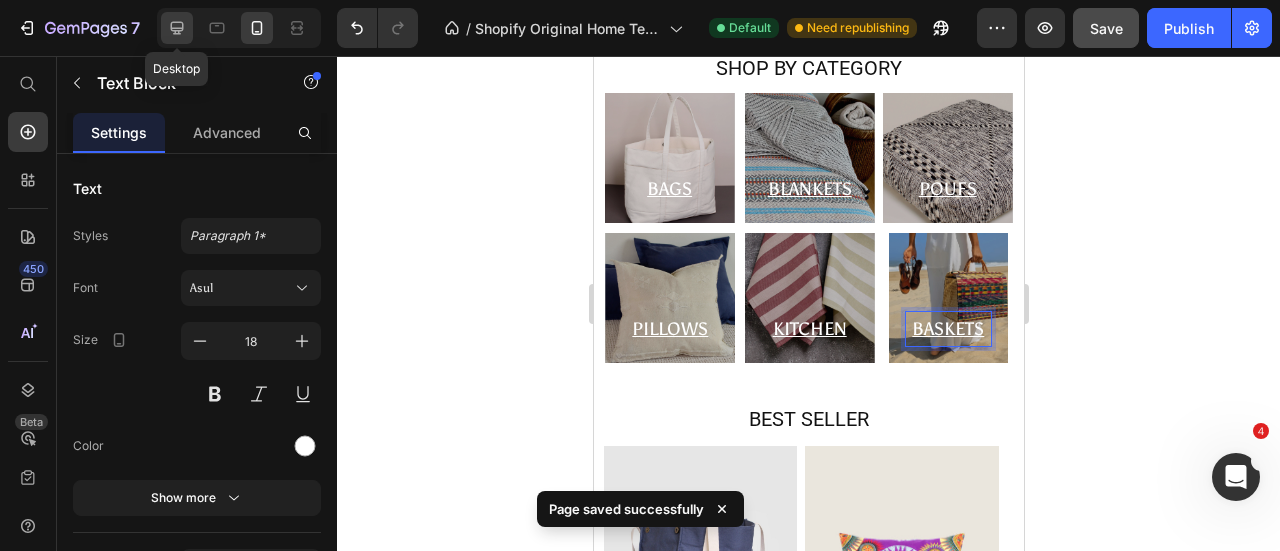 click 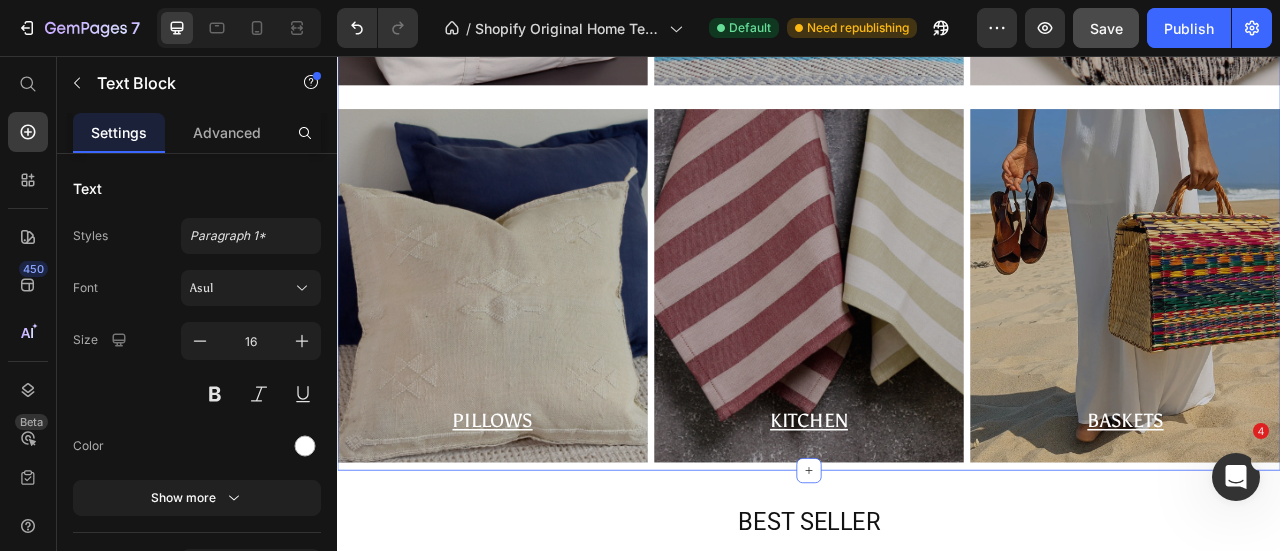 scroll, scrollTop: 1362, scrollLeft: 0, axis: vertical 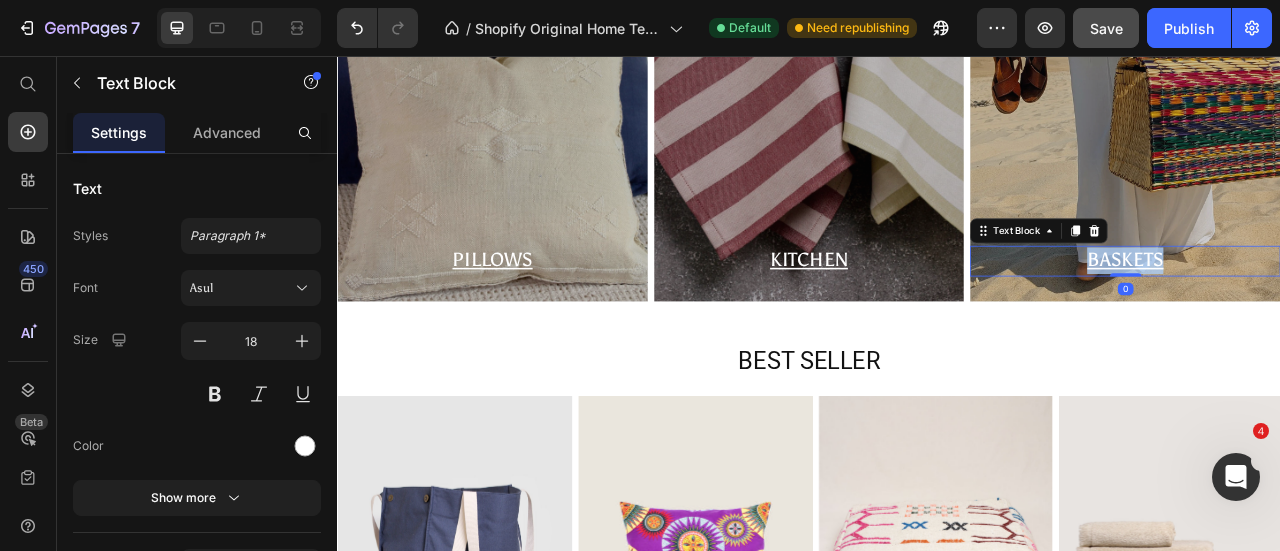 click on "BASKETS Text Block   0" at bounding box center (1339, 316) 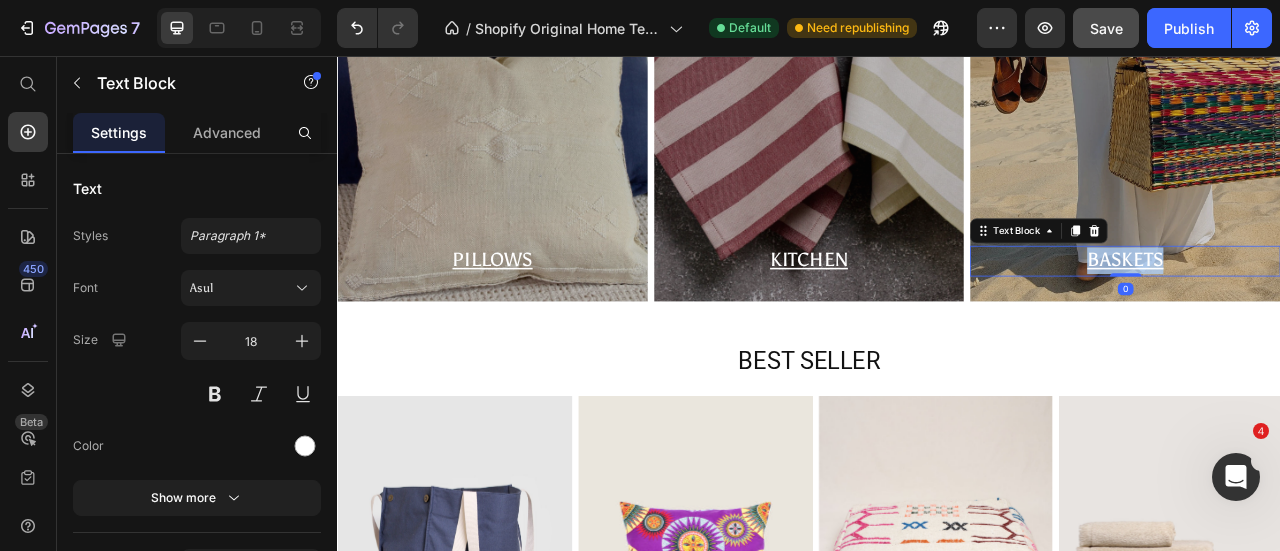 scroll, scrollTop: 1324, scrollLeft: 0, axis: vertical 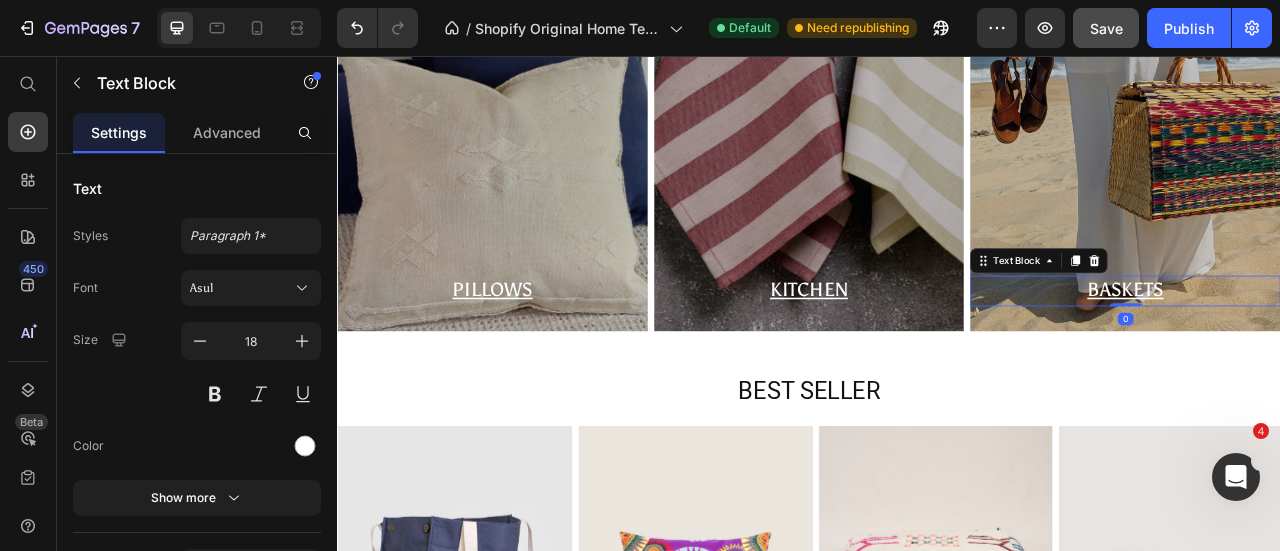 click on "BASKETS" at bounding box center [1339, 352] 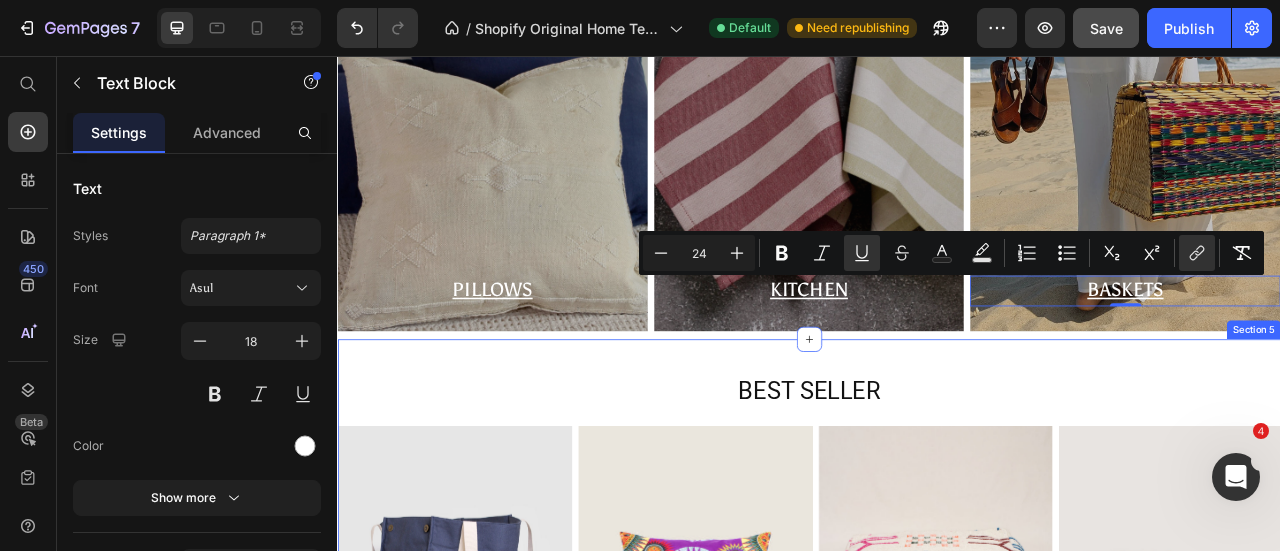 click on "BEST SELLER Heading
Image Image Image Image Image Image
Carousel" at bounding box center (937, 695) 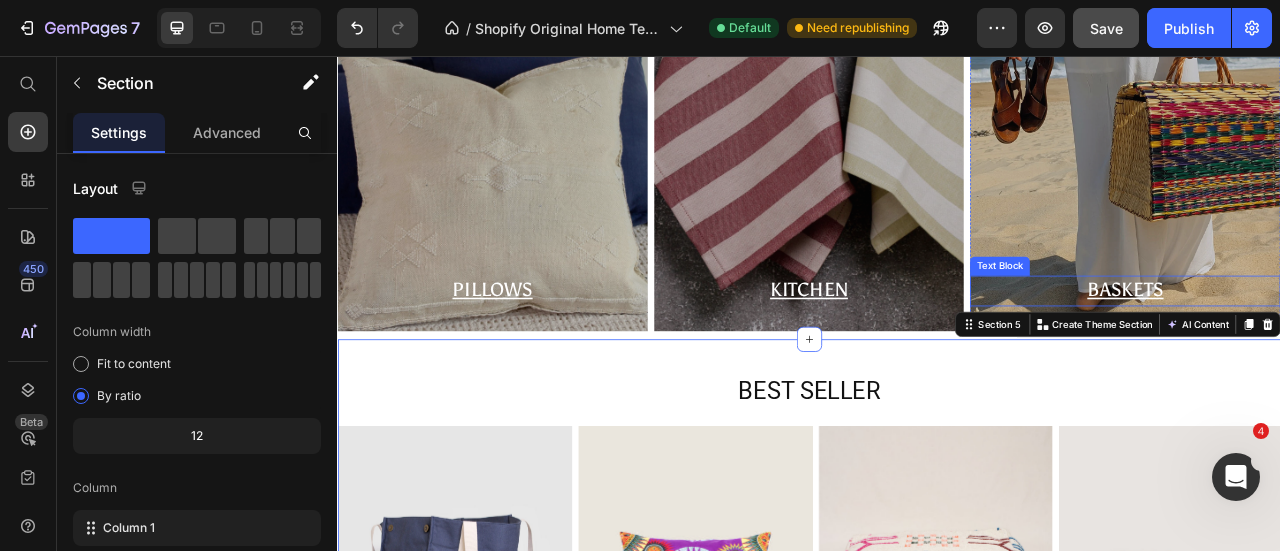 click on "BASKETS" at bounding box center (1339, 354) 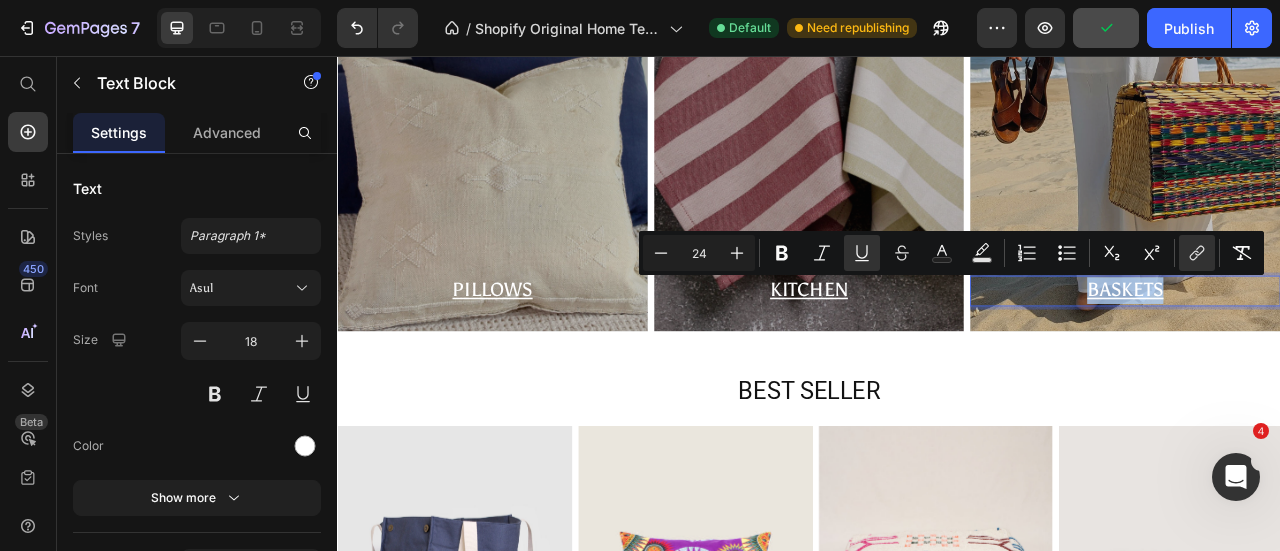 click on "BASKETS" at bounding box center (1339, 354) 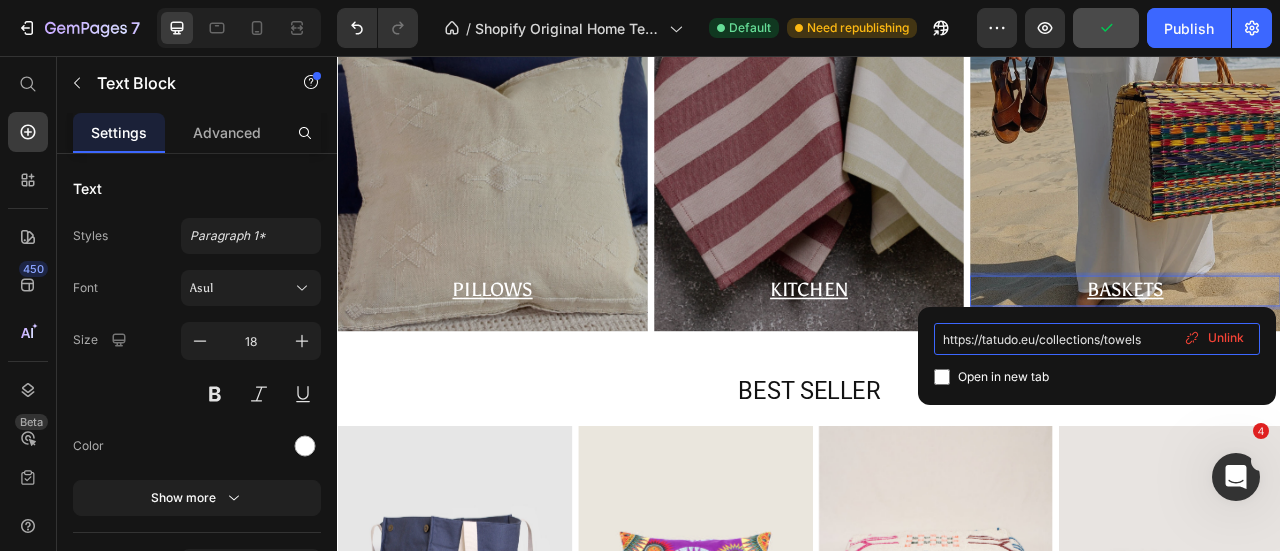 click on "https://tatudo.eu/collections/towels" at bounding box center [1097, 339] 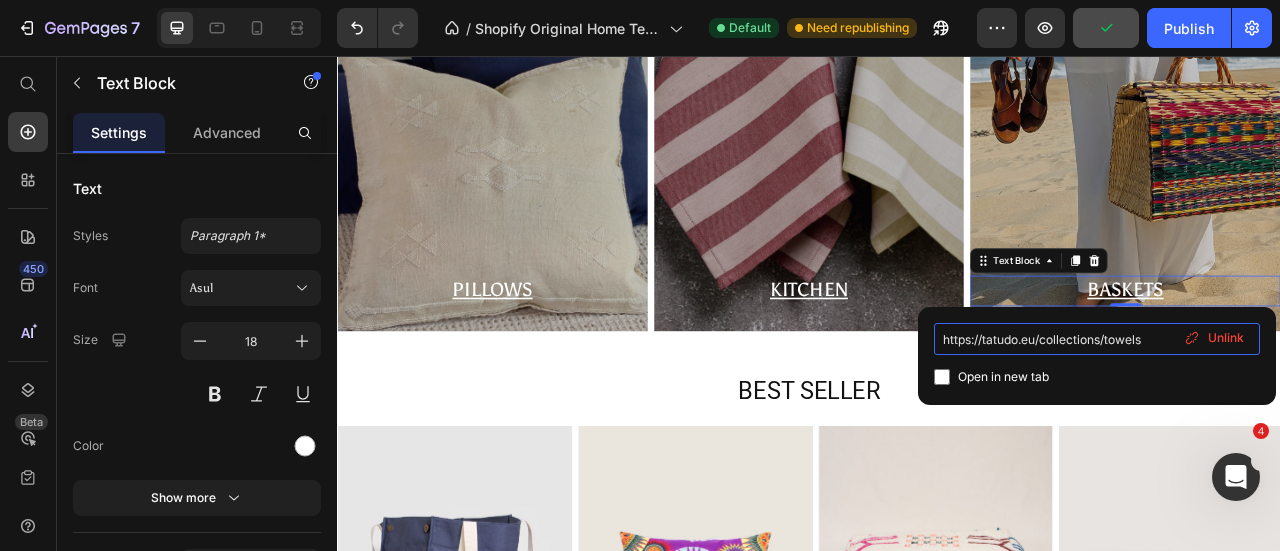 paste on "basket" 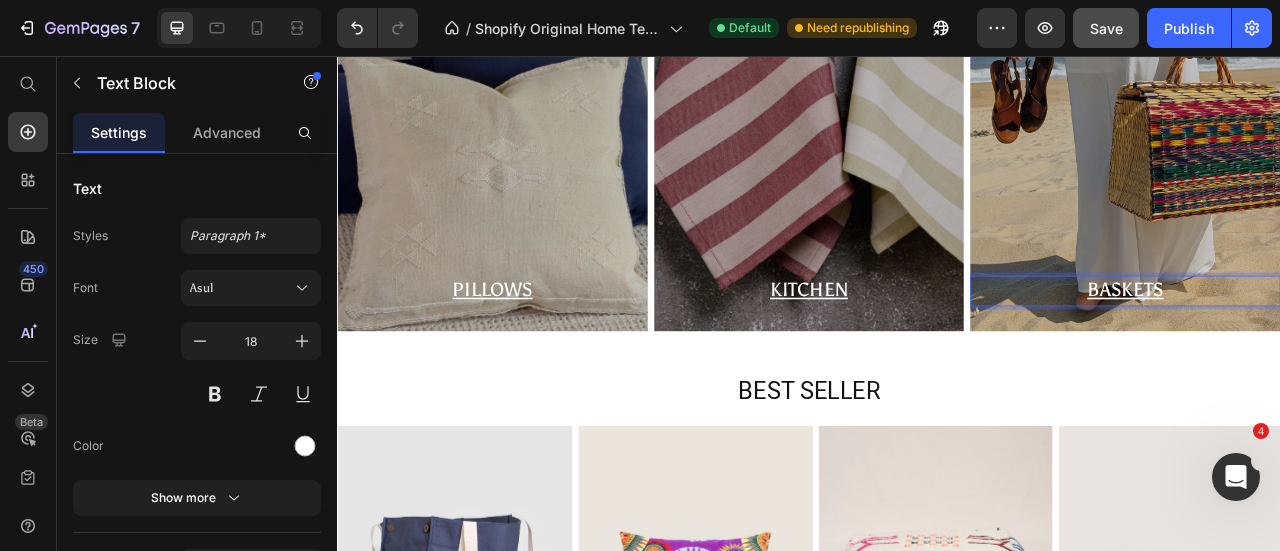 scroll, scrollTop: 1358, scrollLeft: 0, axis: vertical 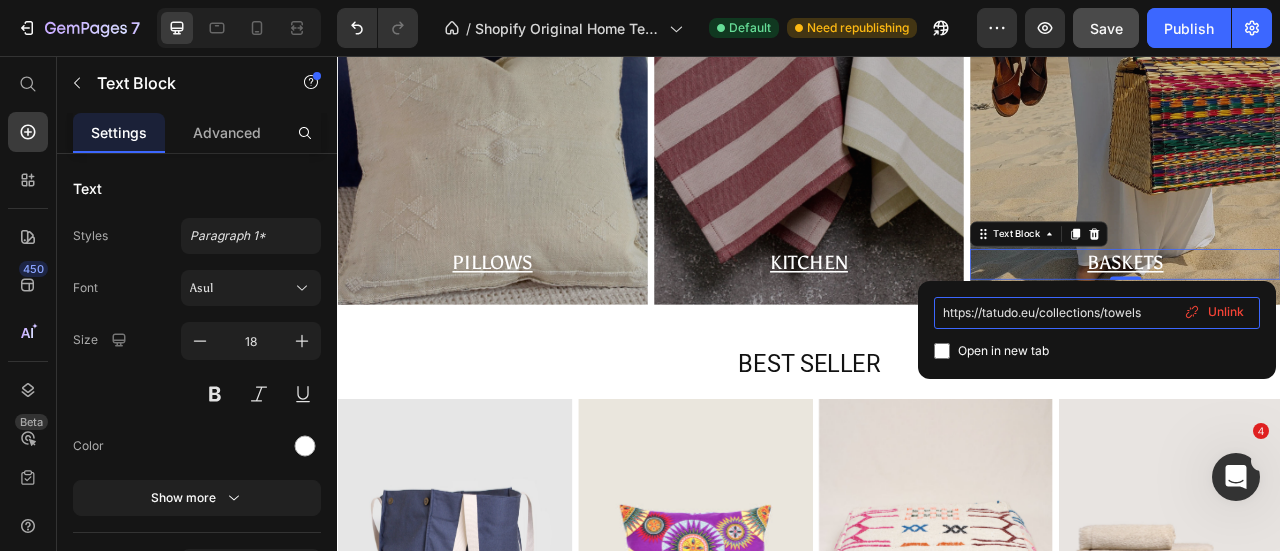 click on "https://tatudo.eu/collections/towels" at bounding box center [1097, 313] 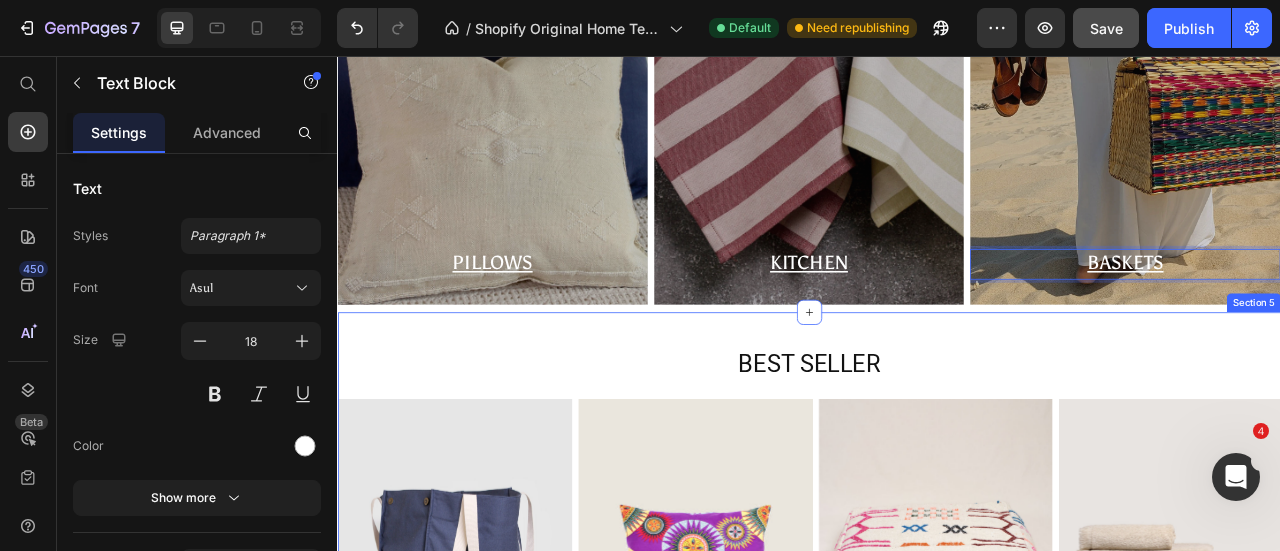 click on "BEST SELLER Heading
Image Image Image Image Image Image
Carousel" at bounding box center (937, 661) 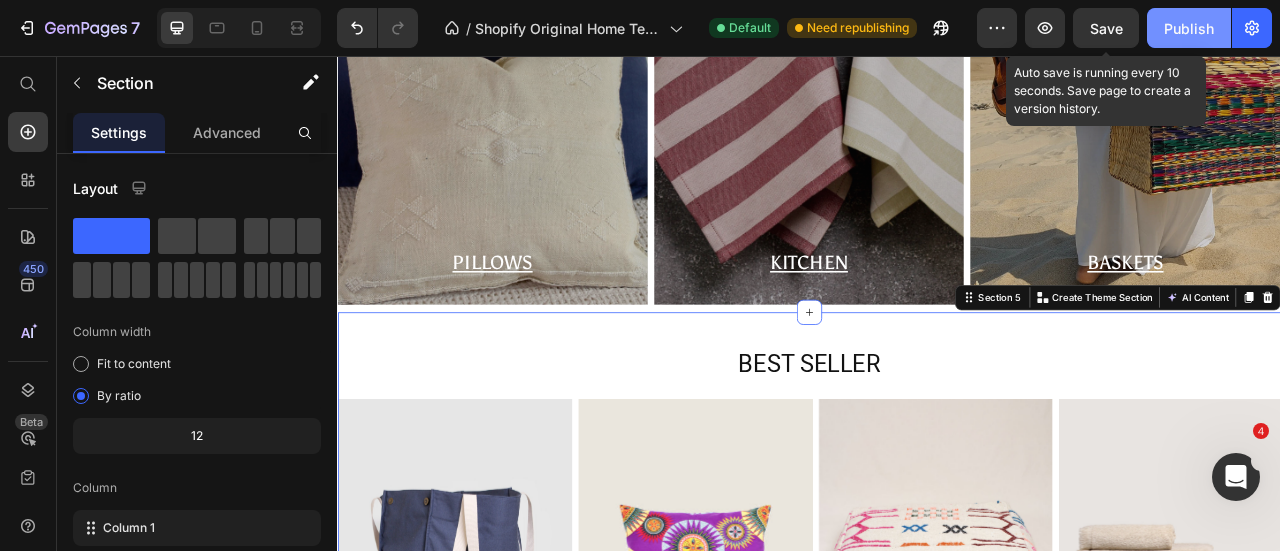 drag, startPoint x: 1104, startPoint y: 26, endPoint x: 1209, endPoint y: 30, distance: 105.076164 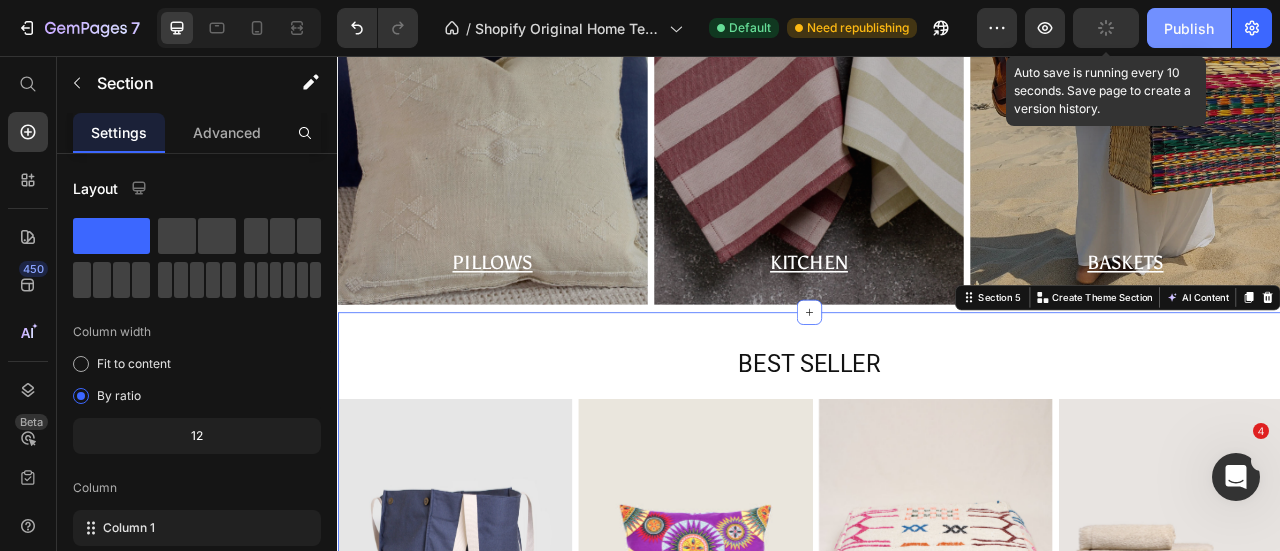 click on "Publish" at bounding box center (1189, 28) 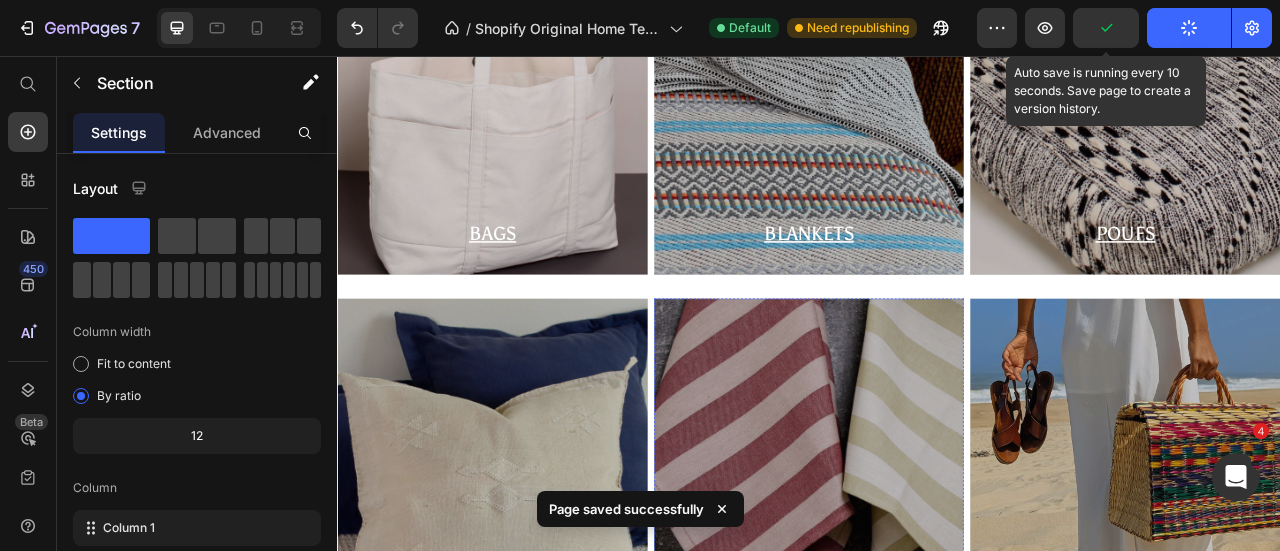 scroll, scrollTop: 858, scrollLeft: 0, axis: vertical 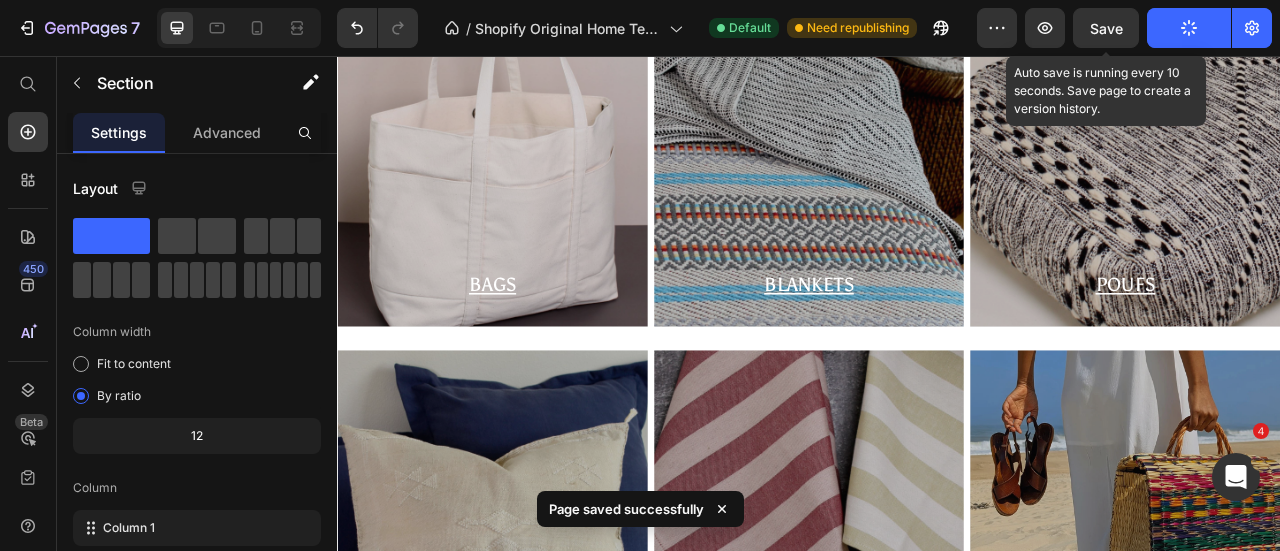 type 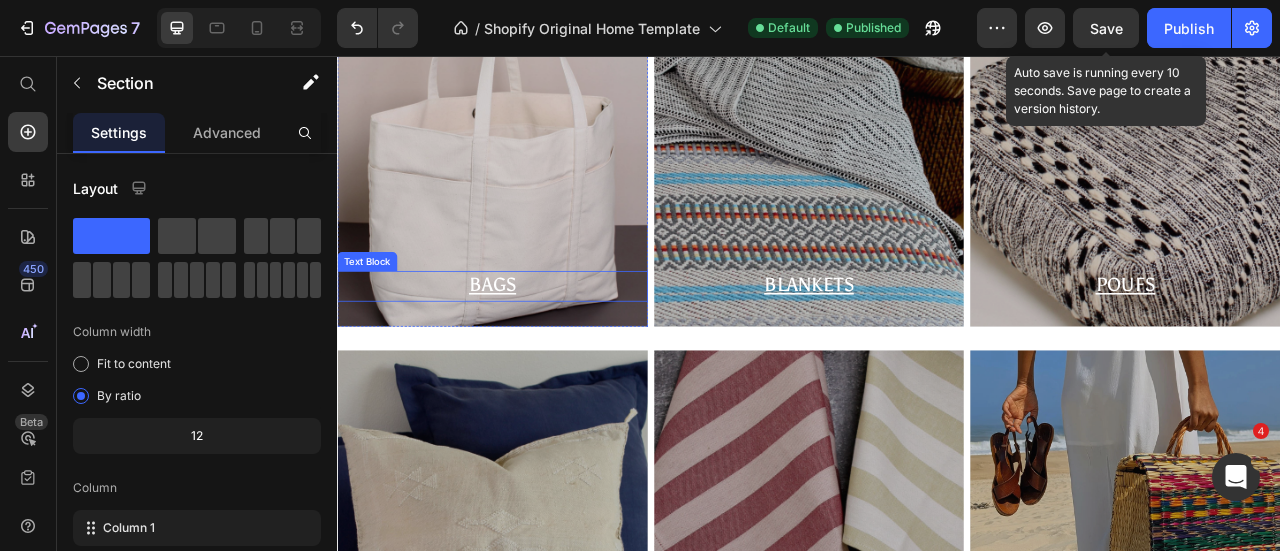 click on "BAGS" at bounding box center (534, 346) 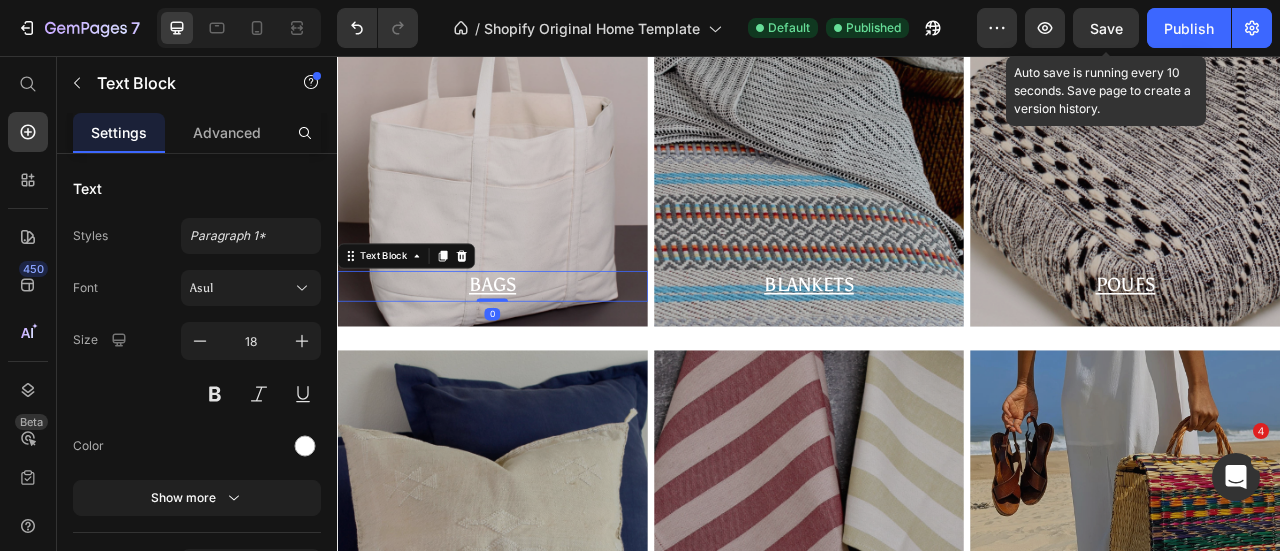 click on "BAGS" at bounding box center (534, 346) 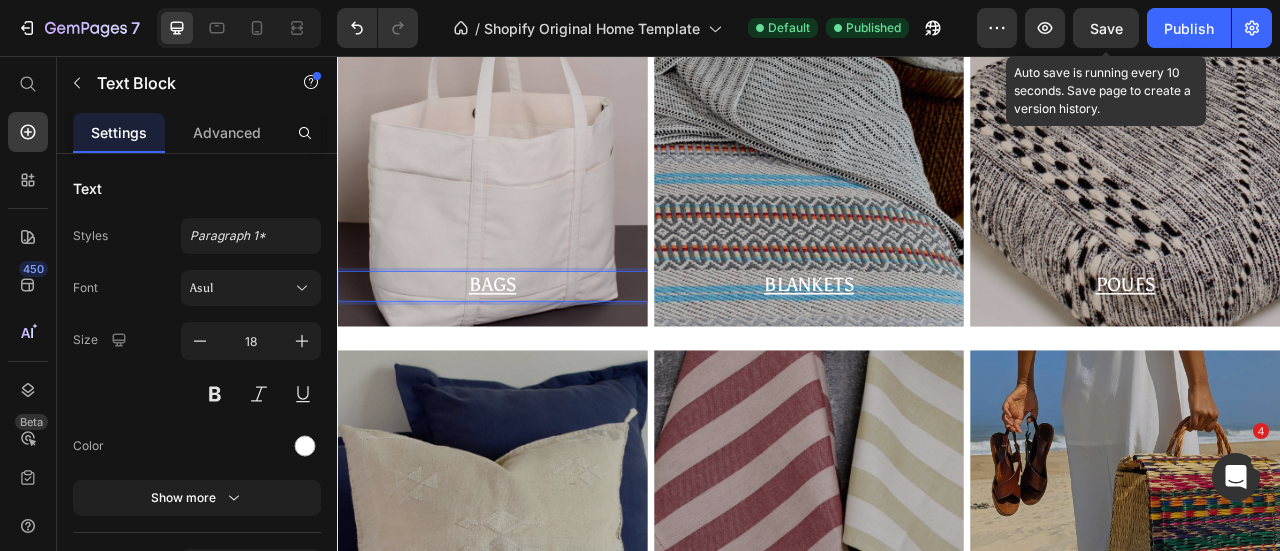 click on "BAGS" at bounding box center (534, 346) 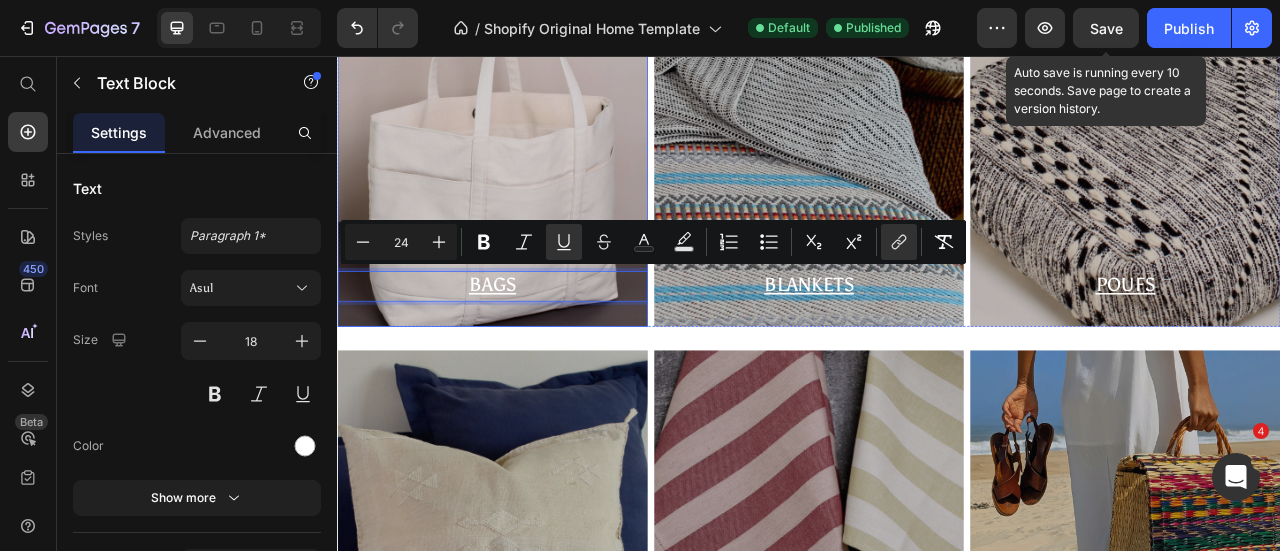 click on "BAGS Text Block   0" at bounding box center (534, 348) 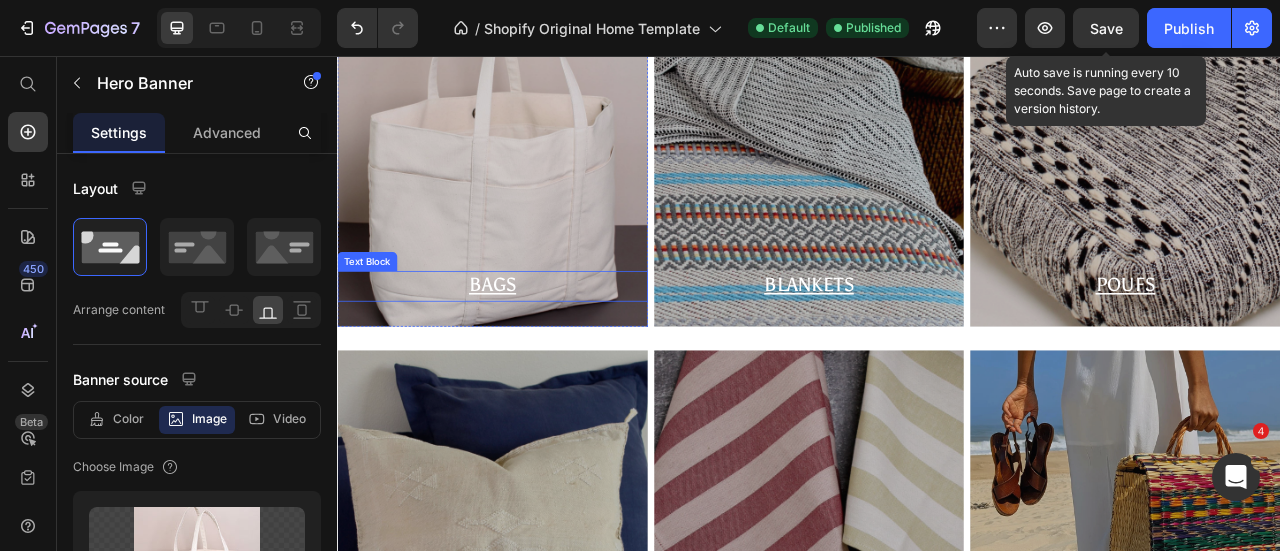 click on "BAGS" at bounding box center [534, 348] 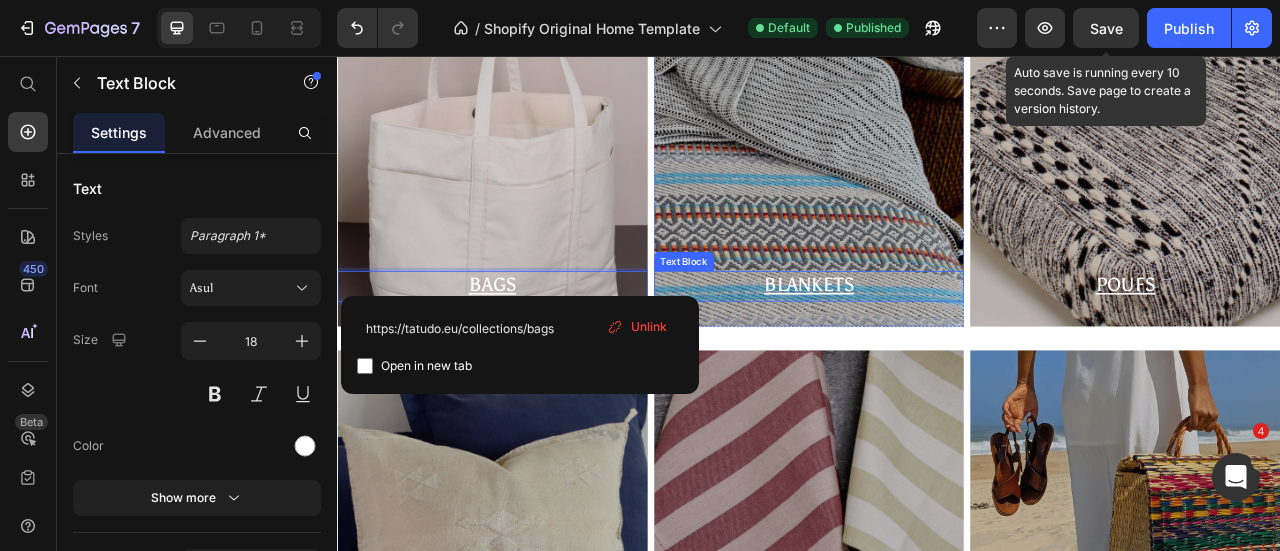 click on "BLANKETS" at bounding box center (937, 346) 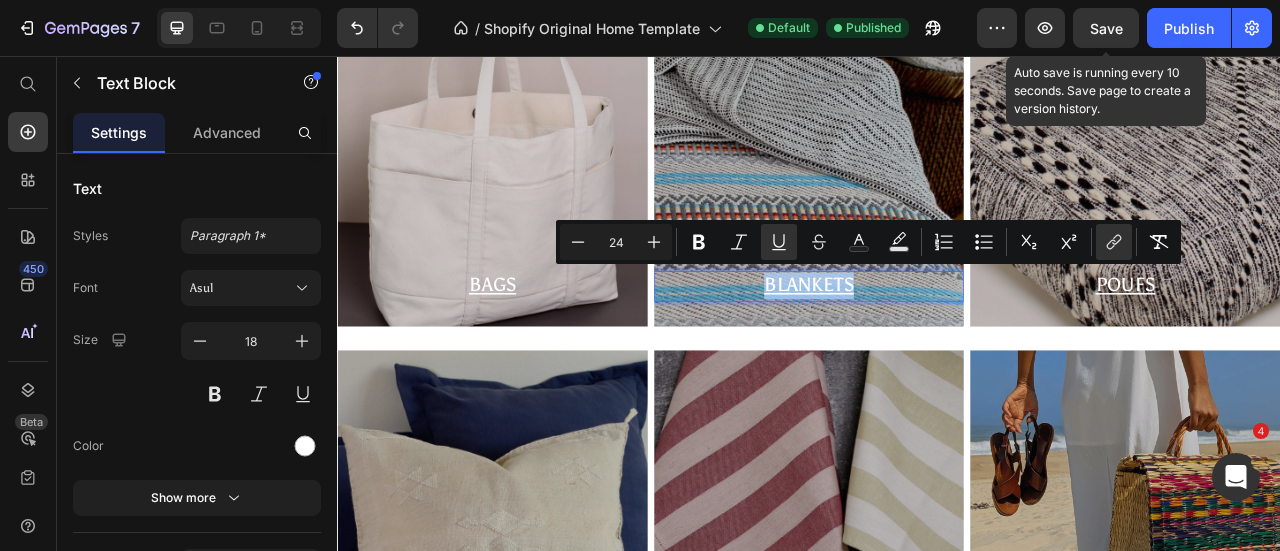 click on "SHOP BY CATEGORY Heading BAGS Text Block Hero Banner BLANKETS Text Block   0 Hero Banner POUFS Text Block Hero Banner Row PILLOWS Text Block Hero Banner KITCHEN Text Block Hero Banner BASKETS ⁠⁠⁠⁠⁠⁠⁠ Text Block Hero Banner Row" at bounding box center (937, 364) 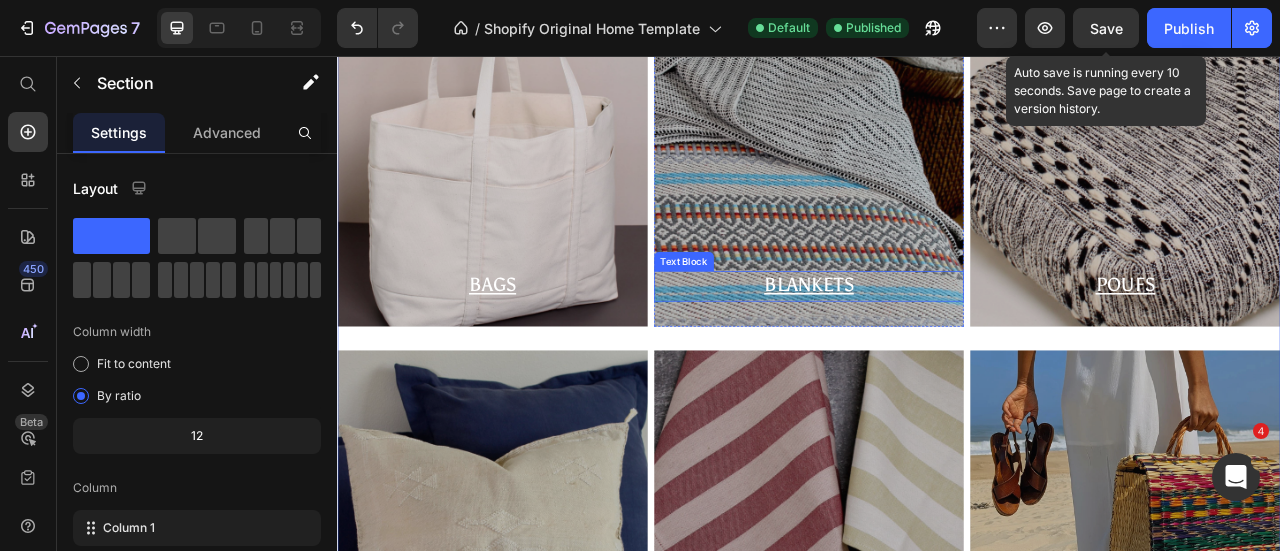 click on "BLANKETS" at bounding box center [937, 346] 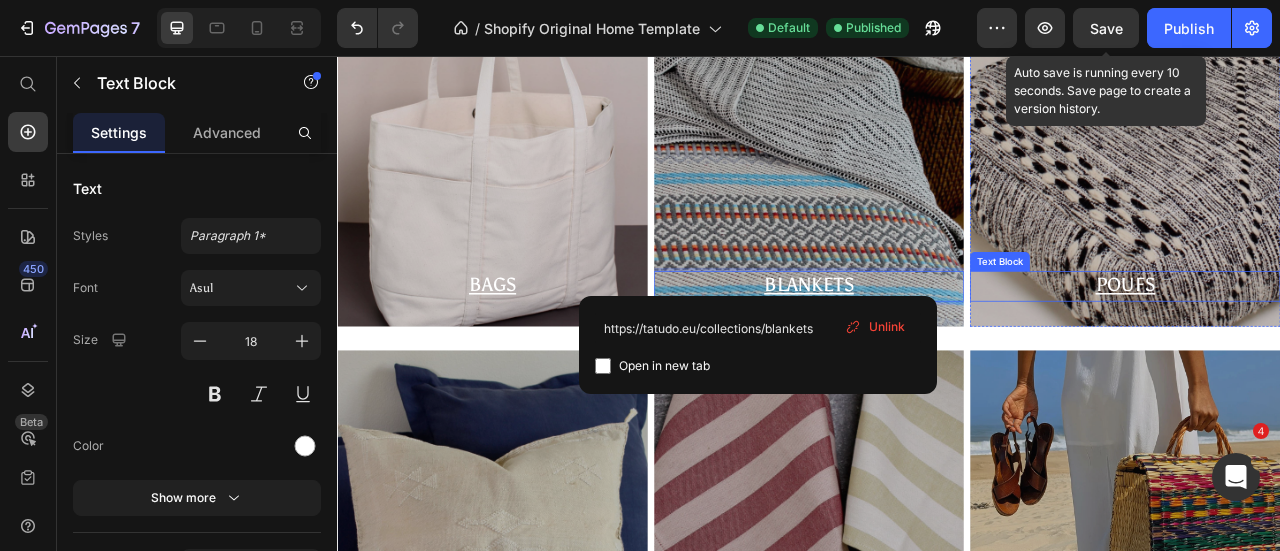 click on "POUFS" at bounding box center [1340, 346] 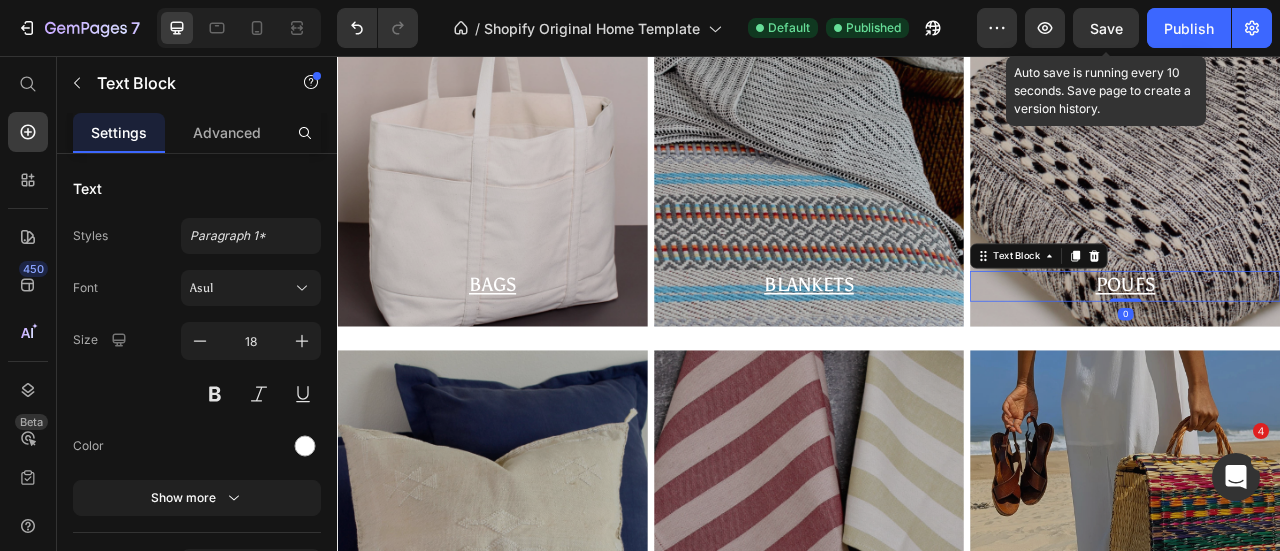 click on "POUFS" at bounding box center (1340, 346) 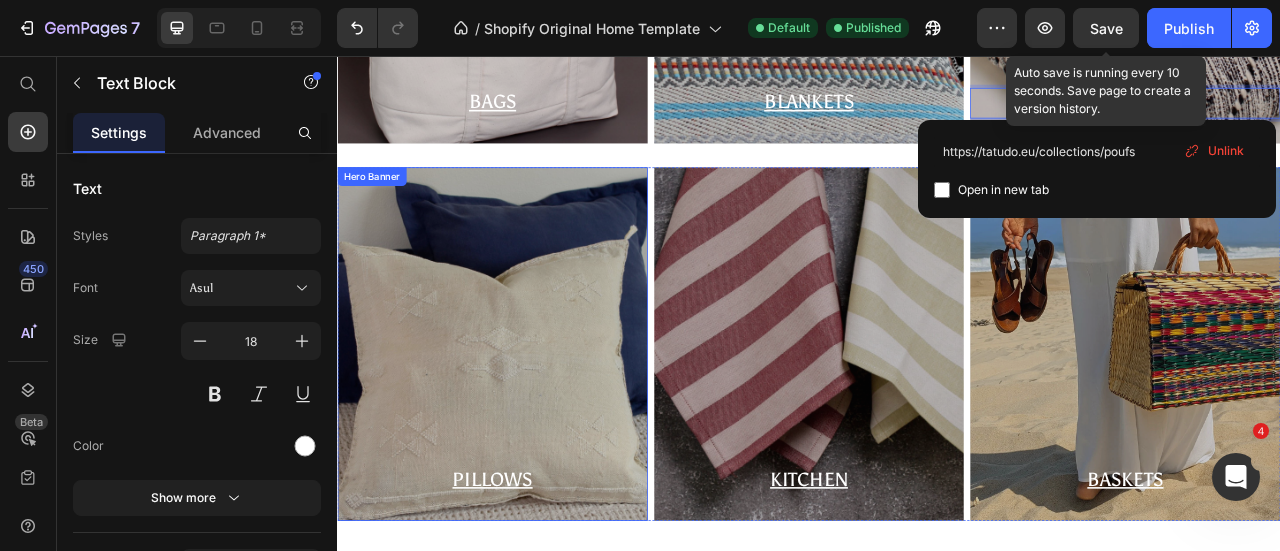 scroll, scrollTop: 1258, scrollLeft: 0, axis: vertical 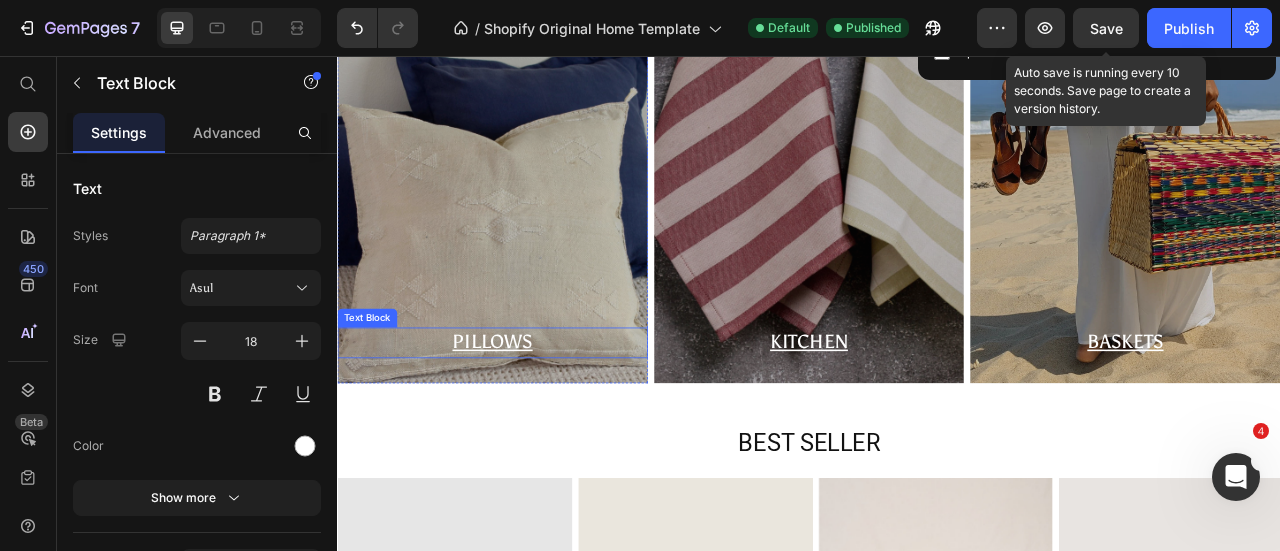 click on "PILLOWS" at bounding box center (534, 418) 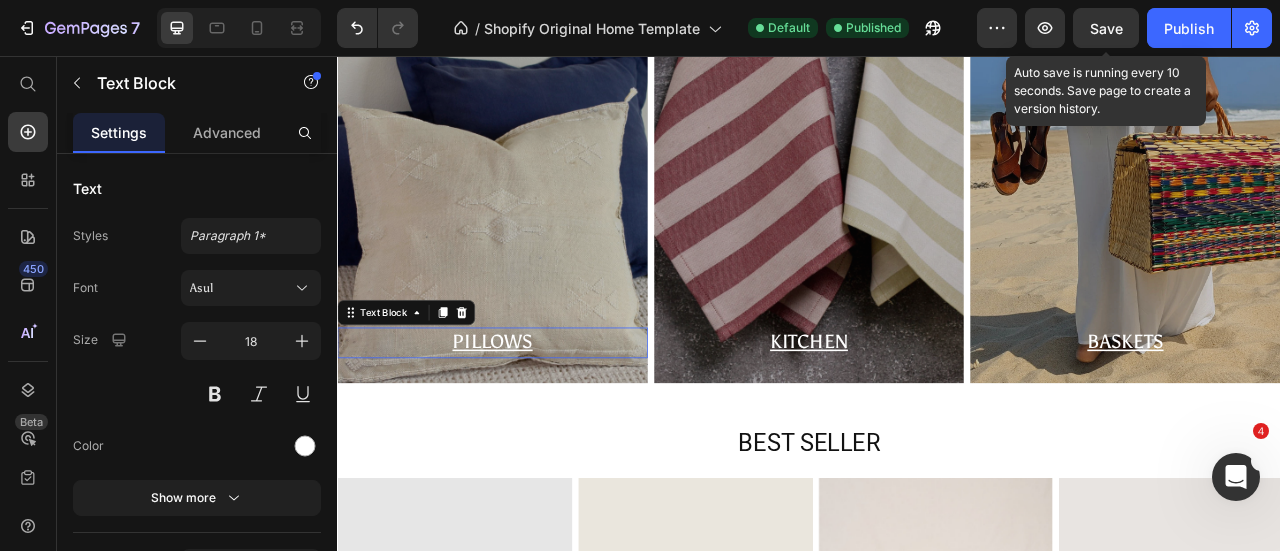 click on "PILLOWS" at bounding box center (534, 418) 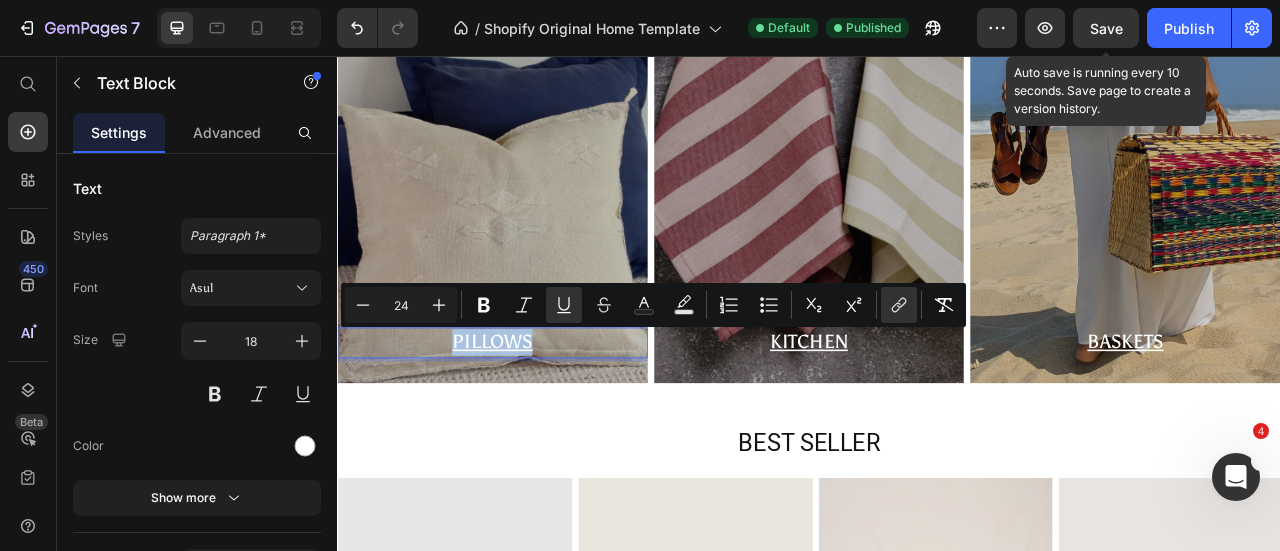click on "PILLOWS" at bounding box center (534, 420) 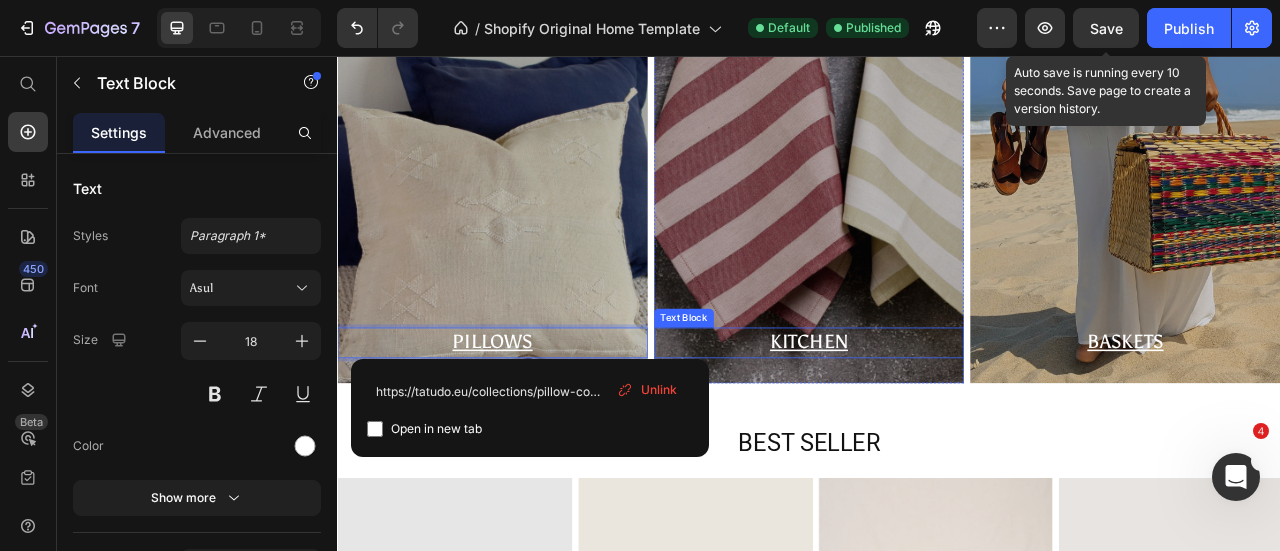 click on "KITCHEN" at bounding box center [937, 418] 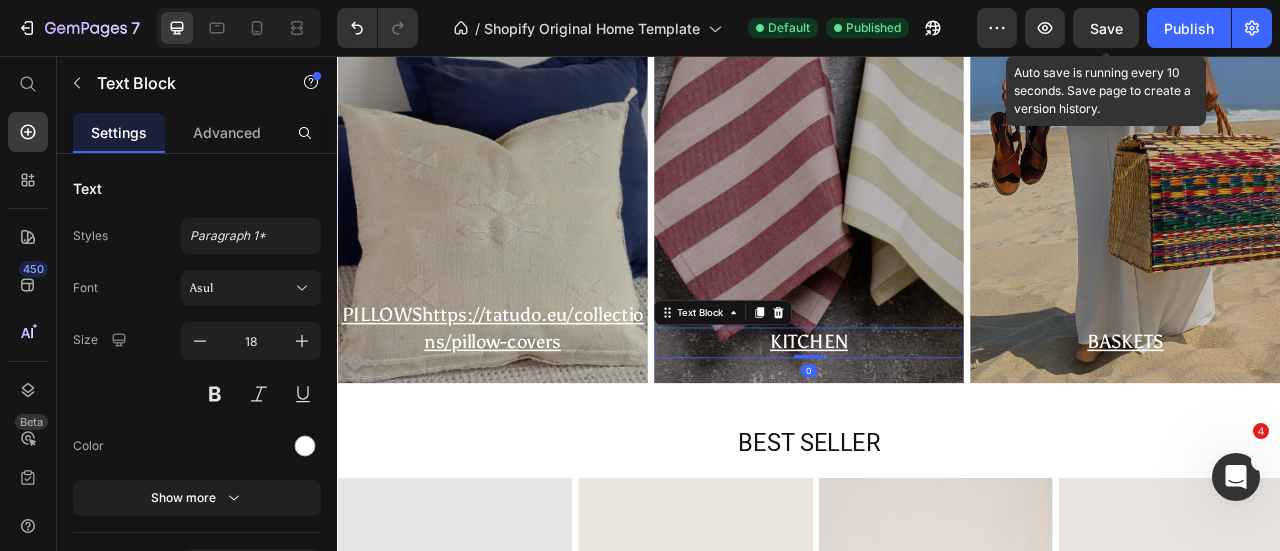 click on "KITCHEN" at bounding box center [937, 418] 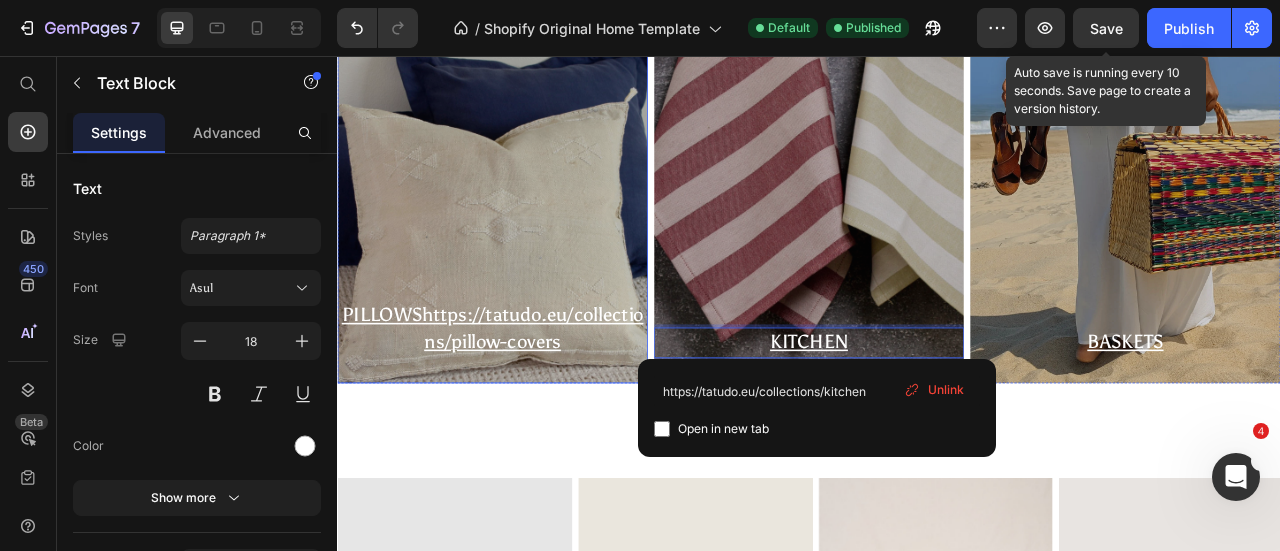click on "PILLOWShttps://tatudo.eu/collections/pillow-covers Text Block" at bounding box center (534, 403) 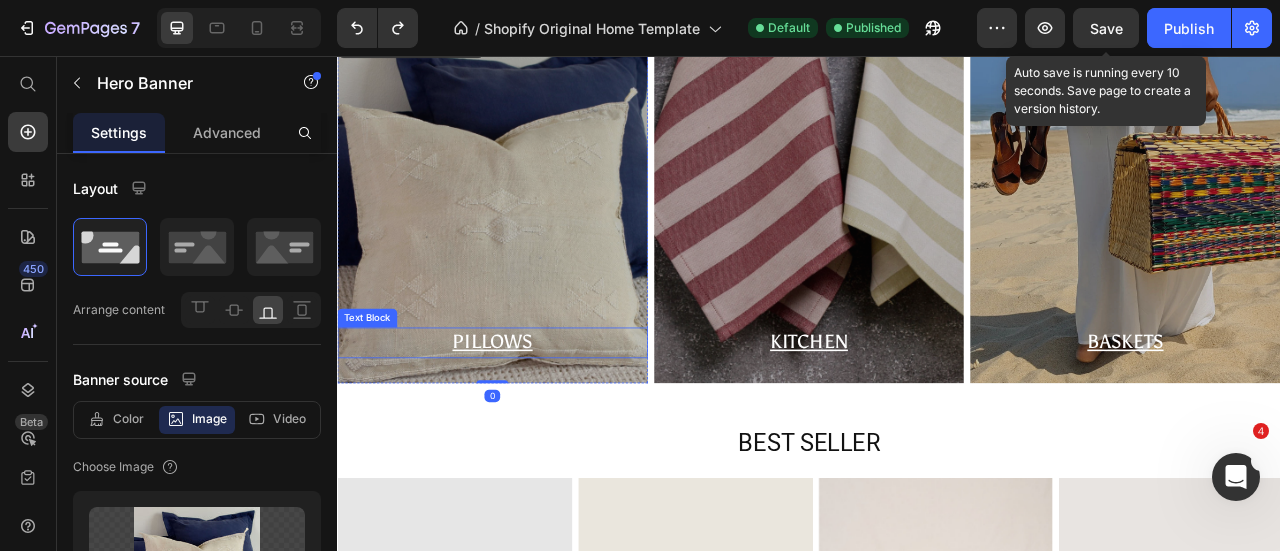 click on "PILLOWS" at bounding box center (534, 418) 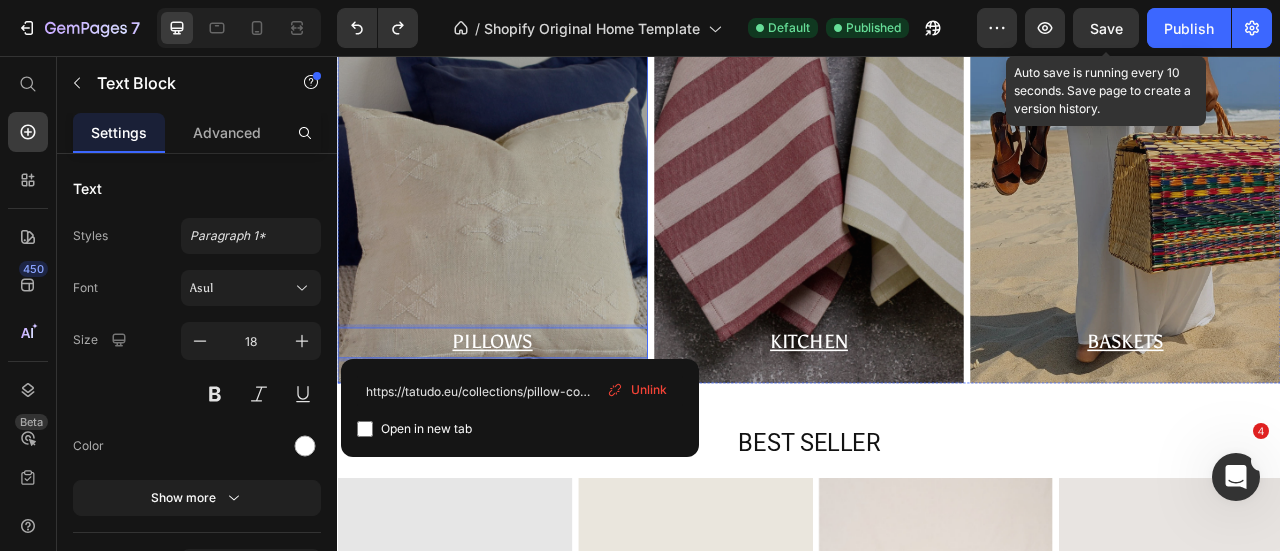 click at bounding box center [534, 247] 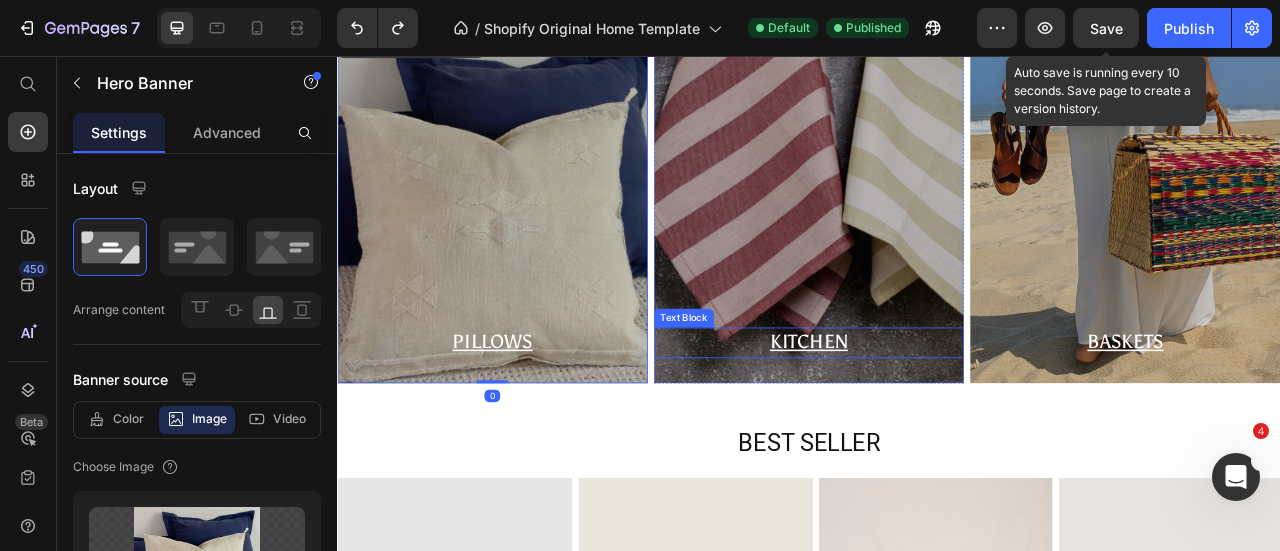 click on "KITCHEN" at bounding box center (937, 420) 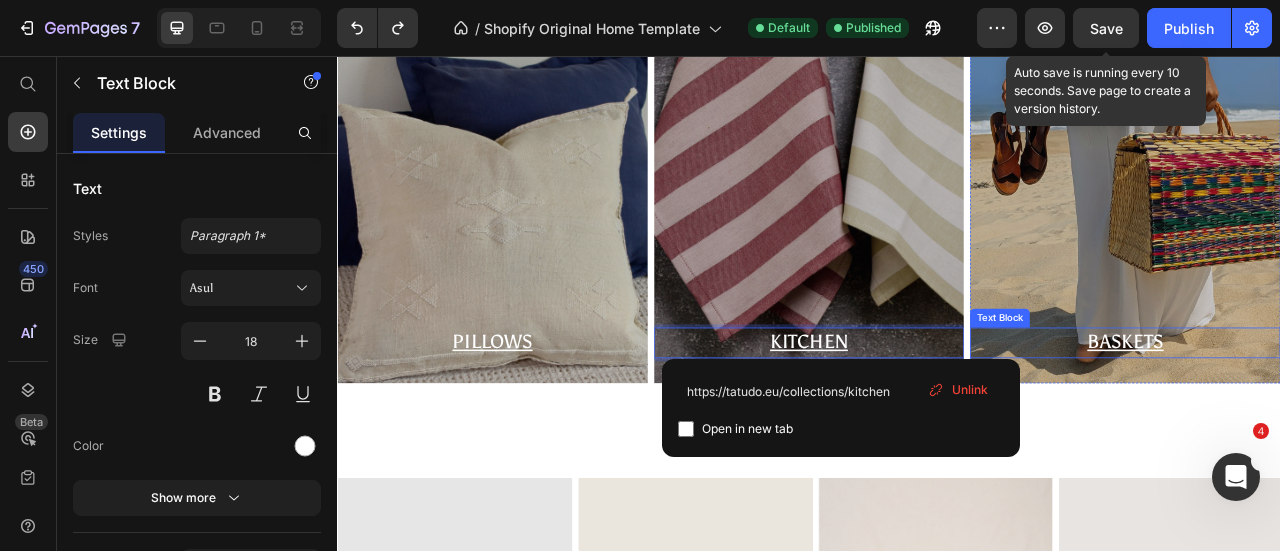 click on "BASKETS ⁠⁠⁠⁠⁠⁠⁠" at bounding box center [1339, 420] 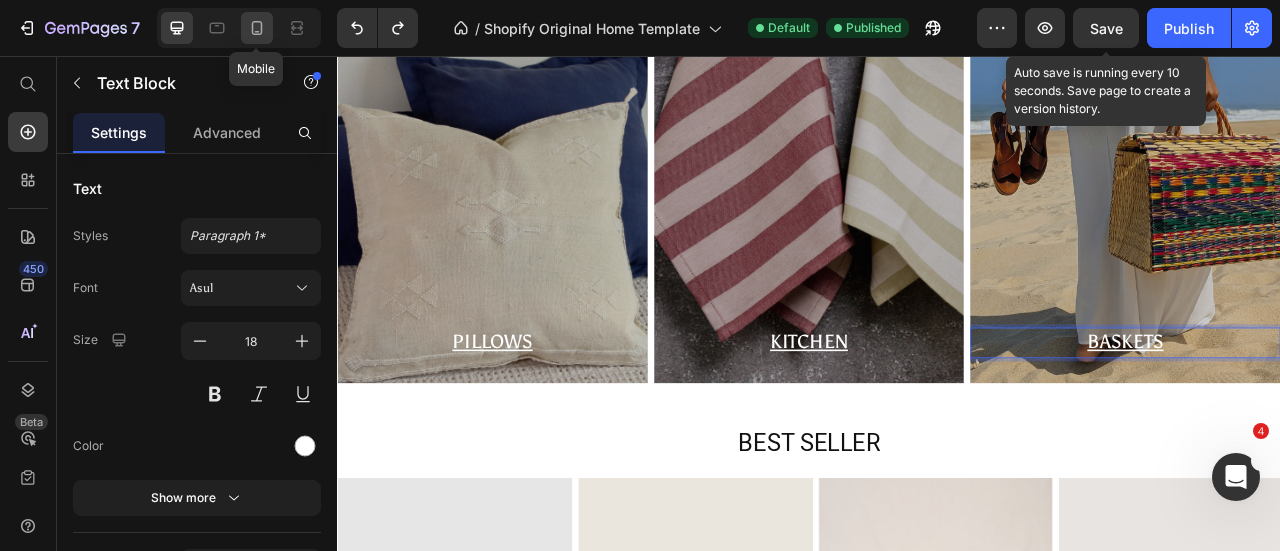 click 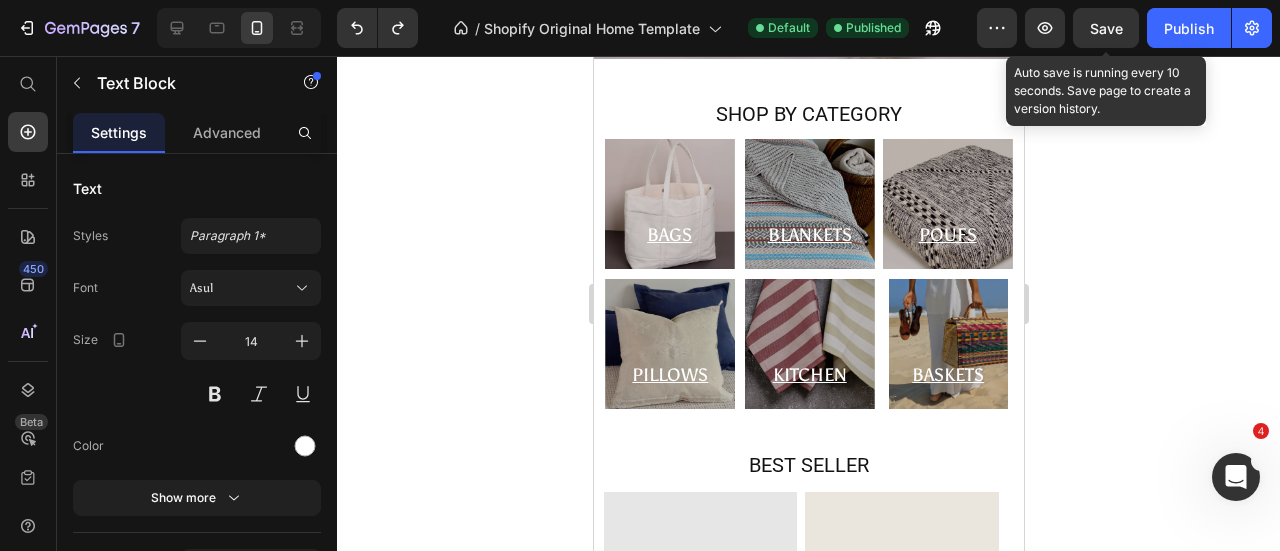 scroll, scrollTop: 600, scrollLeft: 0, axis: vertical 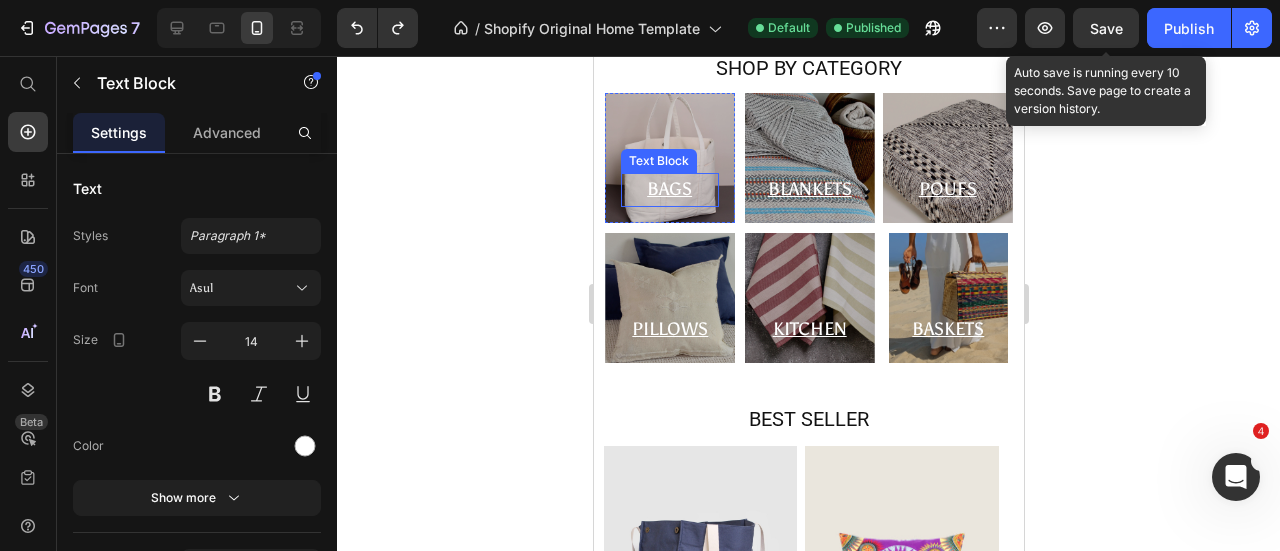 click on "BAGS" at bounding box center [668, 189] 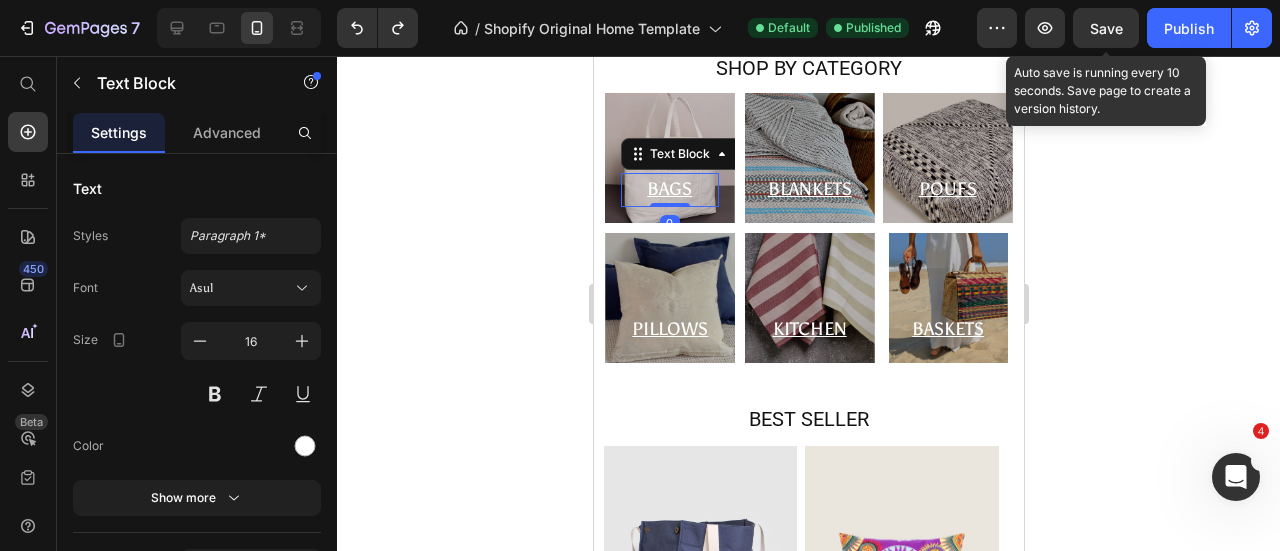 click on "BAGS" at bounding box center [668, 189] 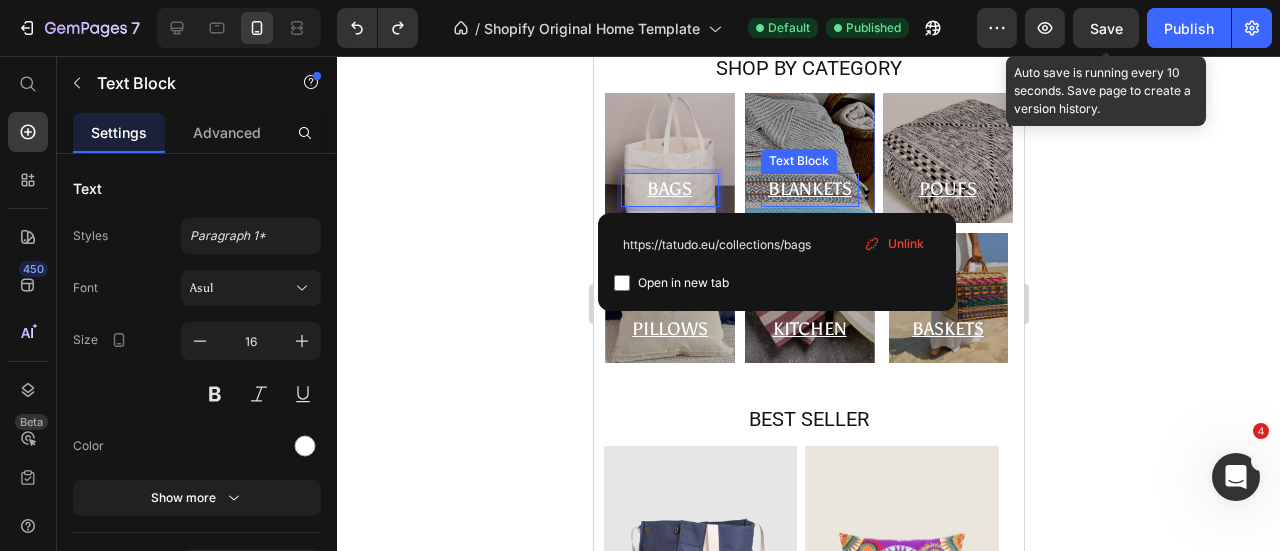 click on "BLANKET" at bounding box center [804, 189] 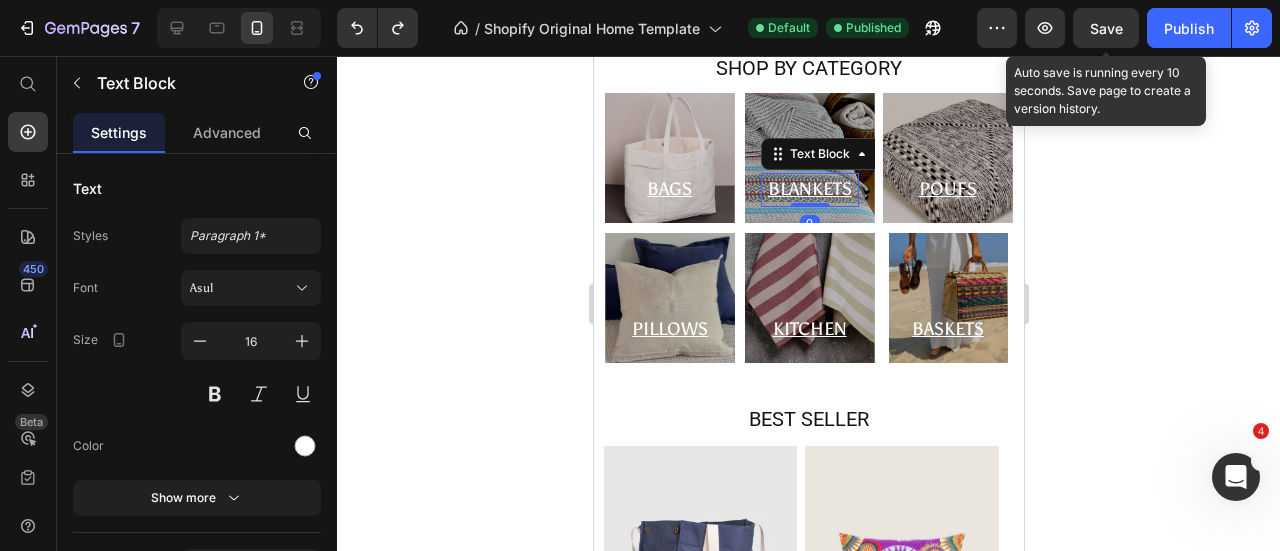 click on "BLANKET" at bounding box center (804, 189) 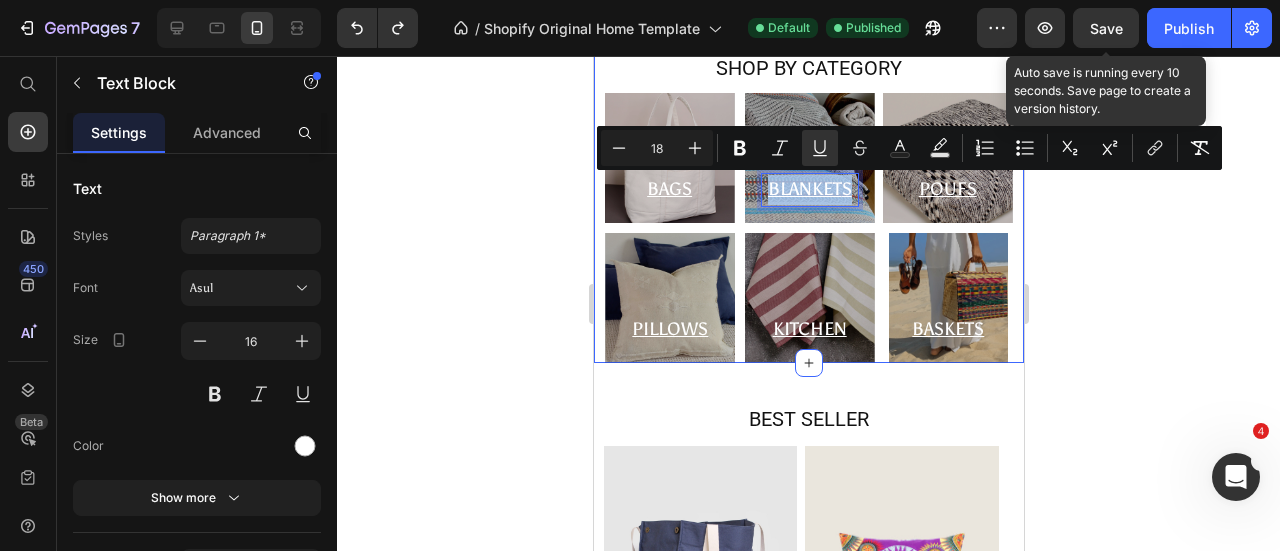 click on "SHOP BY CATEGORY Heading BAGS Text Block Hero Banner BLANKET S Text Block   0 Hero Banner POUFS Text Block Hero Banner Row PILLOWS Text Block Hero Banner KITCHEN Text Block Hero Banner BASKETS Text Block Hero Banner Row" at bounding box center [808, 188] 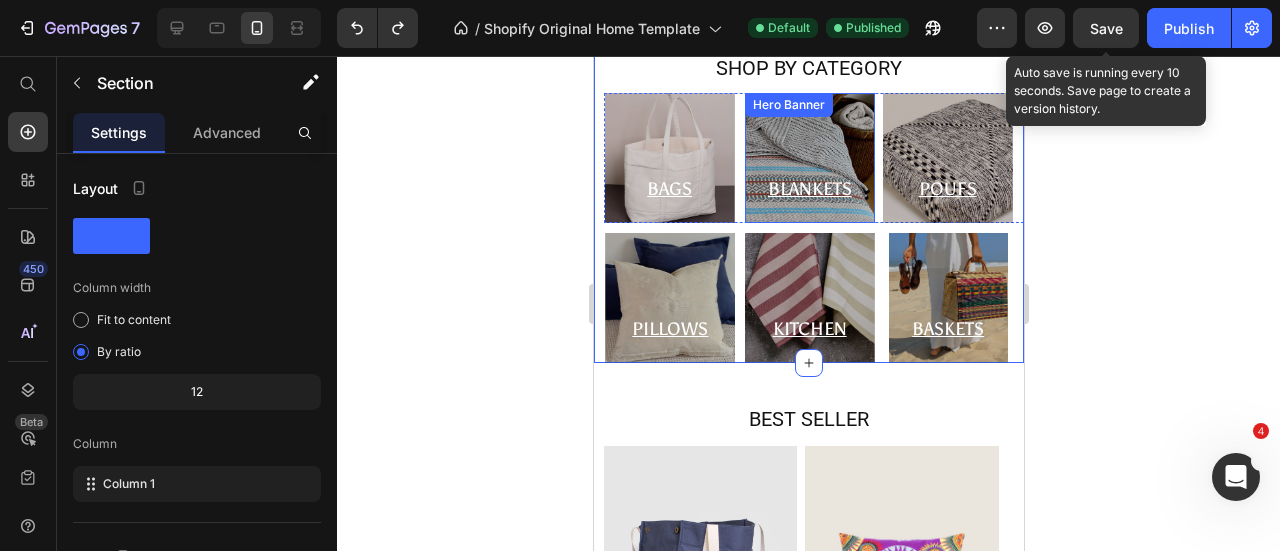 click on "BLANKET" at bounding box center [804, 189] 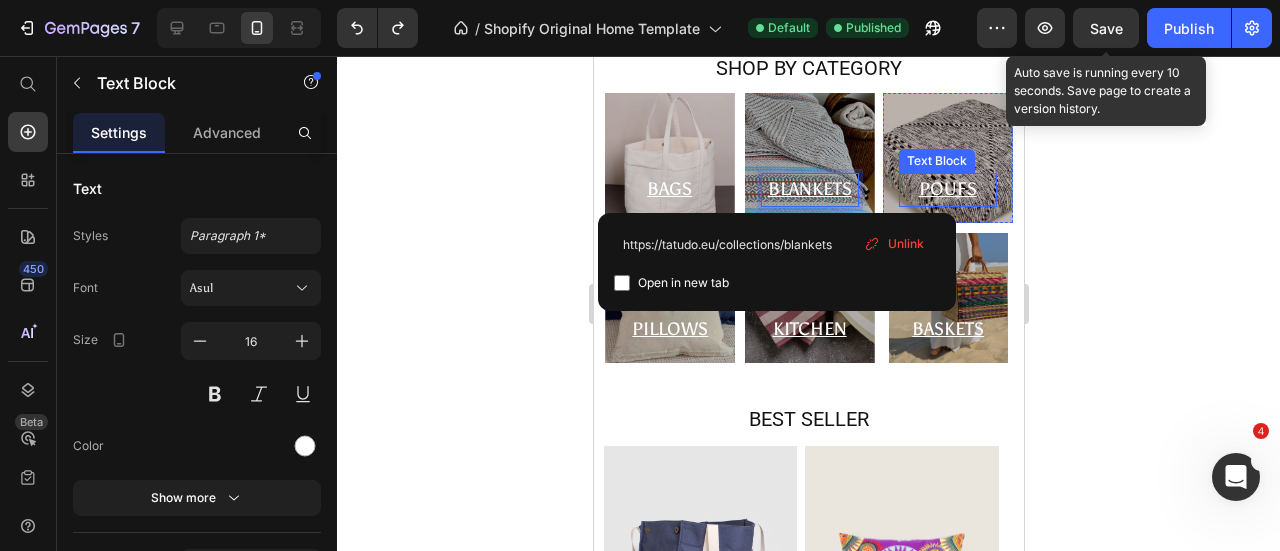 click on "POUFS" at bounding box center [947, 189] 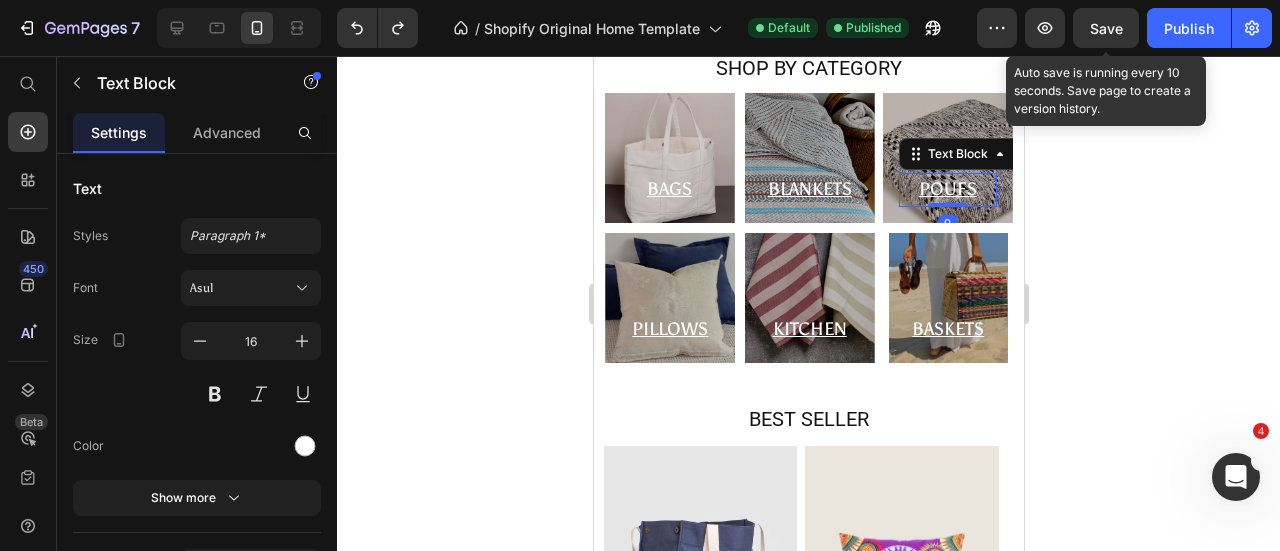 click on "POUFS" at bounding box center [947, 189] 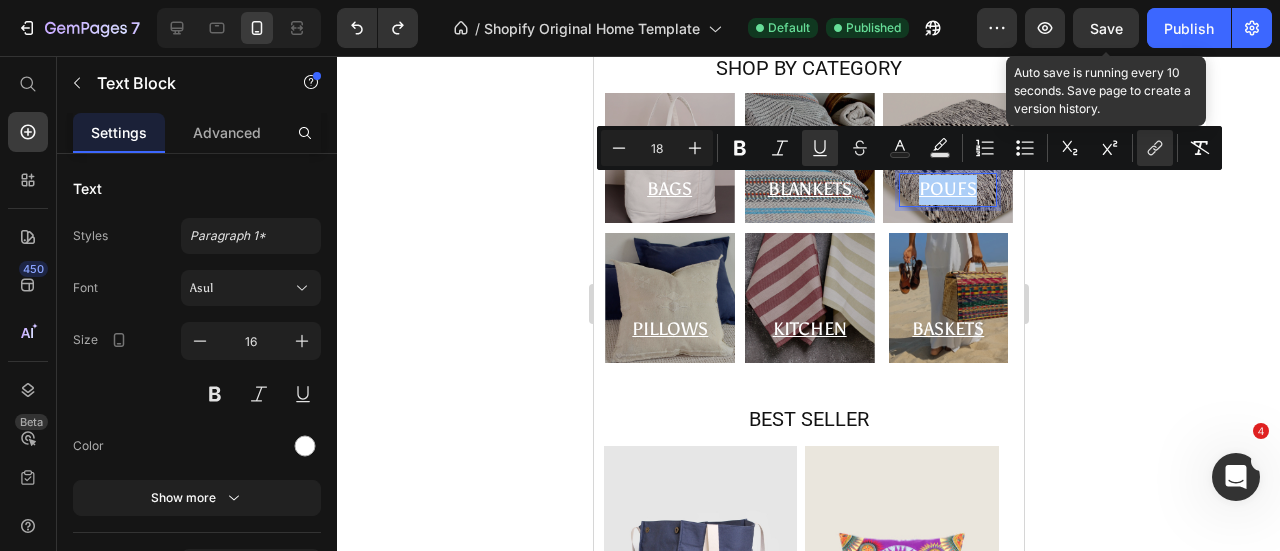 click 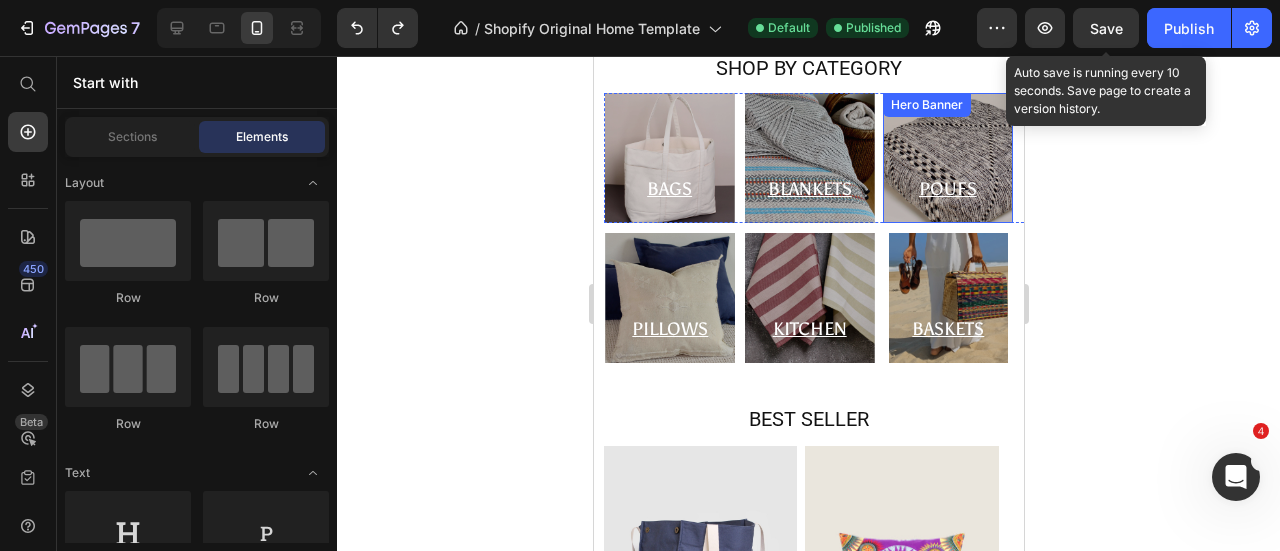 click on "POUFS" at bounding box center (947, 190) 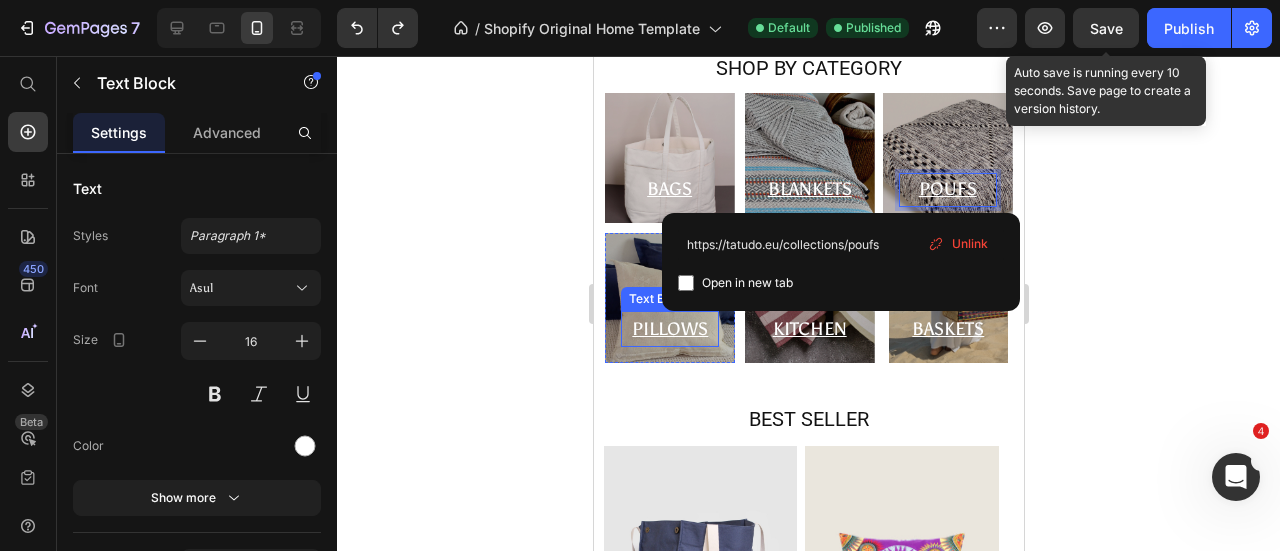 click on "PILLOWS" at bounding box center [669, 329] 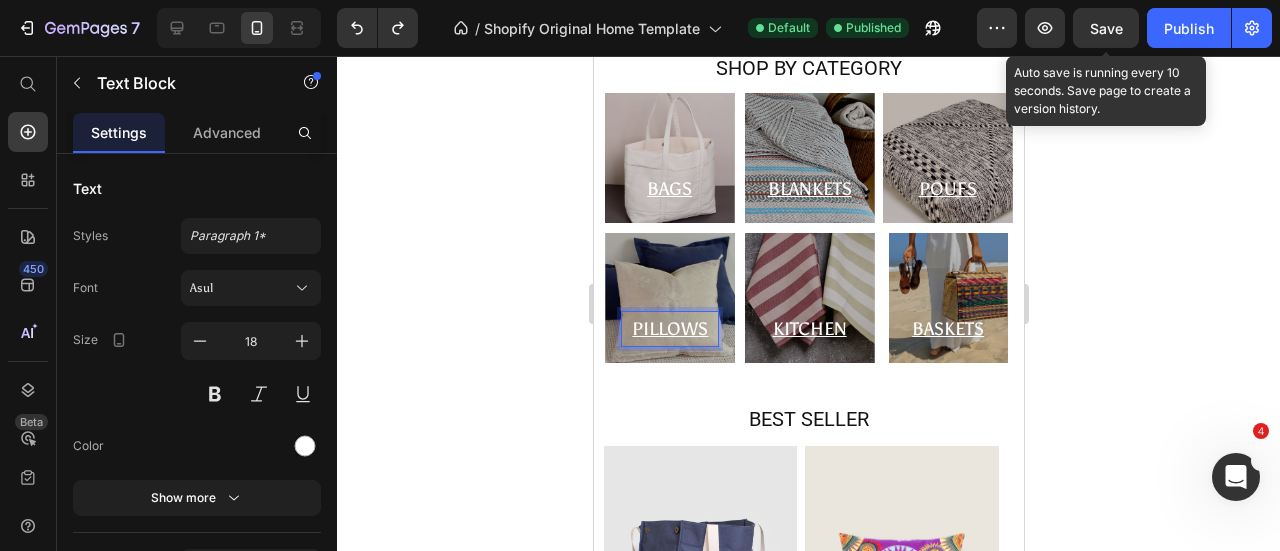 click on "PILLOWS" at bounding box center (669, 329) 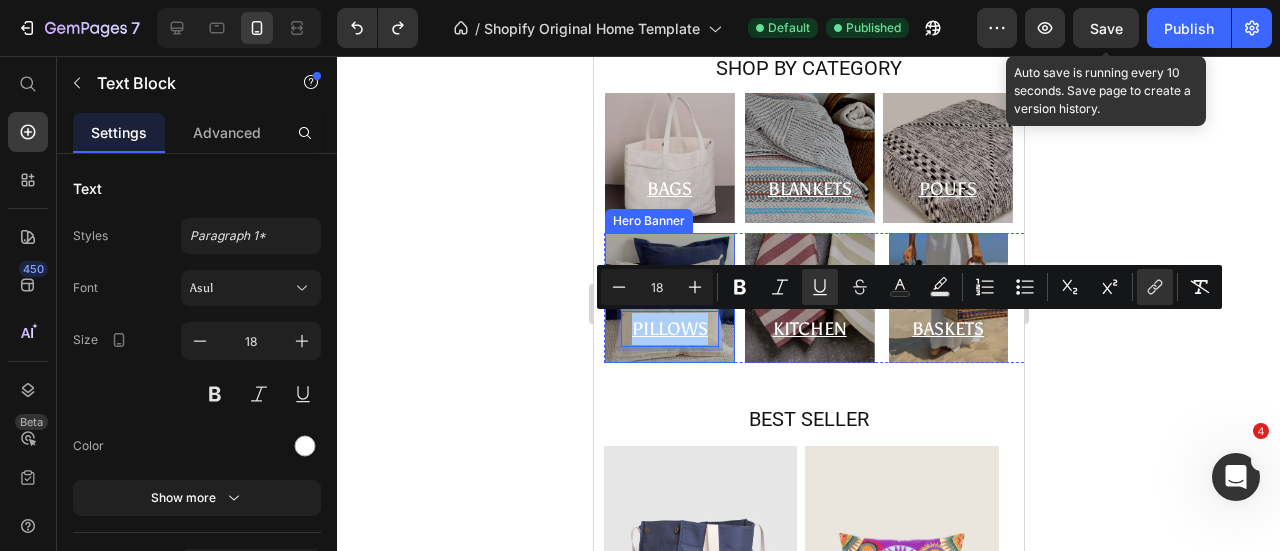 click 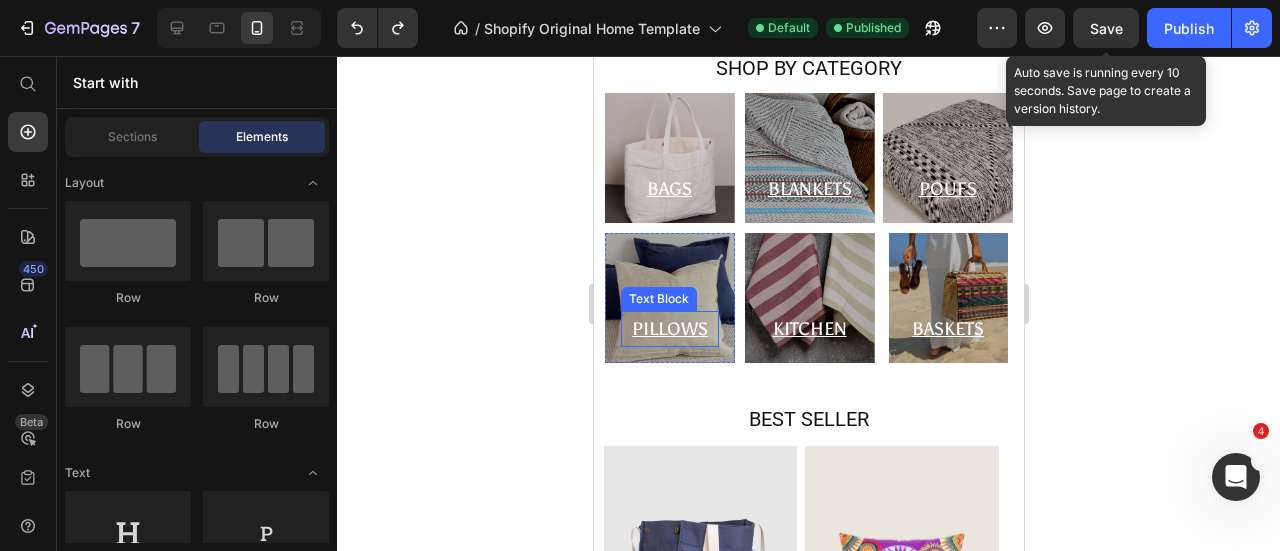 click on "PILLOWS" at bounding box center [669, 329] 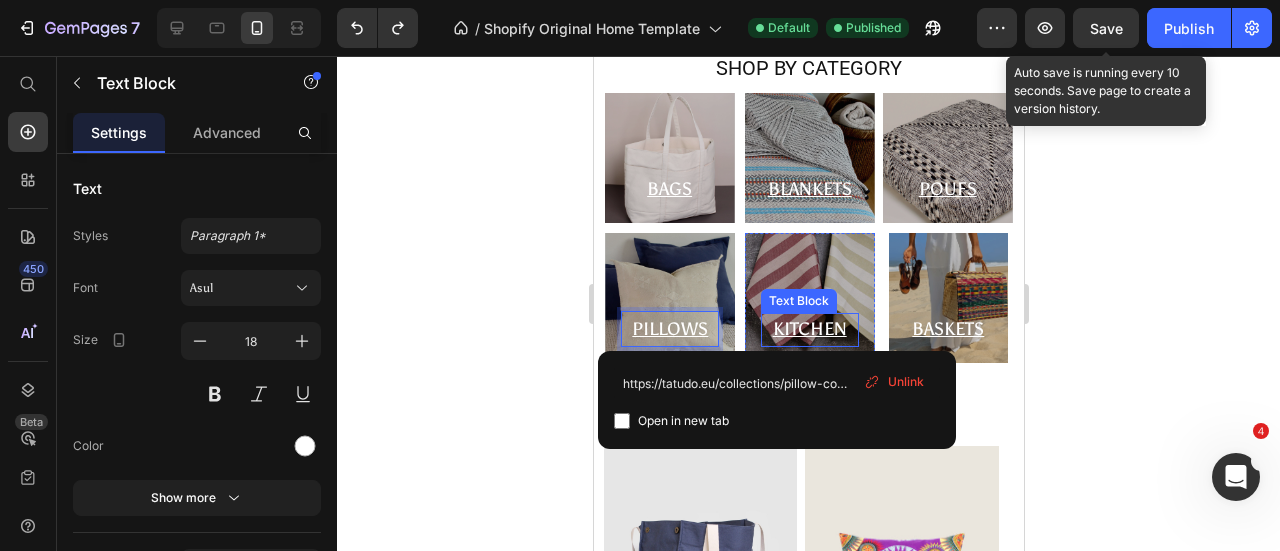 click on "KITCHEN" at bounding box center (809, 329) 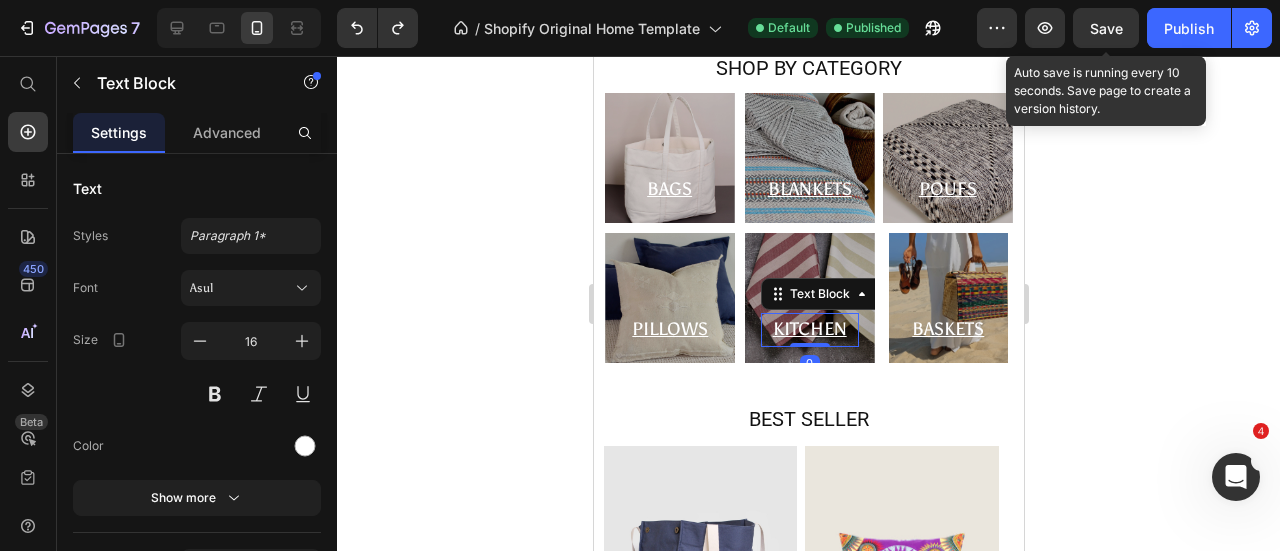 click on "KITCHEN" at bounding box center [809, 329] 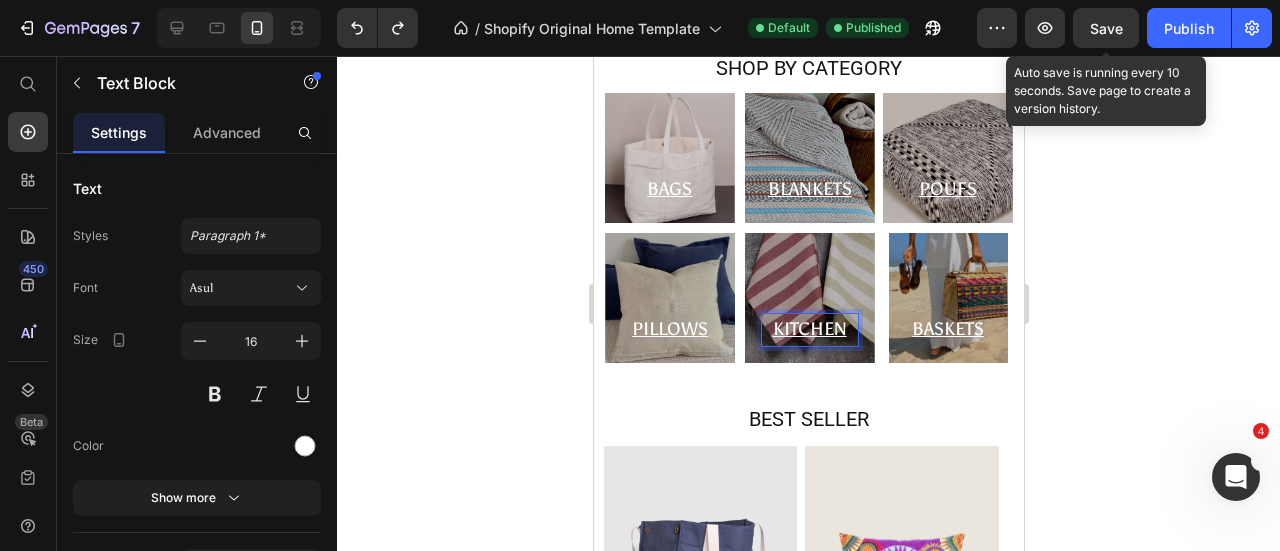 drag, startPoint x: 20, startPoint y: 279, endPoint x: 564, endPoint y: 335, distance: 546.87476 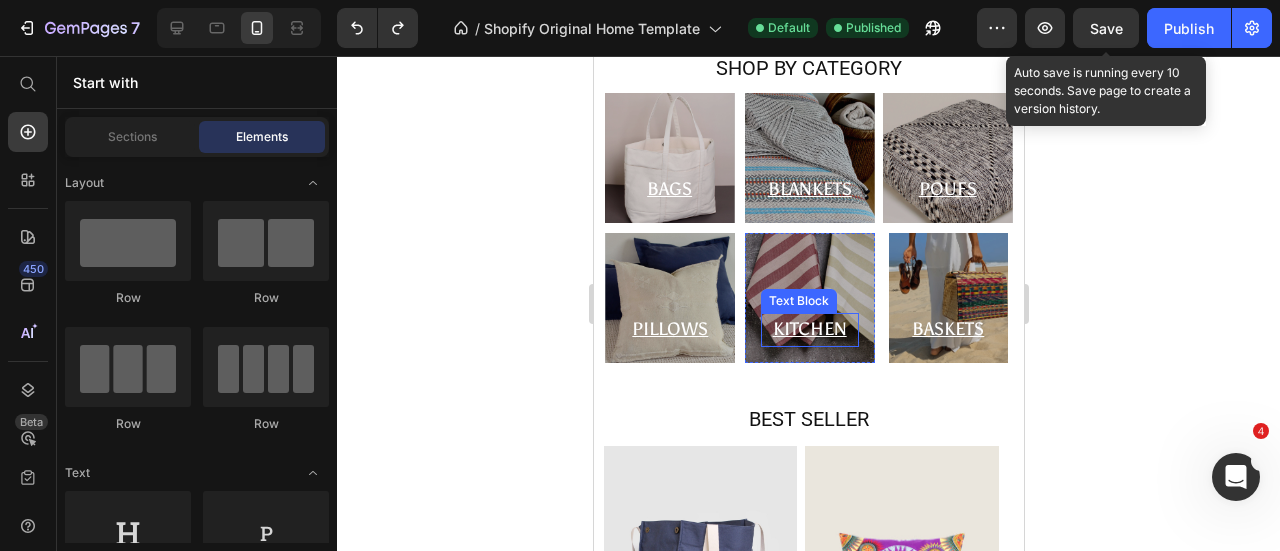 click on "KITCHEN" at bounding box center [809, 329] 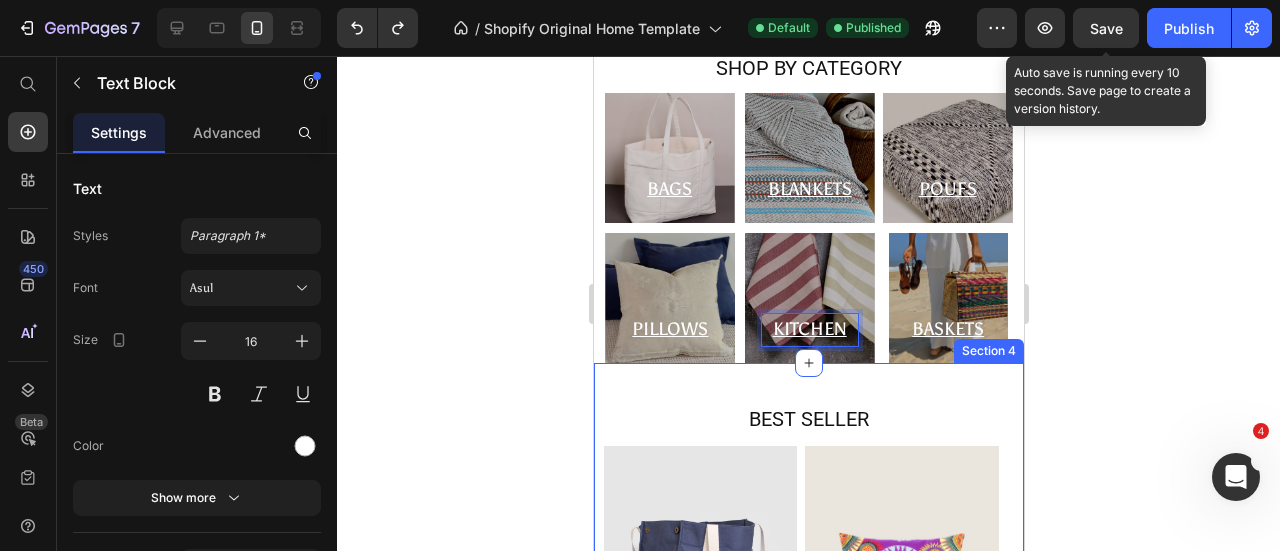 click on "BEST SELLER Heading Image Image Image Image Carousel" at bounding box center (808, 558) 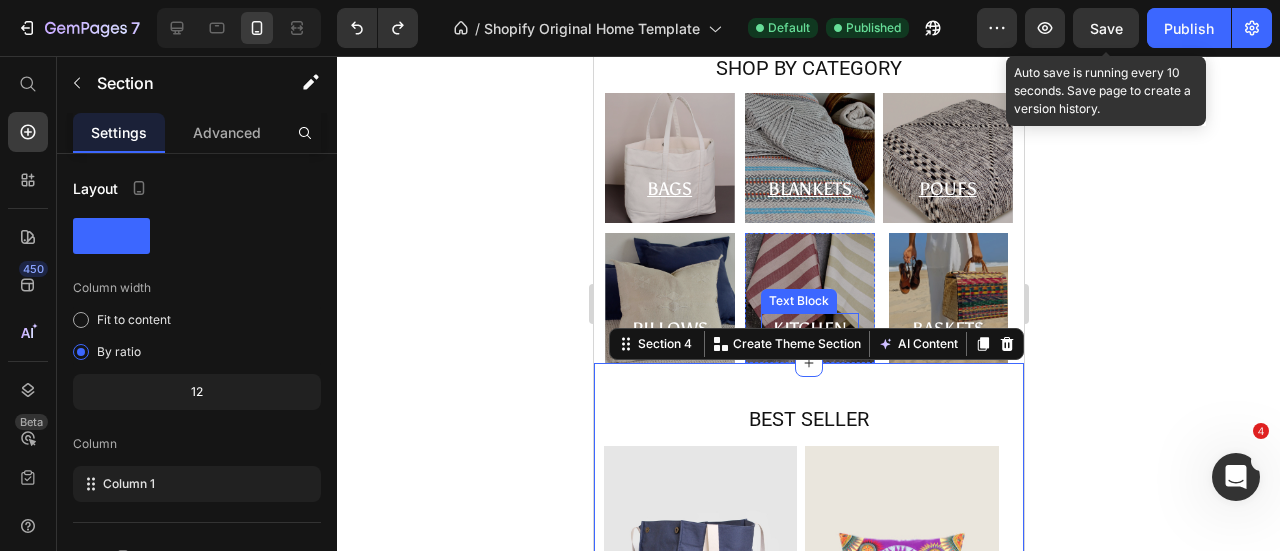 click on "KITCHEN" at bounding box center [809, 330] 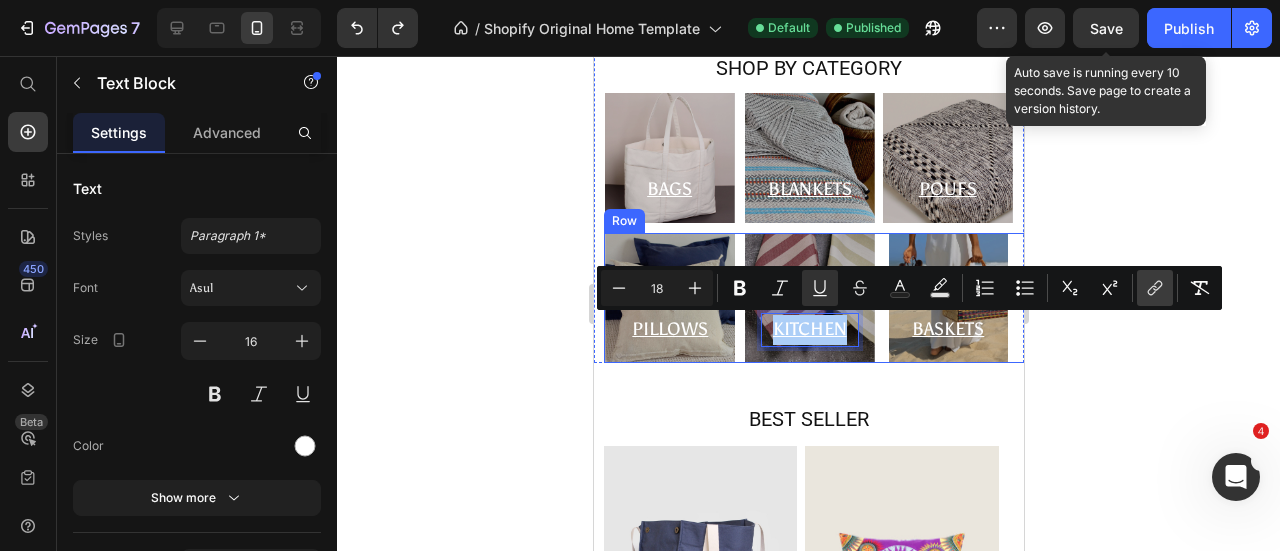 click 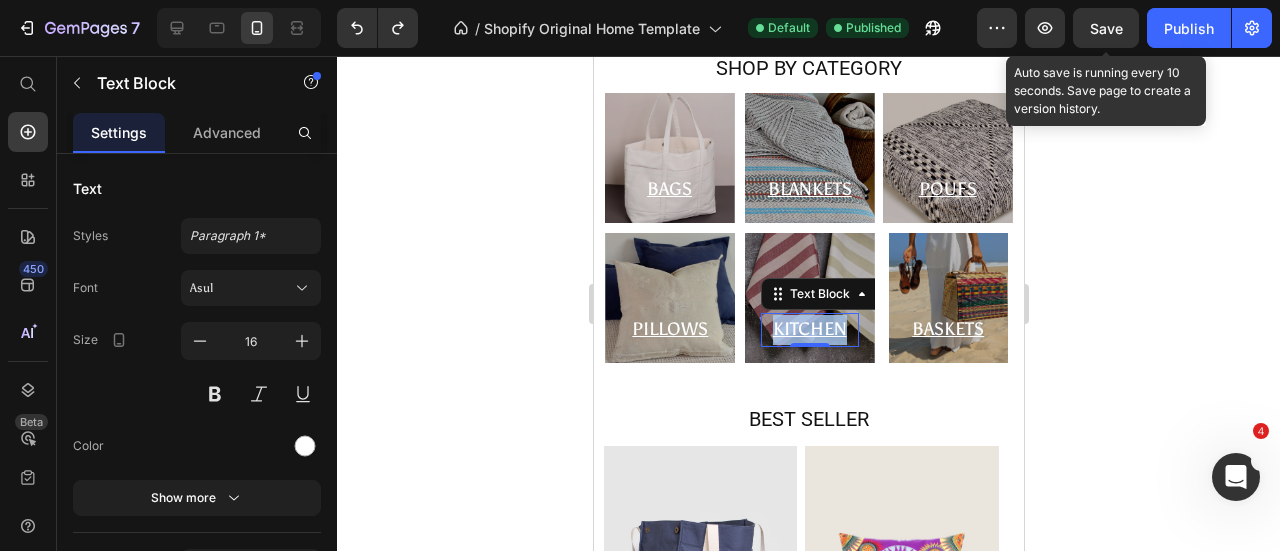 click on "KITCHEN" at bounding box center [809, 329] 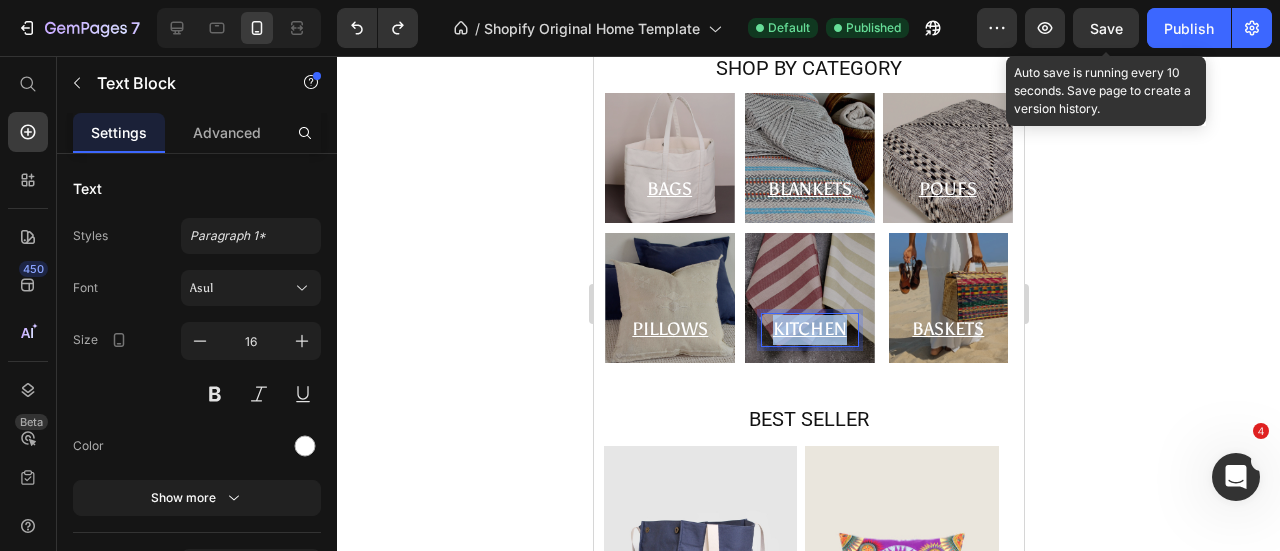 click on "KITCHEN" at bounding box center (809, 329) 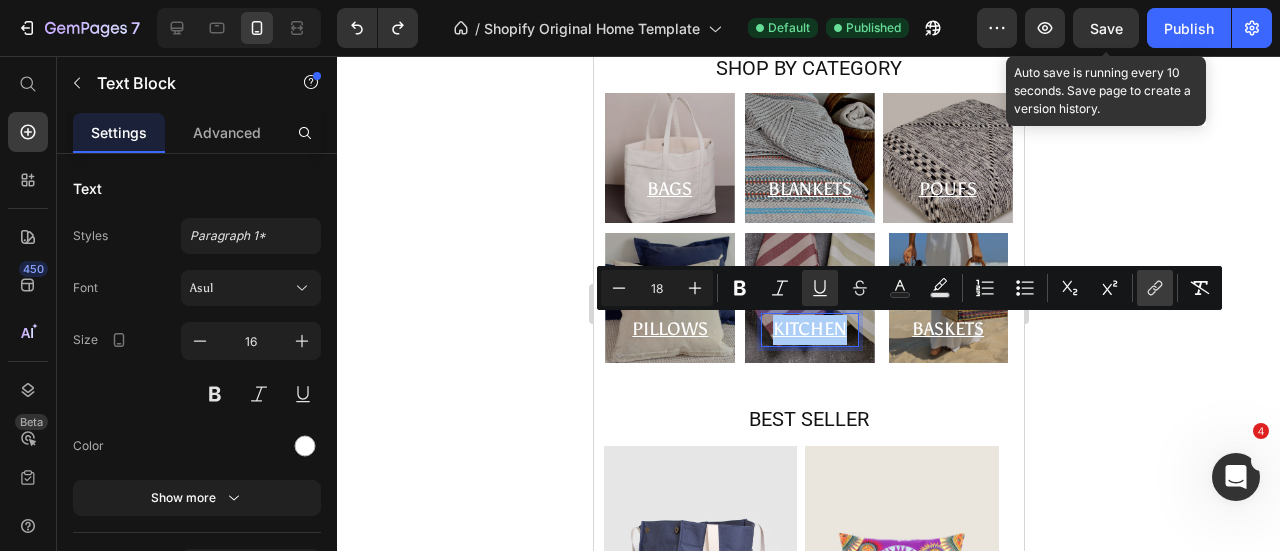 click on "link" at bounding box center [1155, 288] 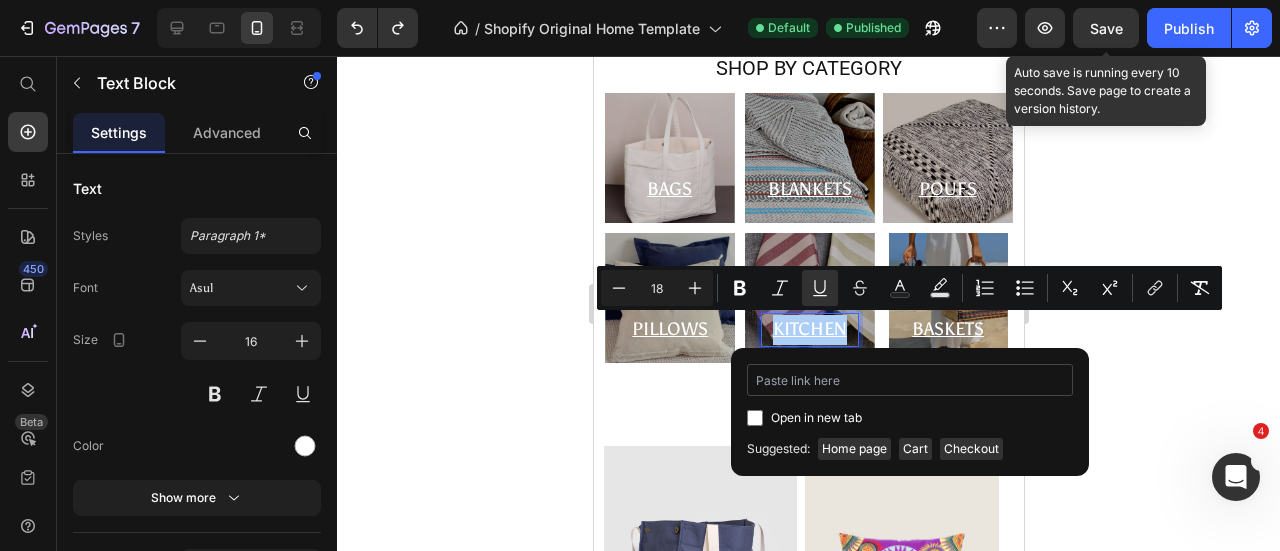 type on "https://tatudo.eu/collections/kitchen" 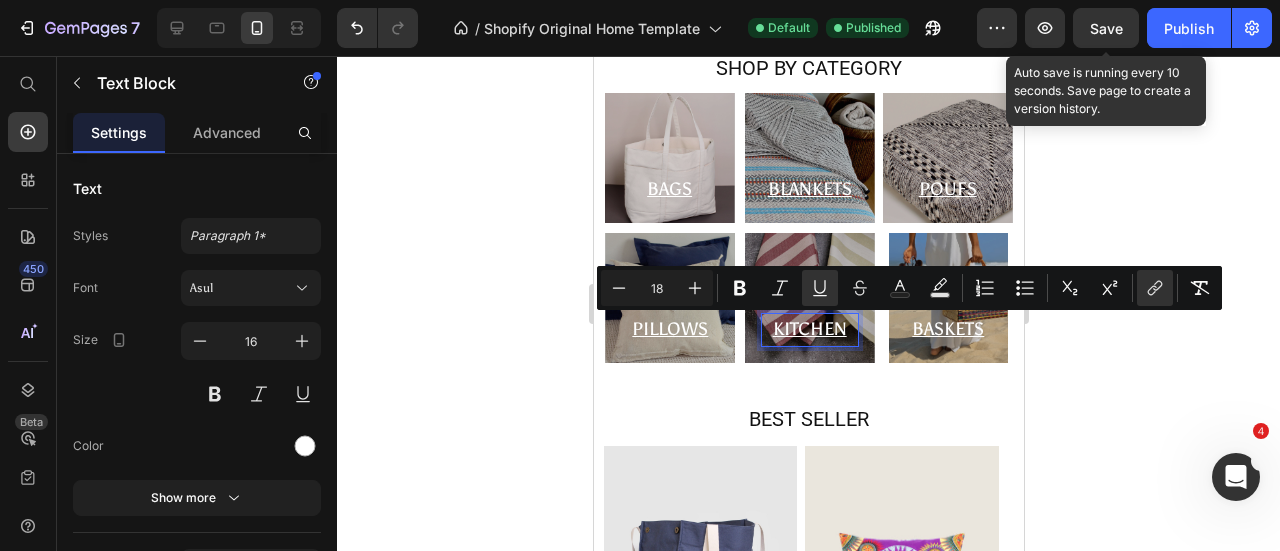click 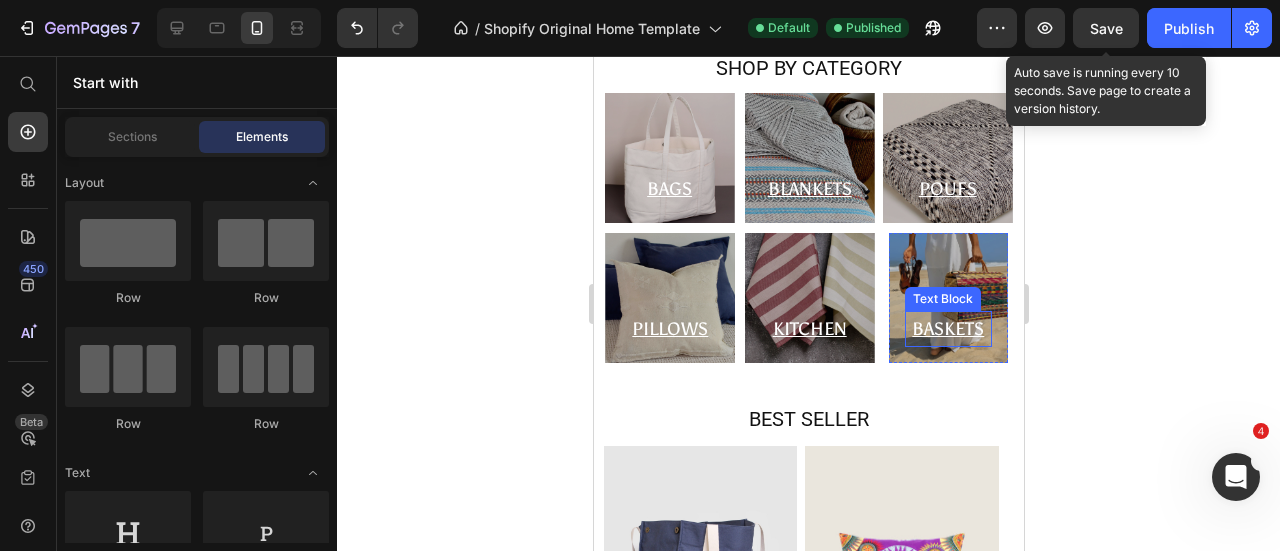 click on "BASKETS" at bounding box center (947, 329) 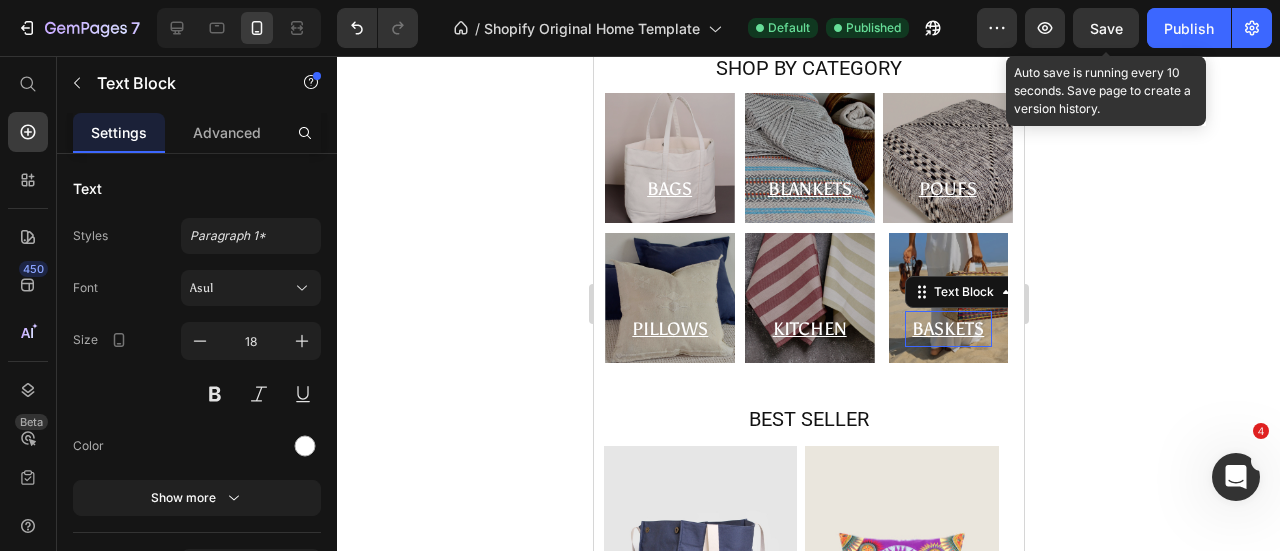 click on "BASKETS" at bounding box center (947, 329) 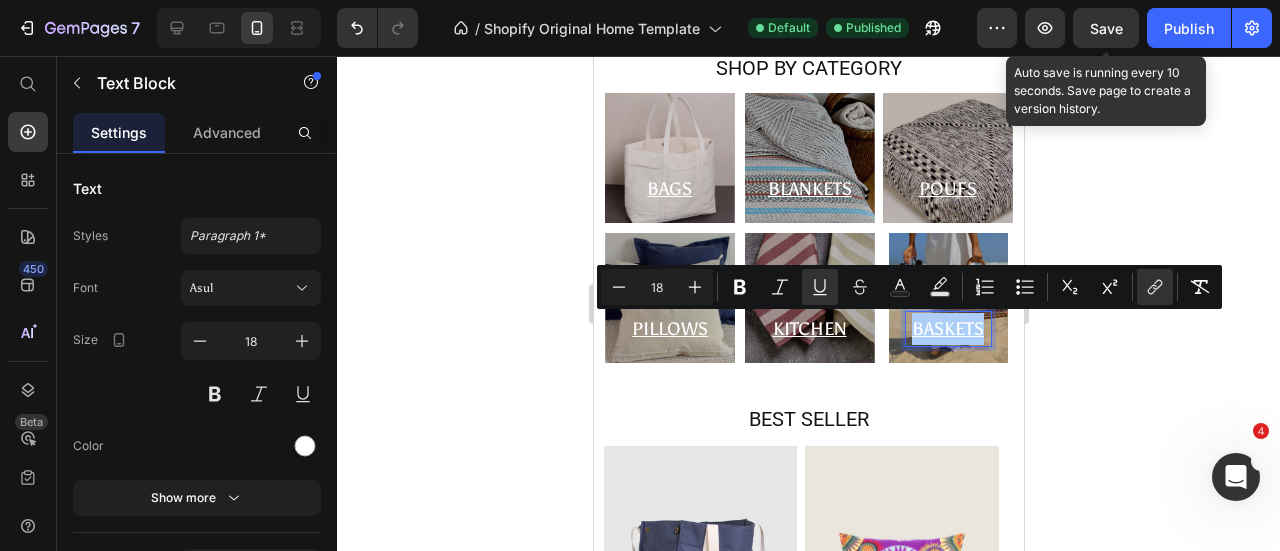 click 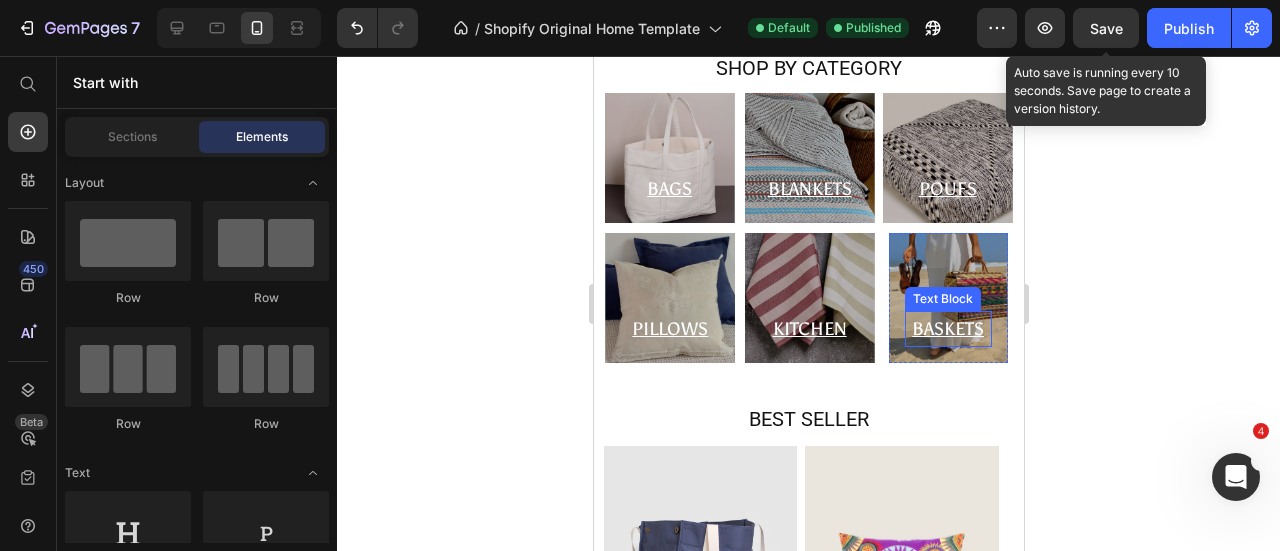click on "BASKETS" at bounding box center [947, 329] 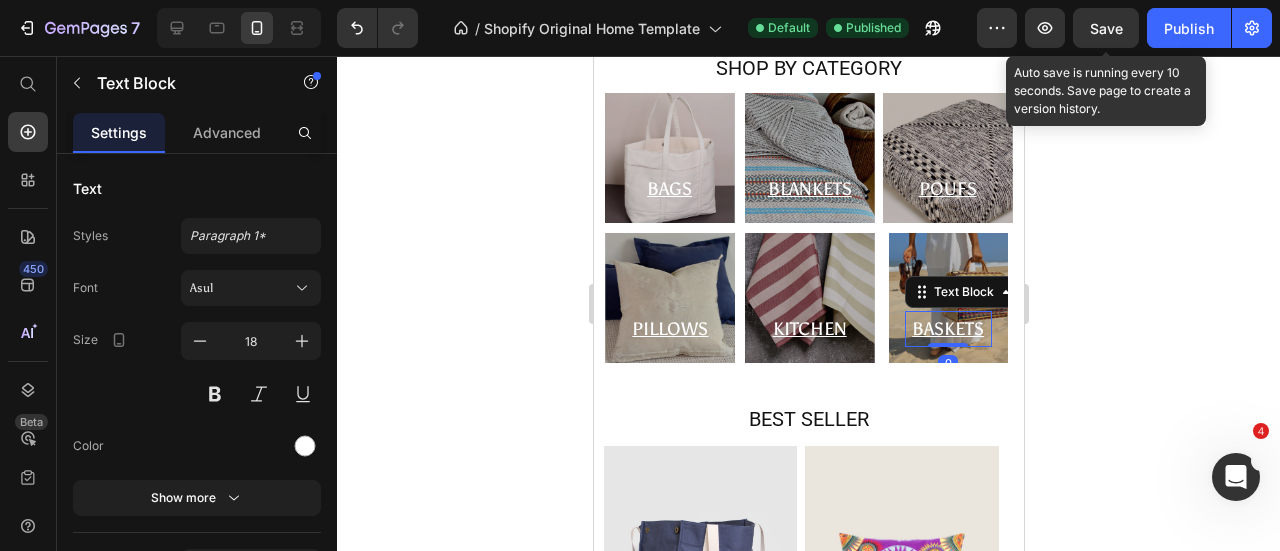 click 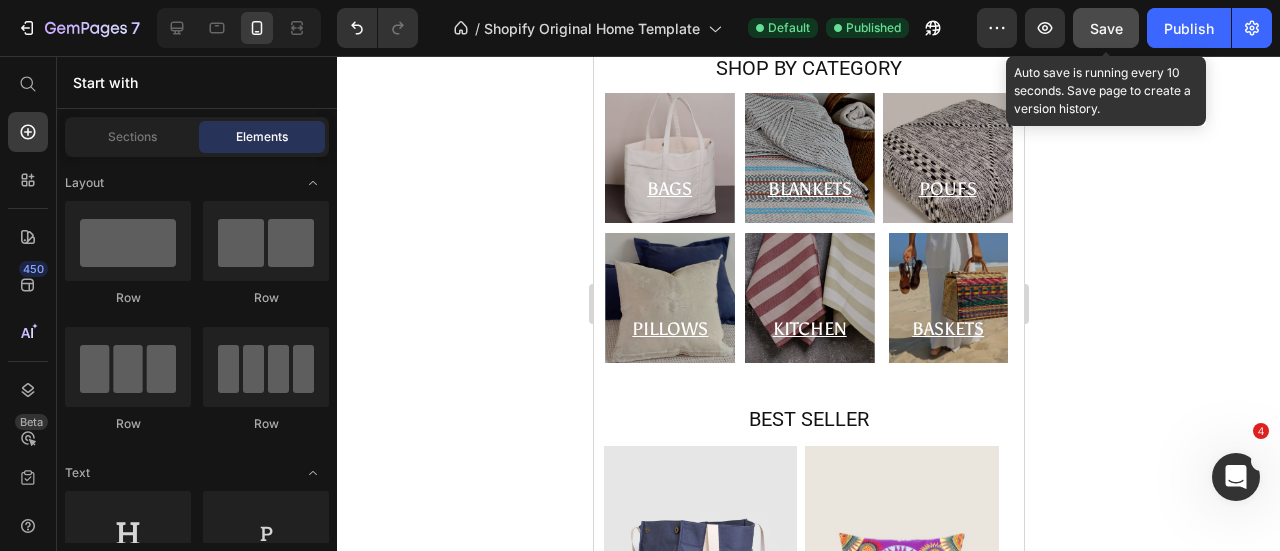 click on "Save" at bounding box center (1106, 28) 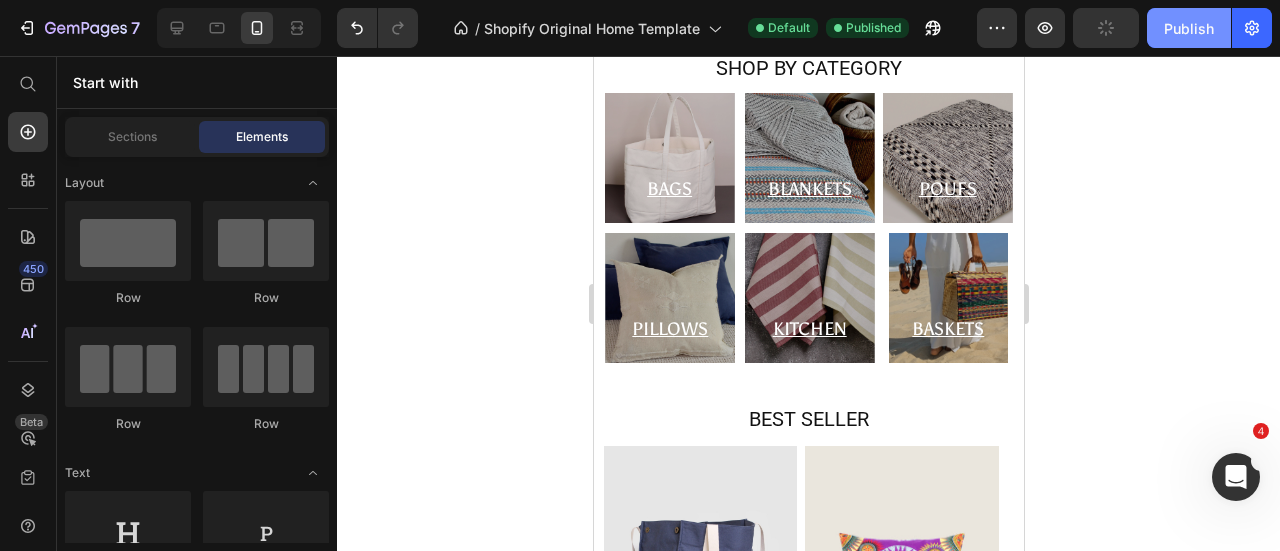 click on "Publish" 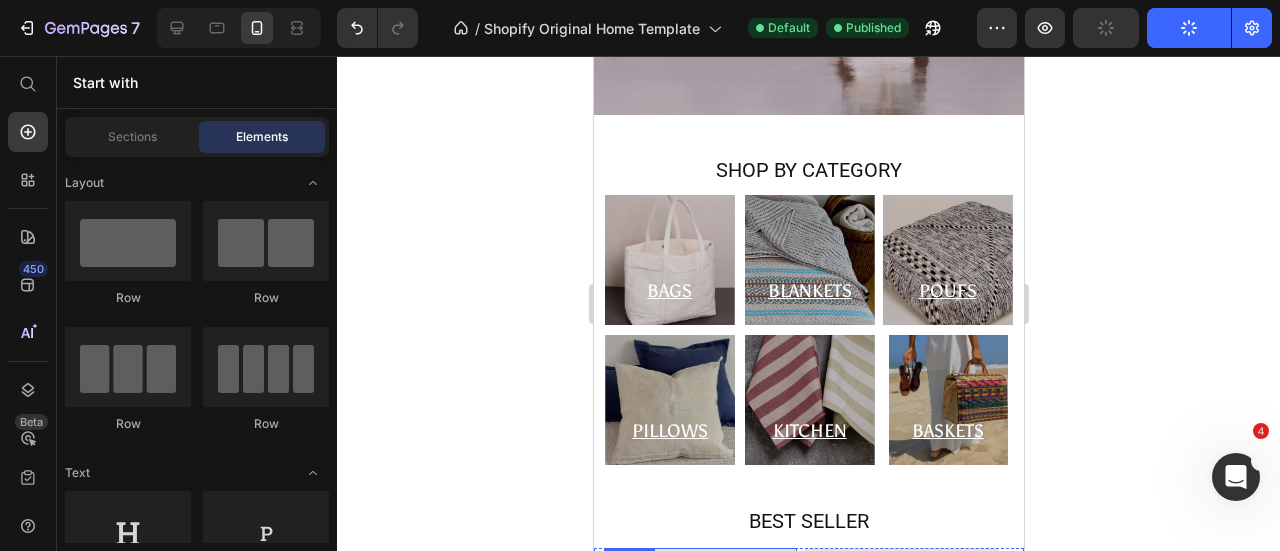 scroll, scrollTop: 400, scrollLeft: 0, axis: vertical 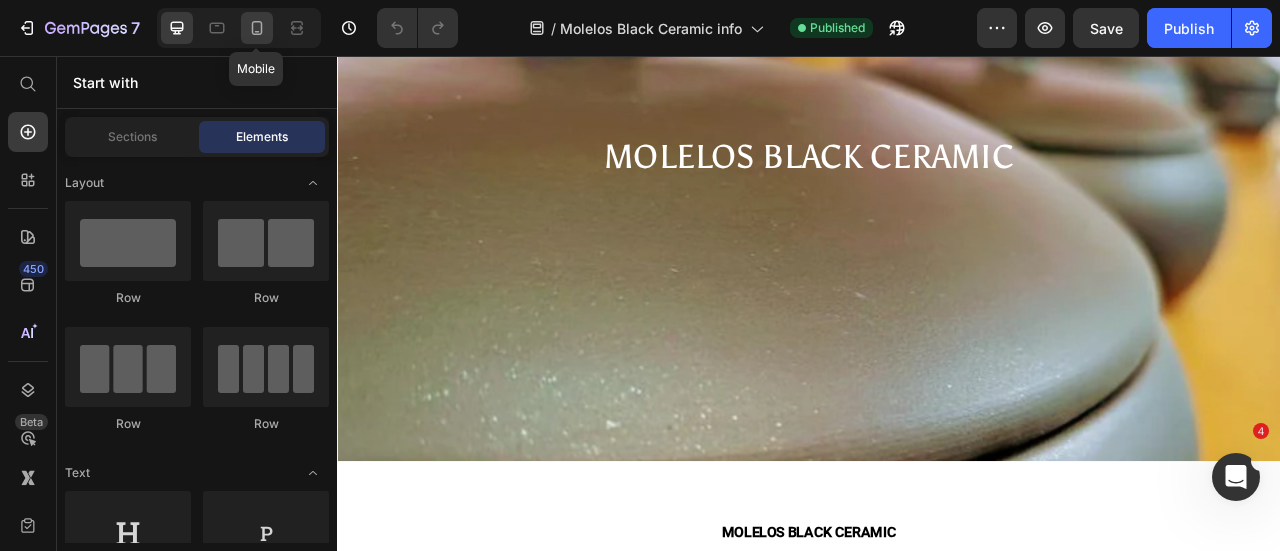 click 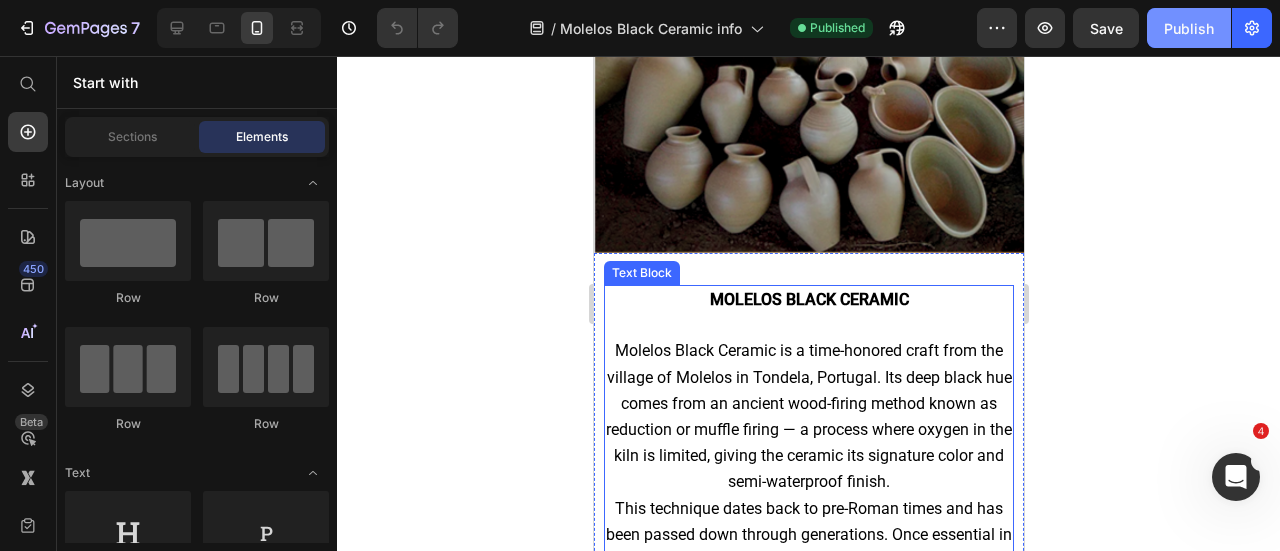 scroll, scrollTop: 200, scrollLeft: 0, axis: vertical 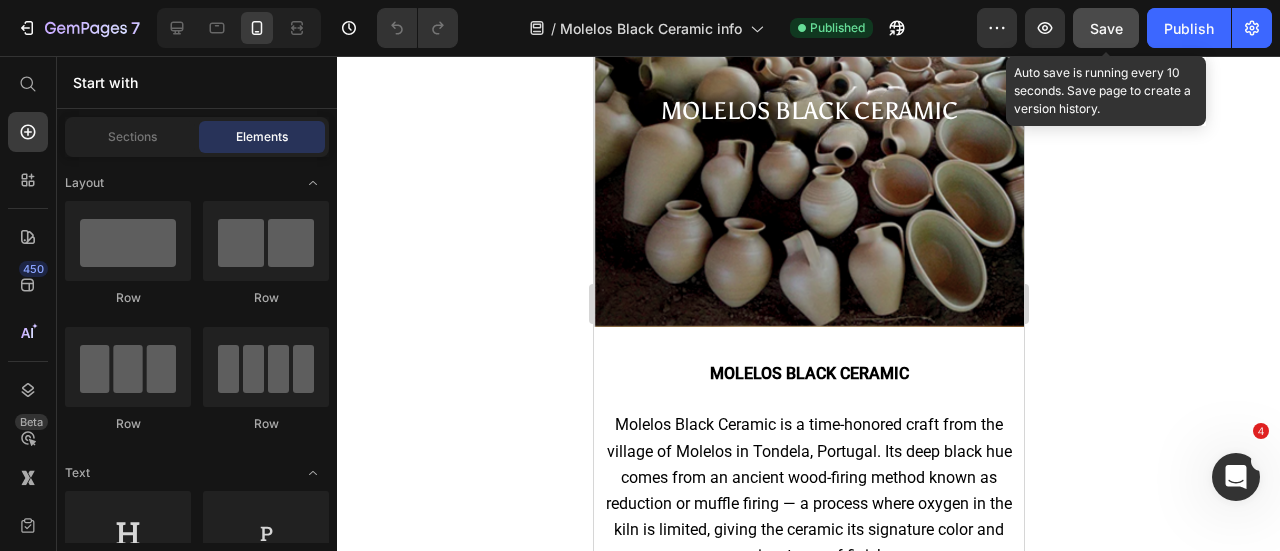 click on "Save" 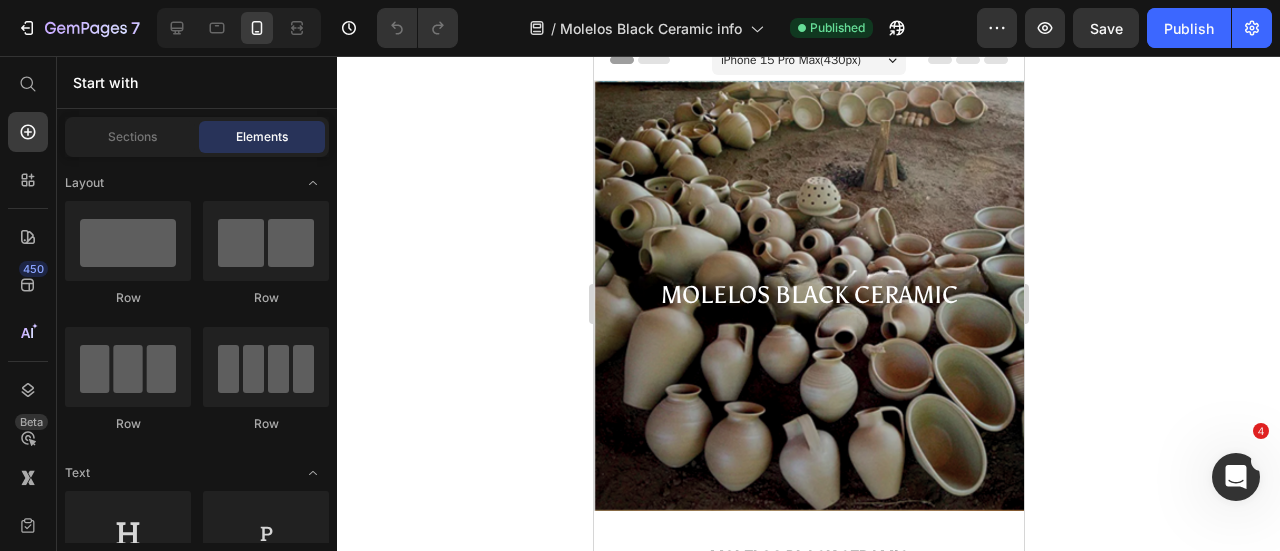 scroll, scrollTop: 0, scrollLeft: 0, axis: both 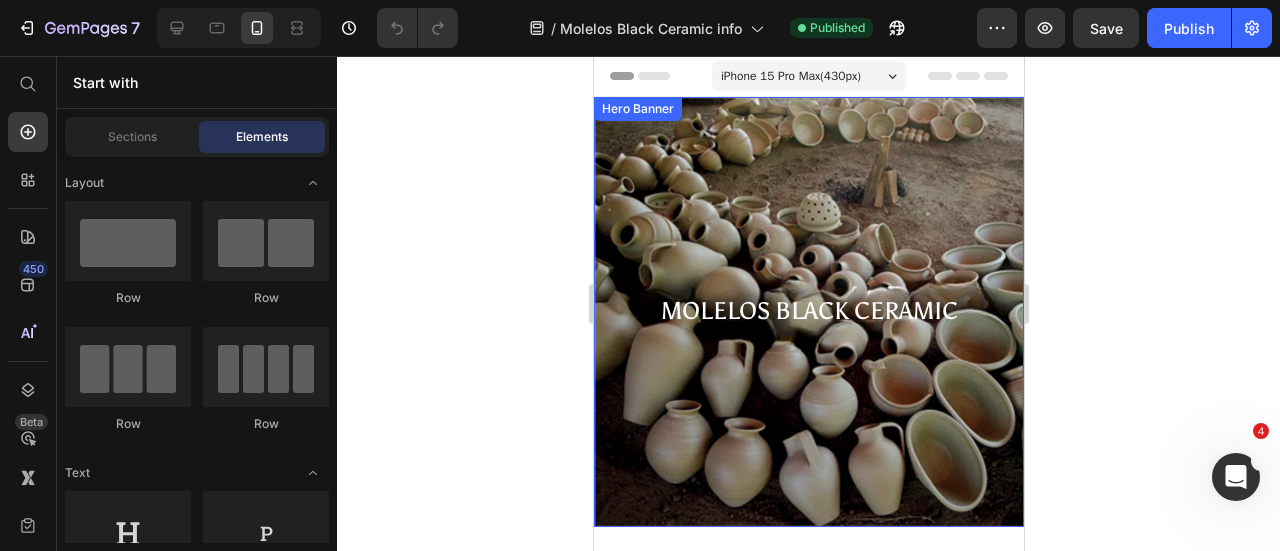 type 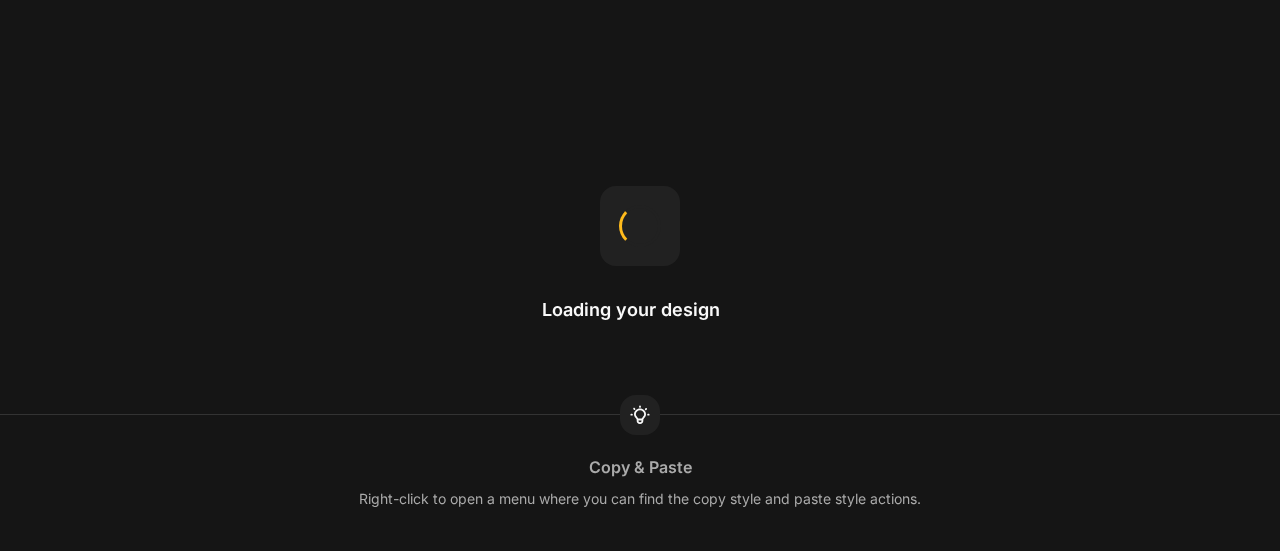 scroll, scrollTop: 0, scrollLeft: 0, axis: both 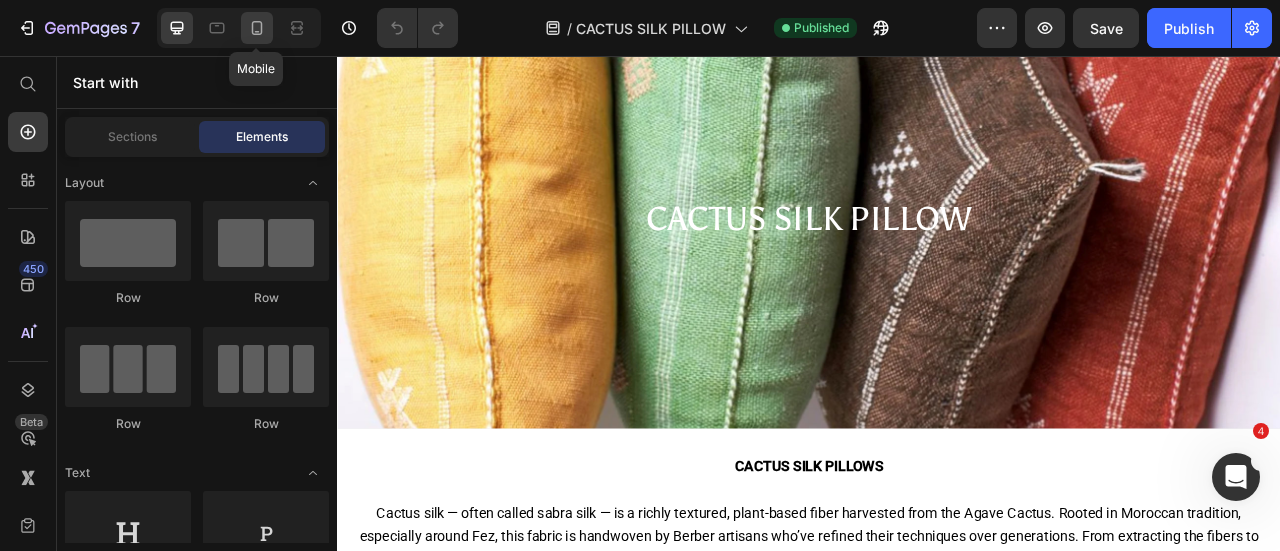click 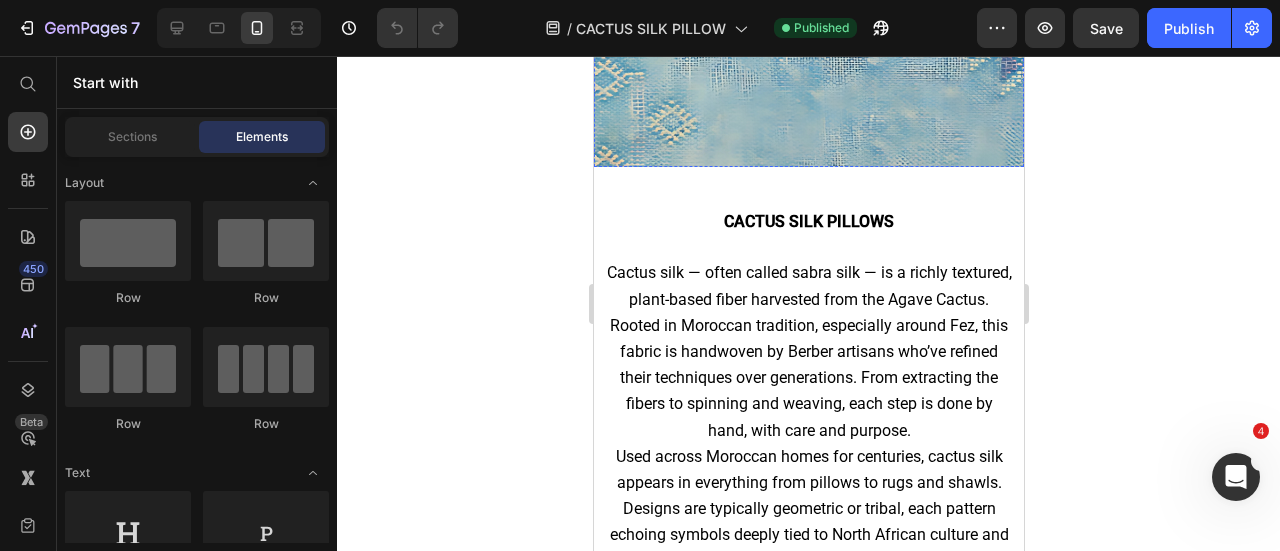 scroll, scrollTop: 400, scrollLeft: 0, axis: vertical 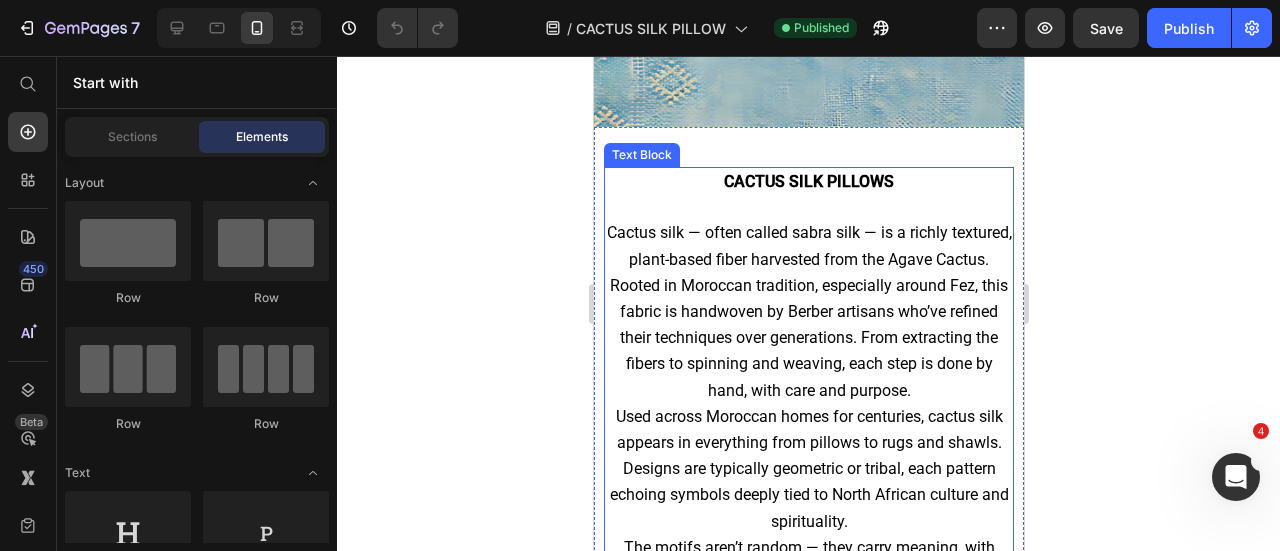 click on "CACTUS SILK PILLOWS" at bounding box center (808, 181) 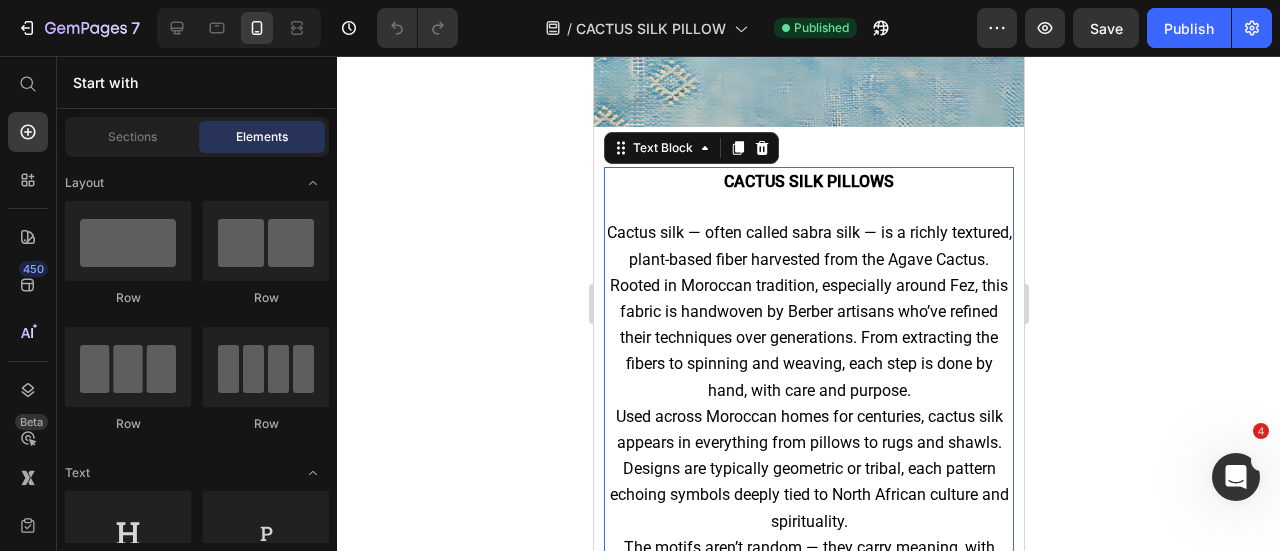 click on "CACTUS SILK PILLOWS" at bounding box center [808, 181] 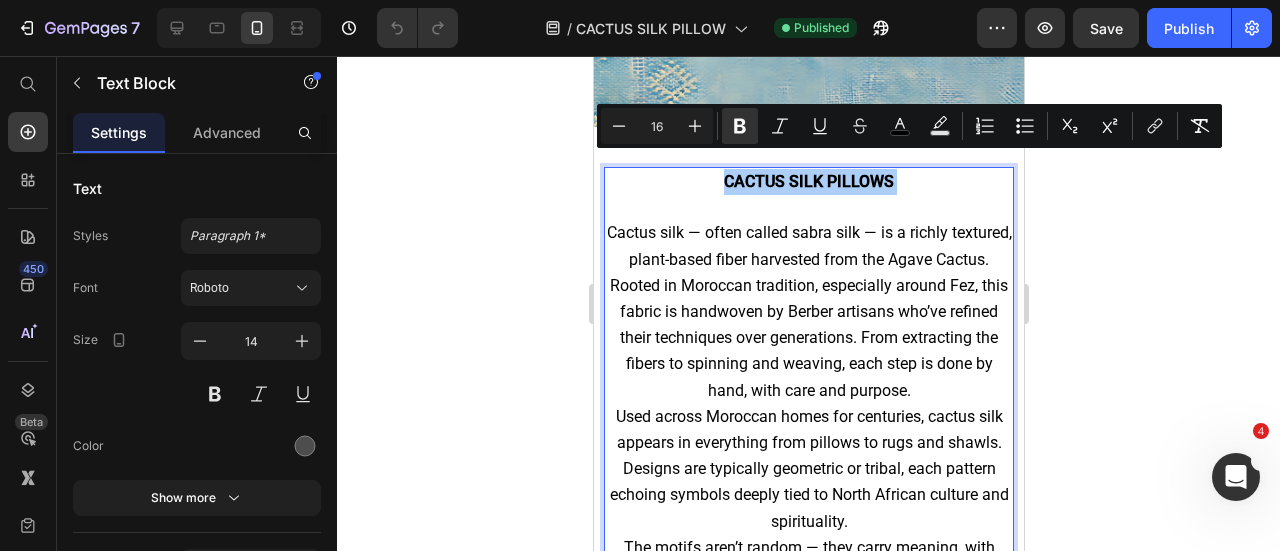 click 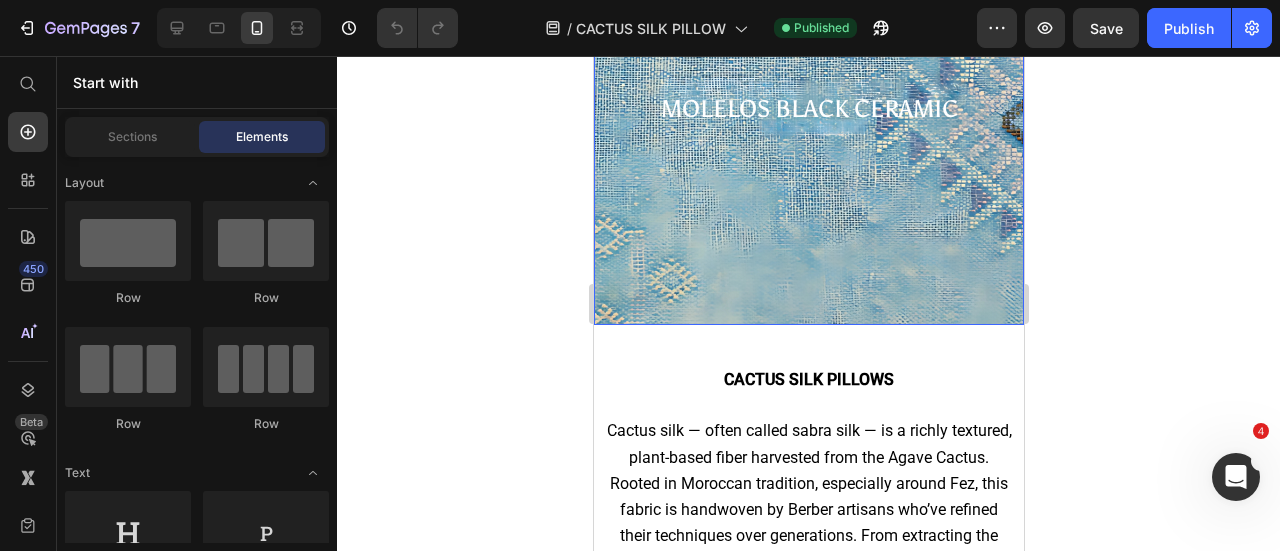 scroll, scrollTop: 200, scrollLeft: 0, axis: vertical 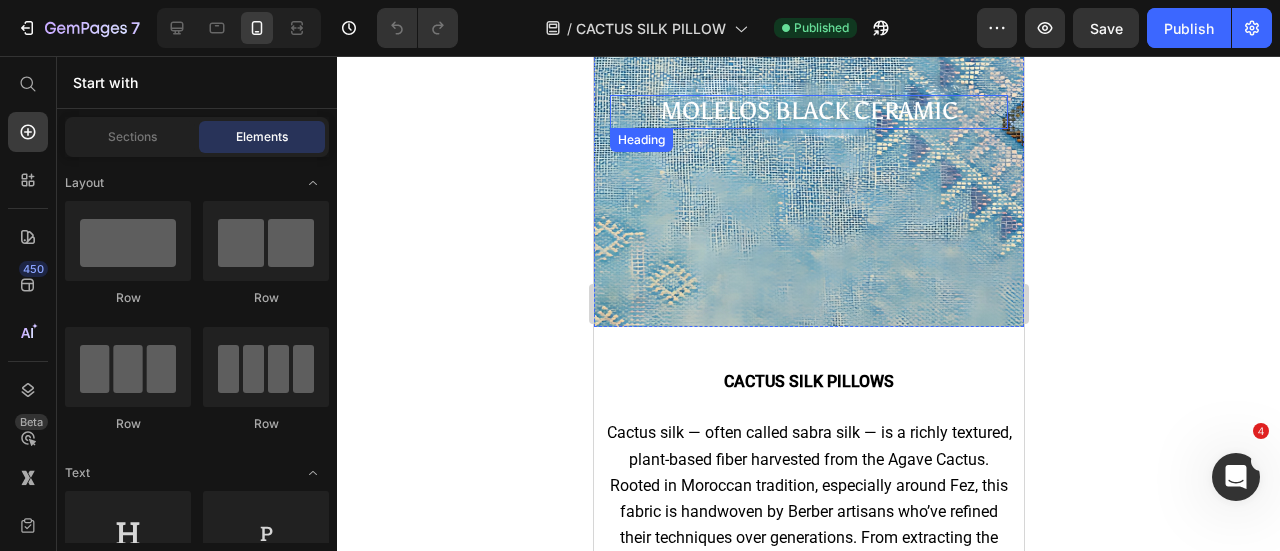 click on "MOLELOS BLACK CERAMIC" at bounding box center (808, 110) 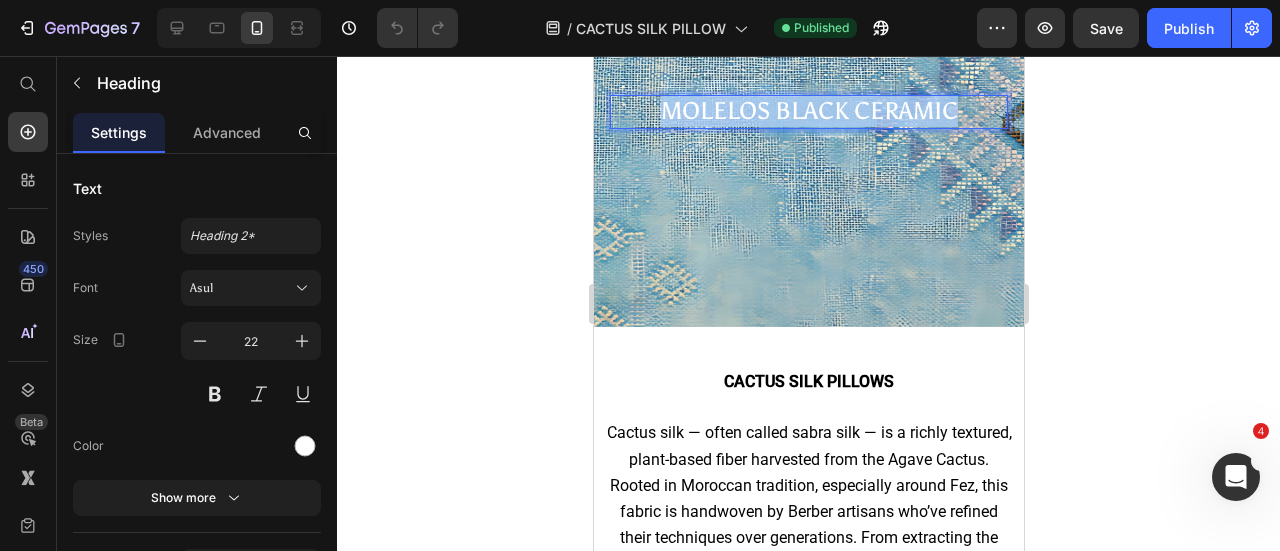 click on "MOLELOS BLACK CERAMIC" at bounding box center [808, 110] 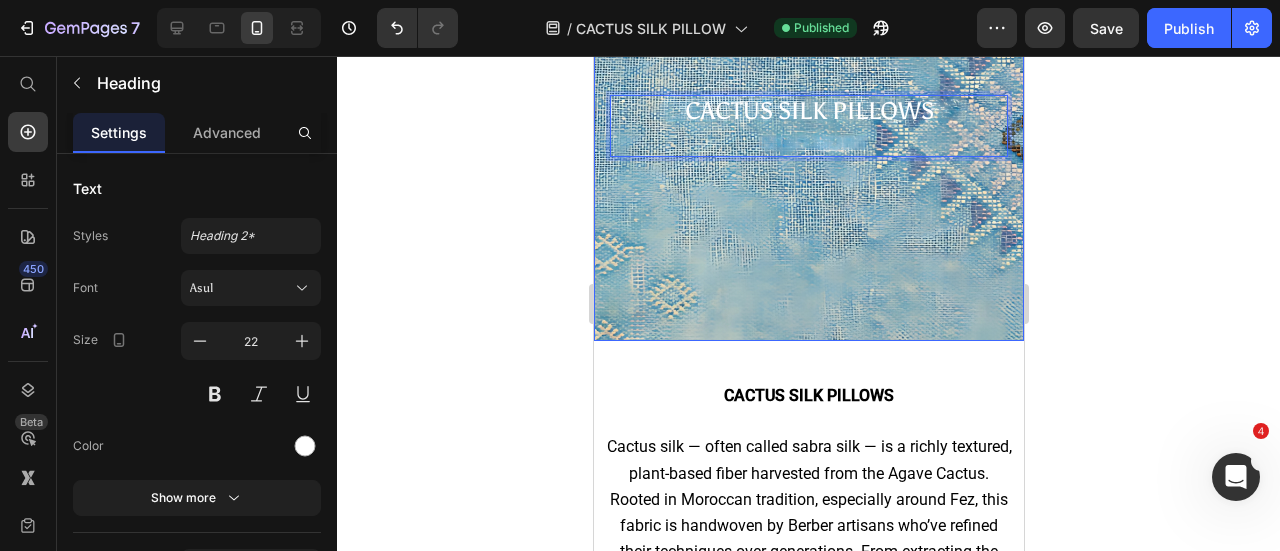 scroll, scrollTop: 200, scrollLeft: 0, axis: vertical 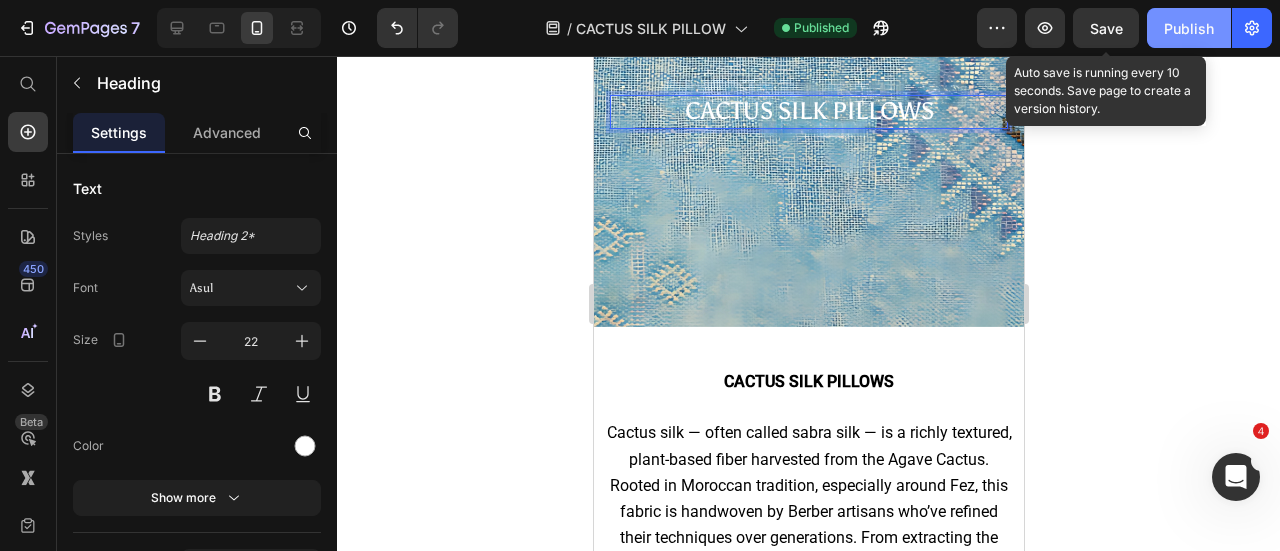 click on "Save" at bounding box center [1106, 28] 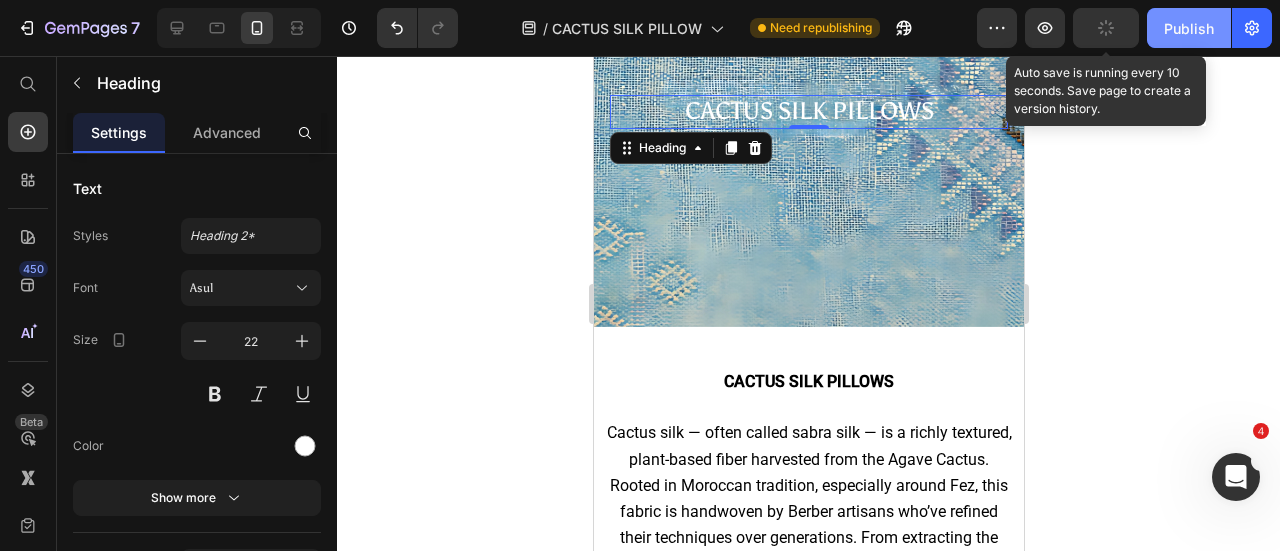 click on "Publish" at bounding box center [1189, 28] 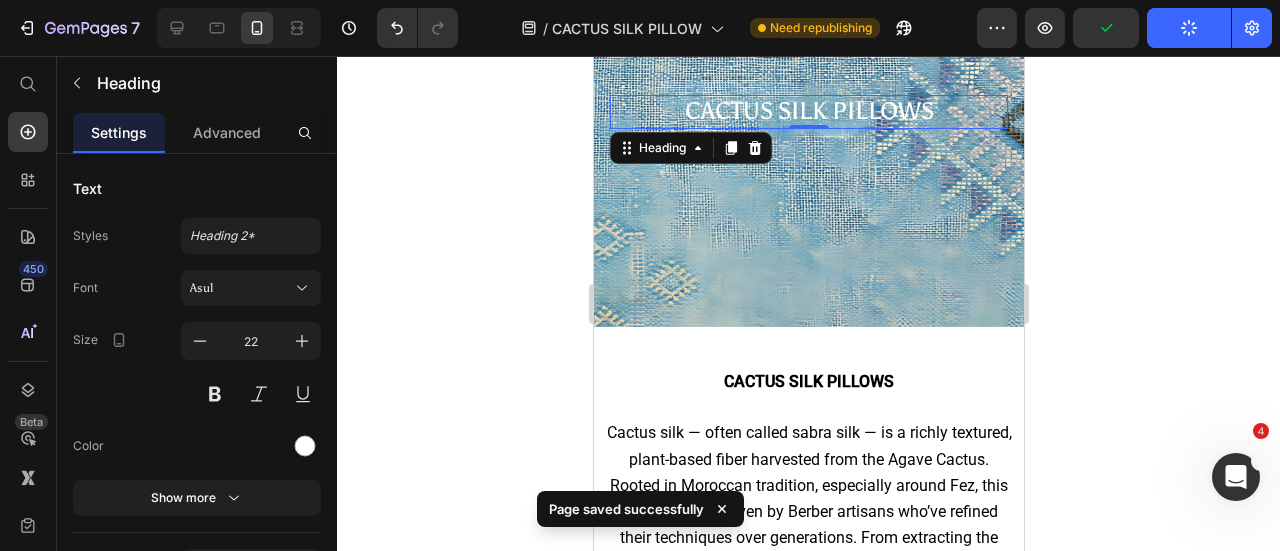 type 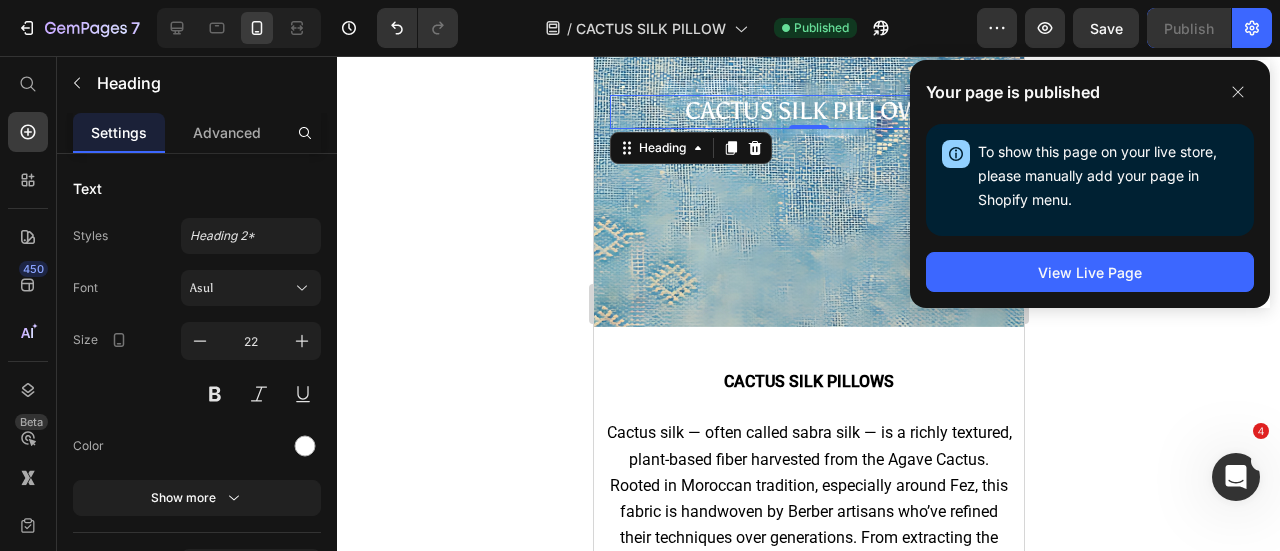 click 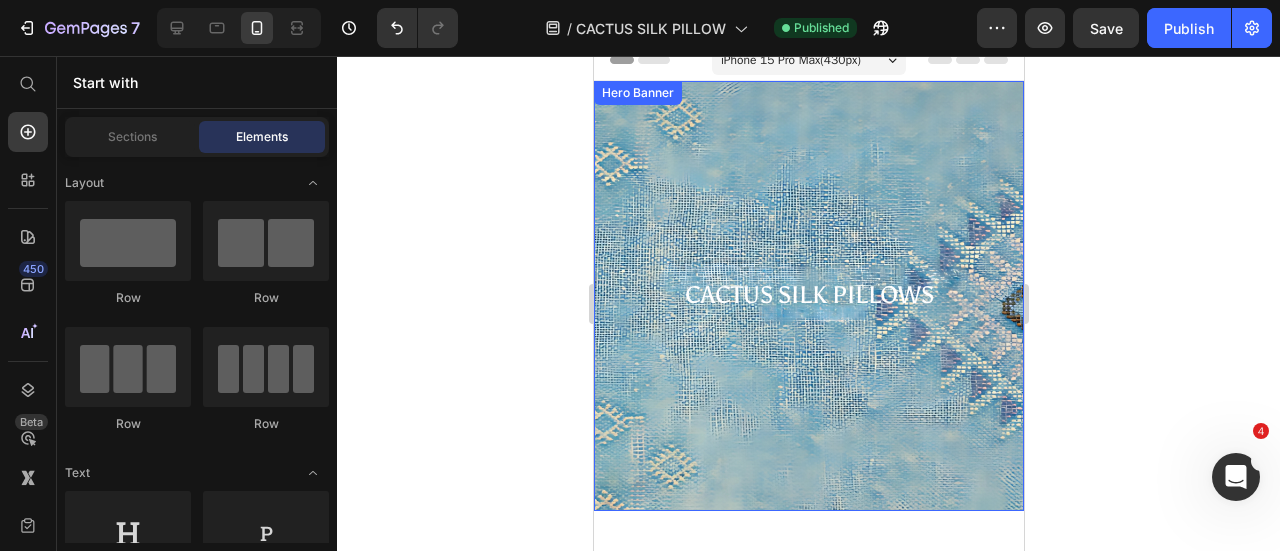 scroll, scrollTop: 300, scrollLeft: 0, axis: vertical 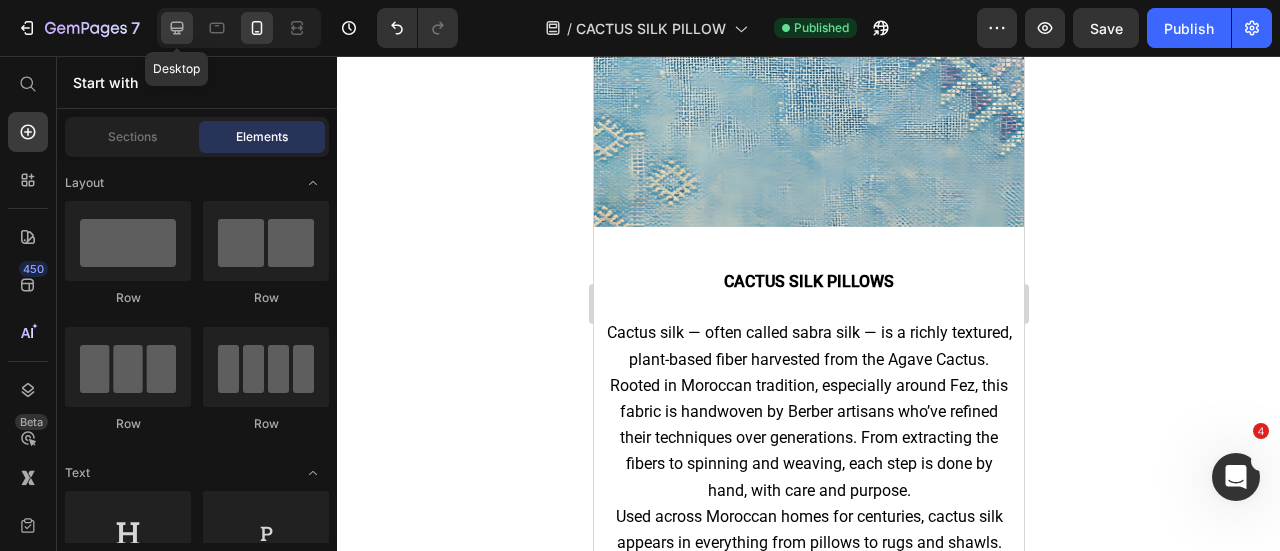 click 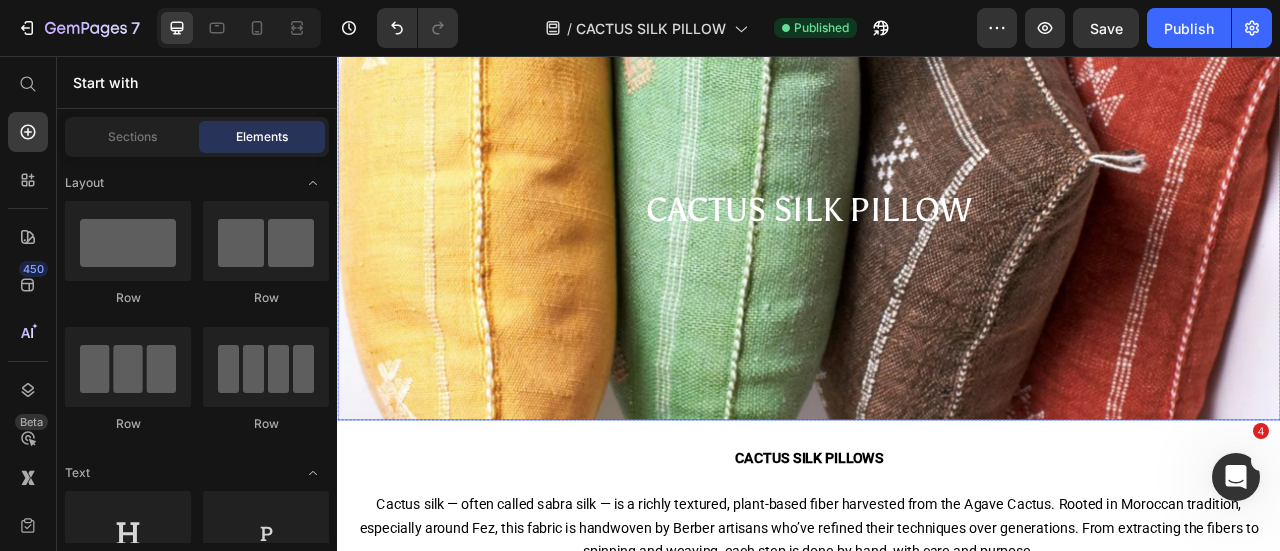 scroll, scrollTop: 0, scrollLeft: 0, axis: both 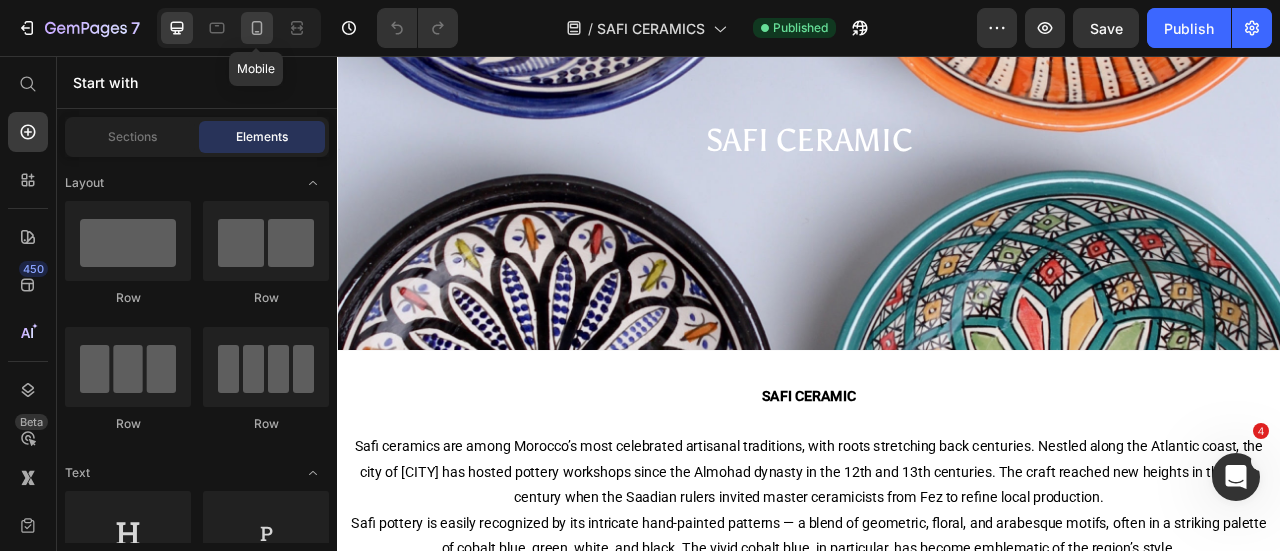 drag, startPoint x: 256, startPoint y: 18, endPoint x: 22, endPoint y: 168, distance: 277.94965 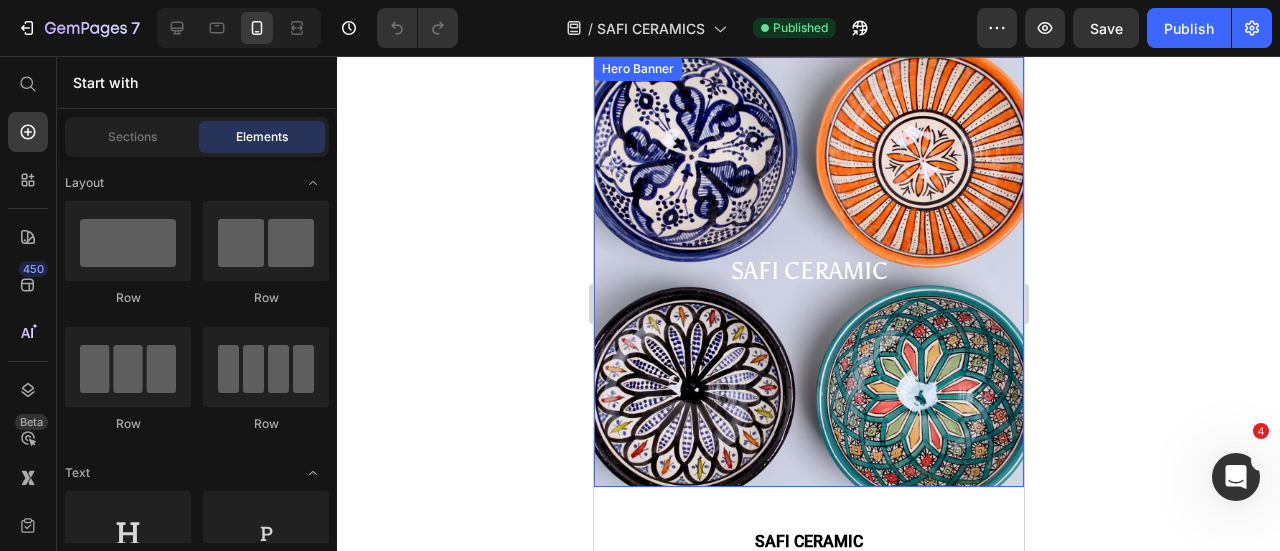 scroll, scrollTop: 0, scrollLeft: 0, axis: both 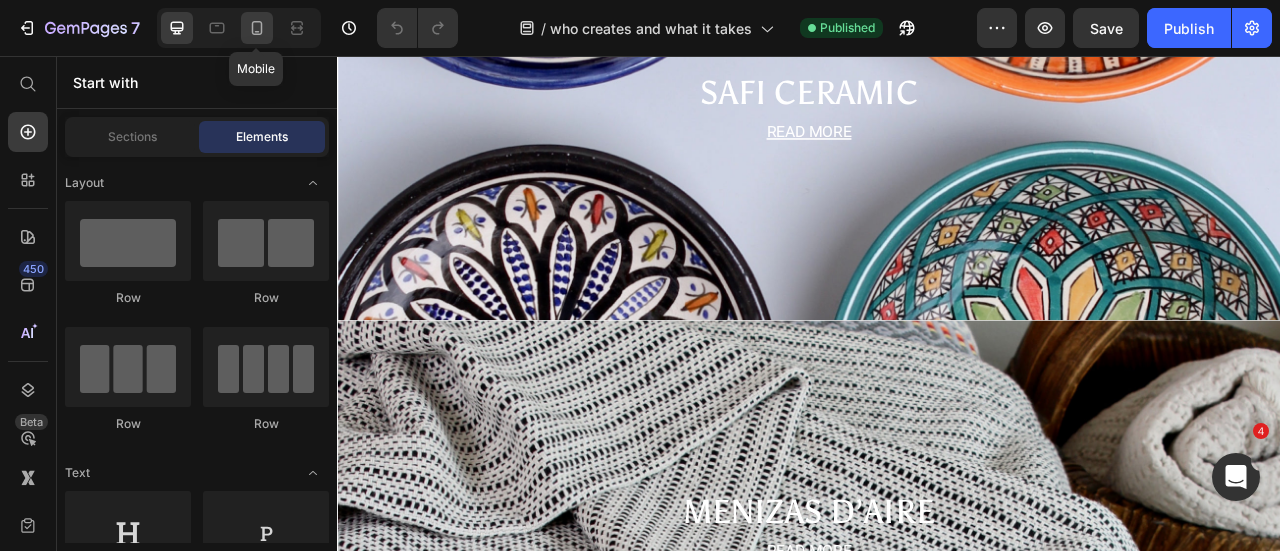 click 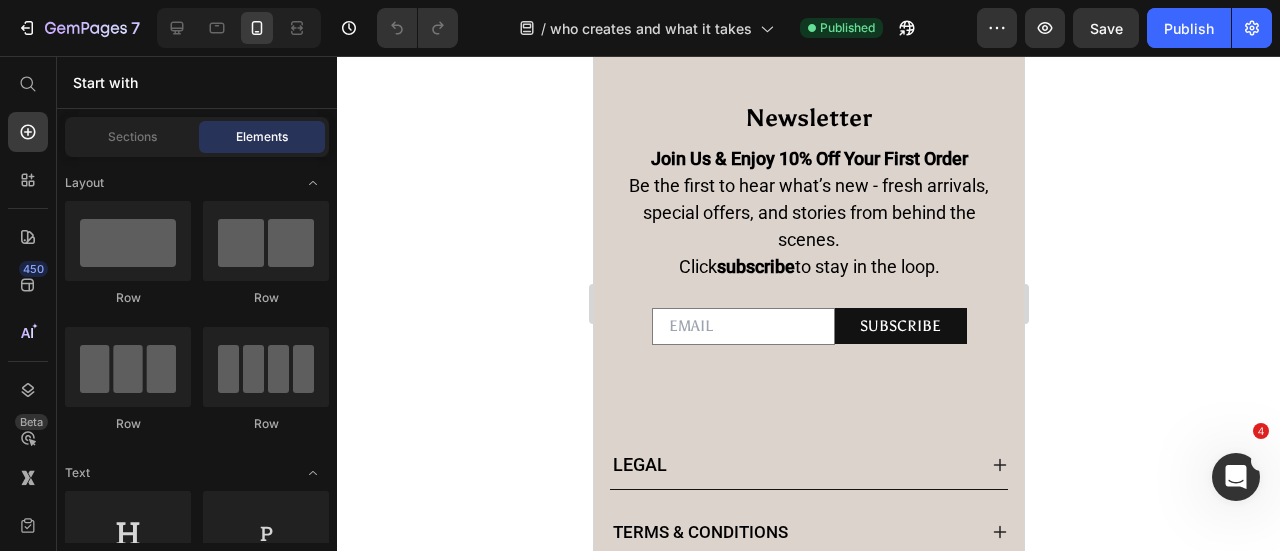scroll, scrollTop: 2016, scrollLeft: 0, axis: vertical 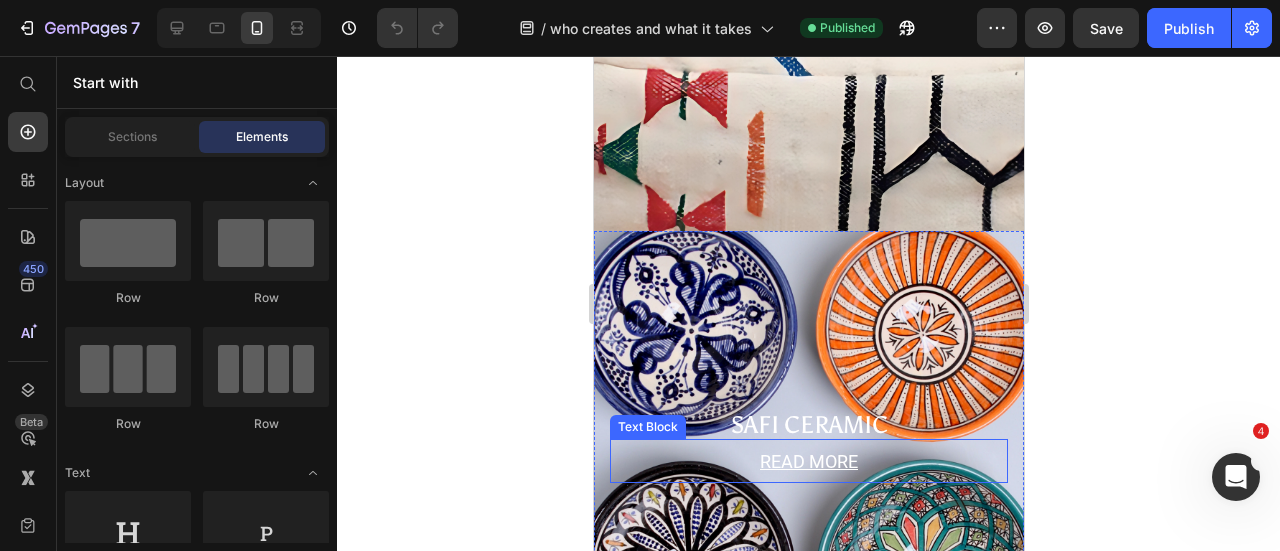 click on "READ MORE" at bounding box center (808, 461) 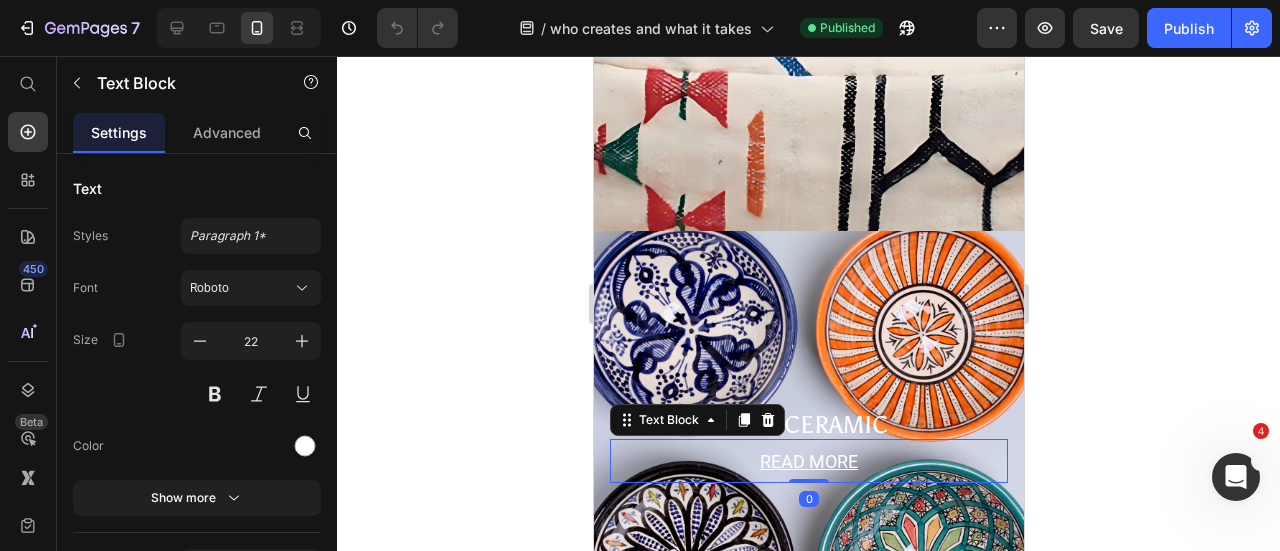 click on "READ MORE" at bounding box center (808, 461) 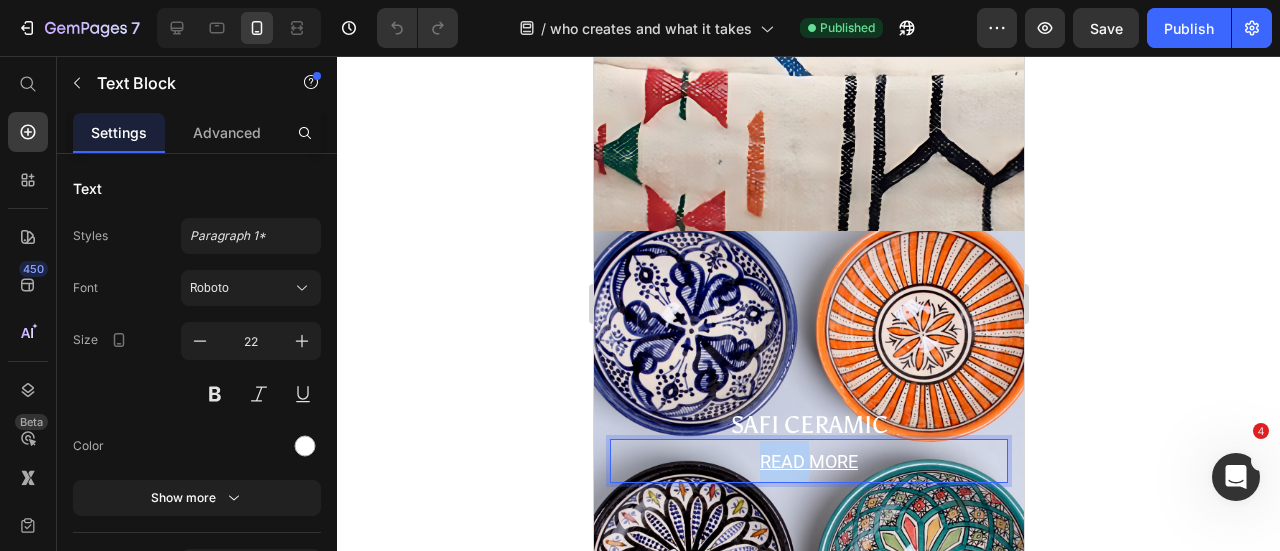 click on "READ MORE" at bounding box center [808, 461] 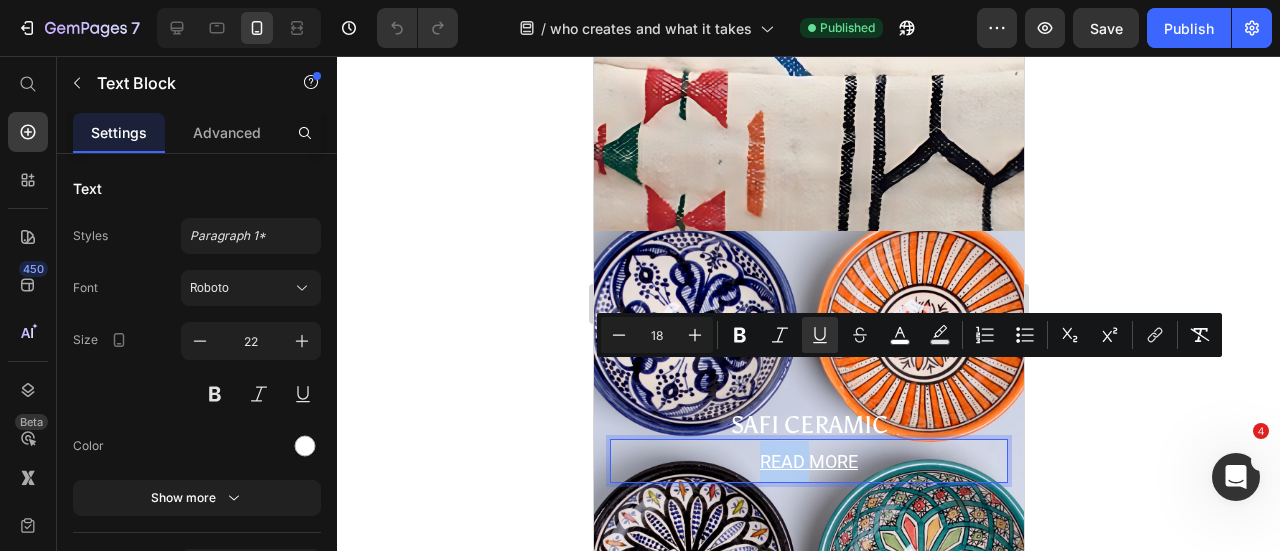 click on "READ MORE" at bounding box center [808, 461] 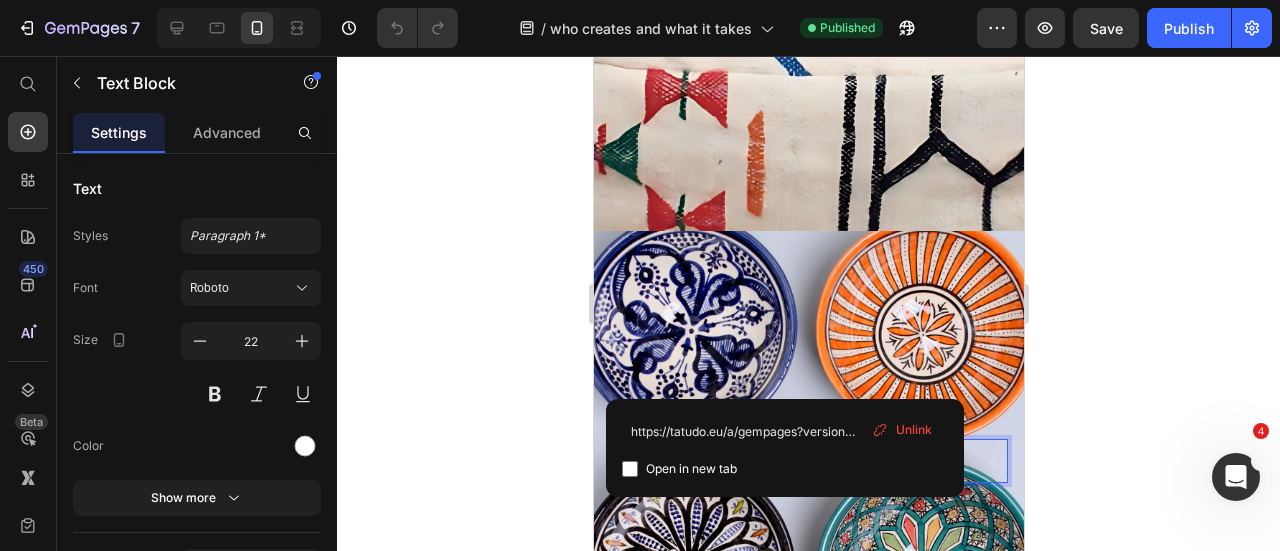 click on "READ MORE" at bounding box center (808, 461) 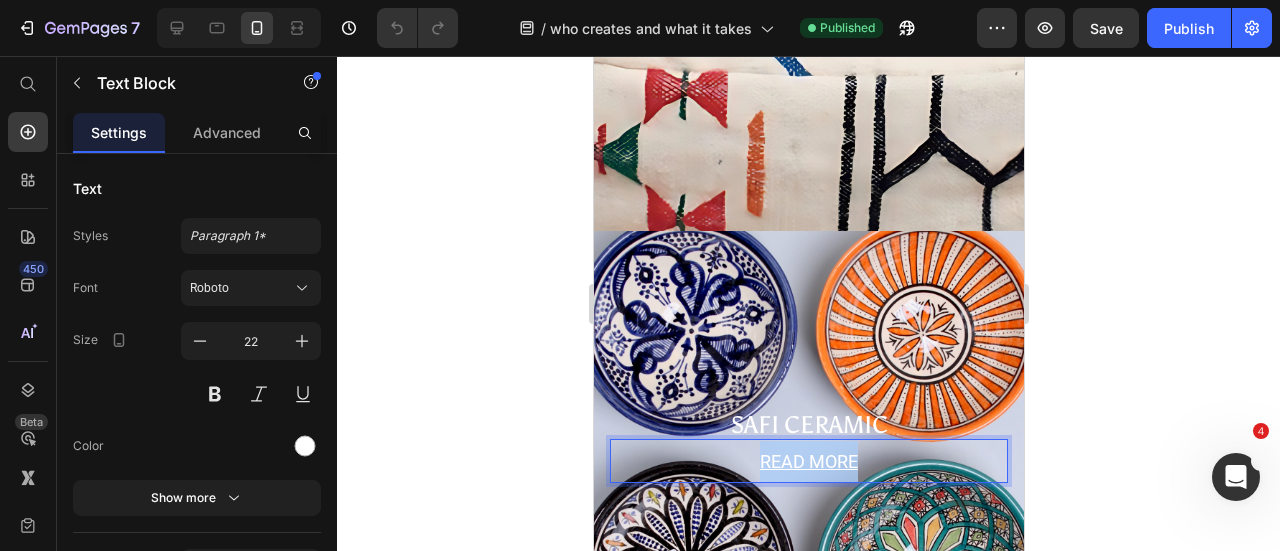 click on "READ MORE" at bounding box center (808, 461) 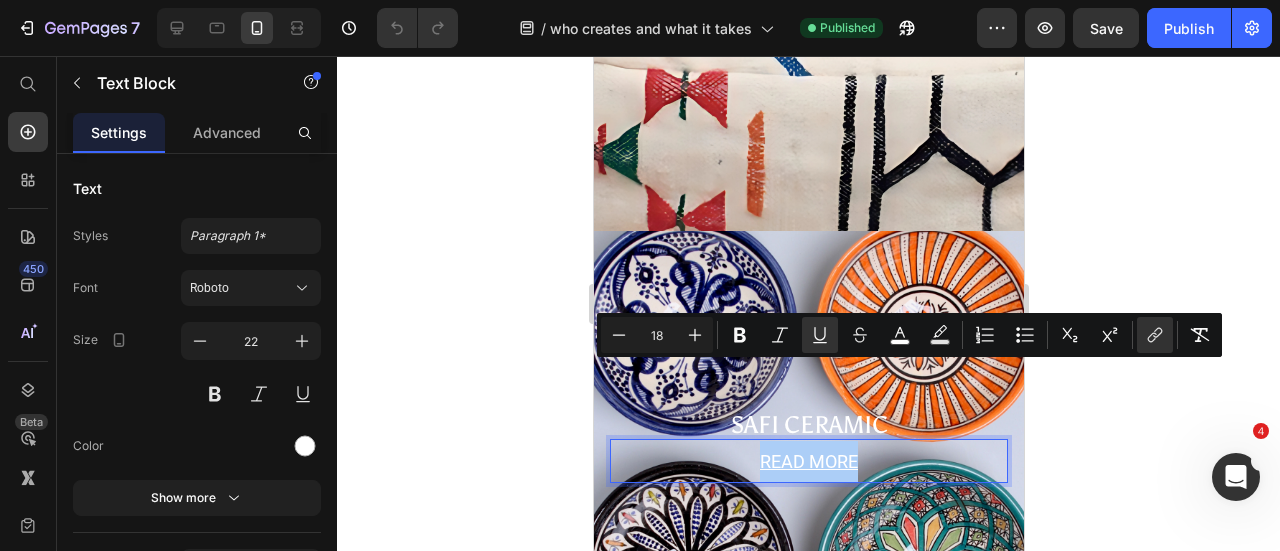 click 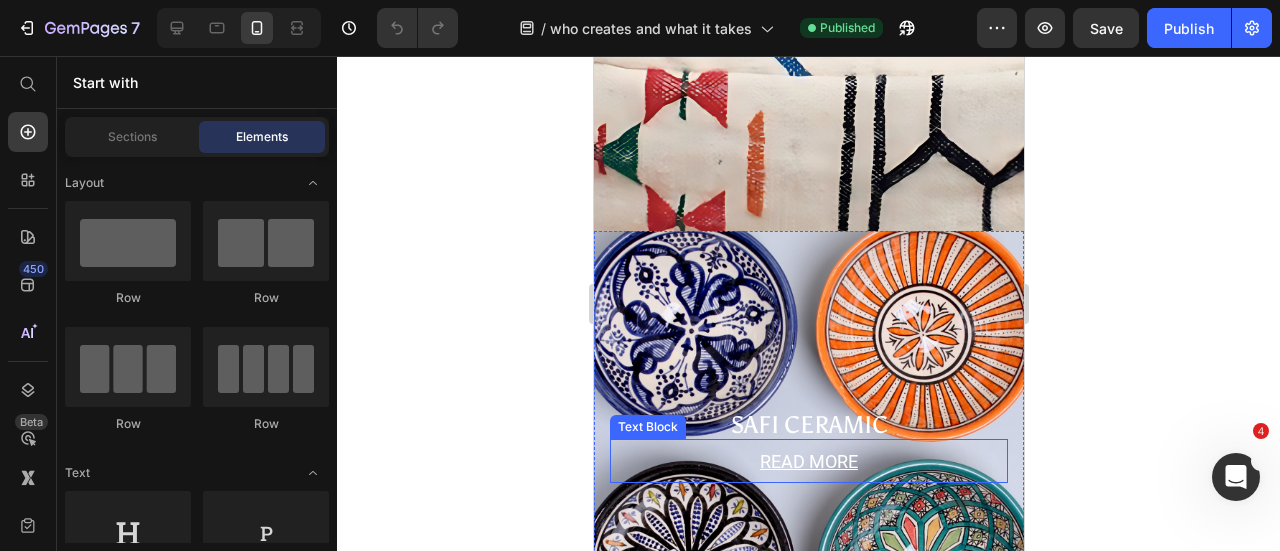 click on "READ MORE" at bounding box center [808, 461] 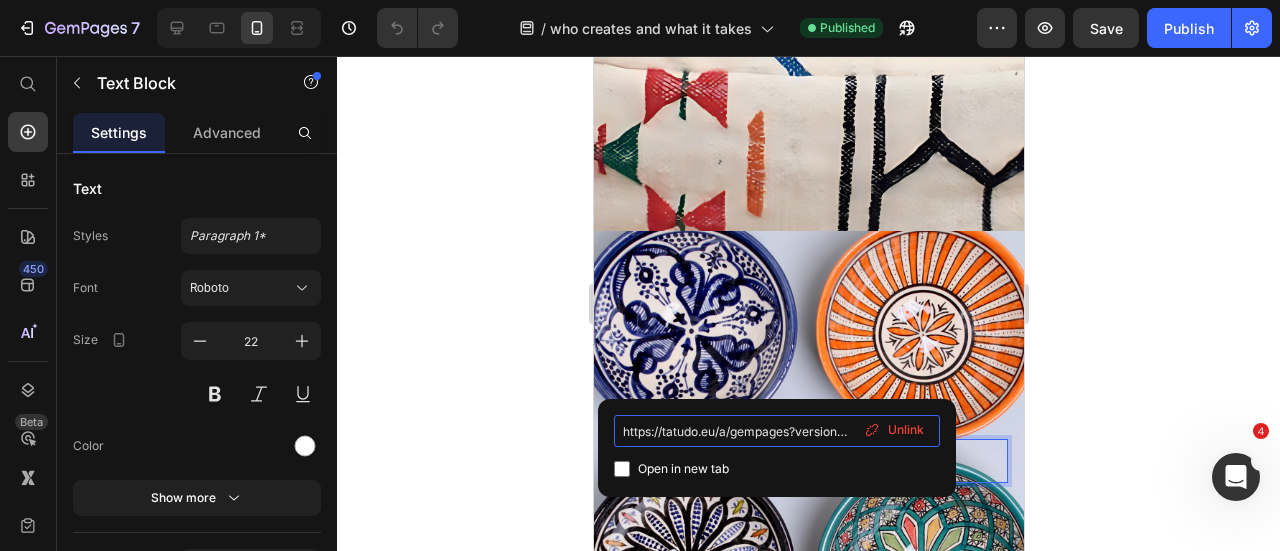 click on "https://tatudo.eu/a/gempages?version=v7&shop_id=561586387925599013&theme_page_id=574794742324266213&page_type=GP_STATIC&view_live_url=https%3A%2F%2Fakemi1209.myshopify.com%2Fpages%2Fsafi-ceramics" at bounding box center [777, 431] 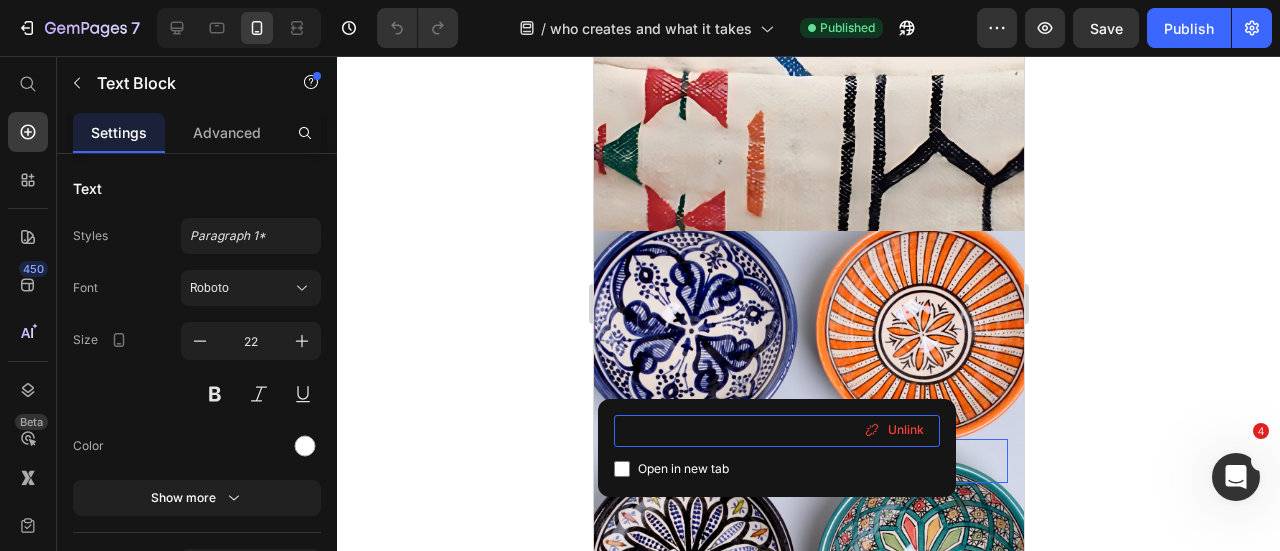 scroll, scrollTop: 0, scrollLeft: 1077, axis: horizontal 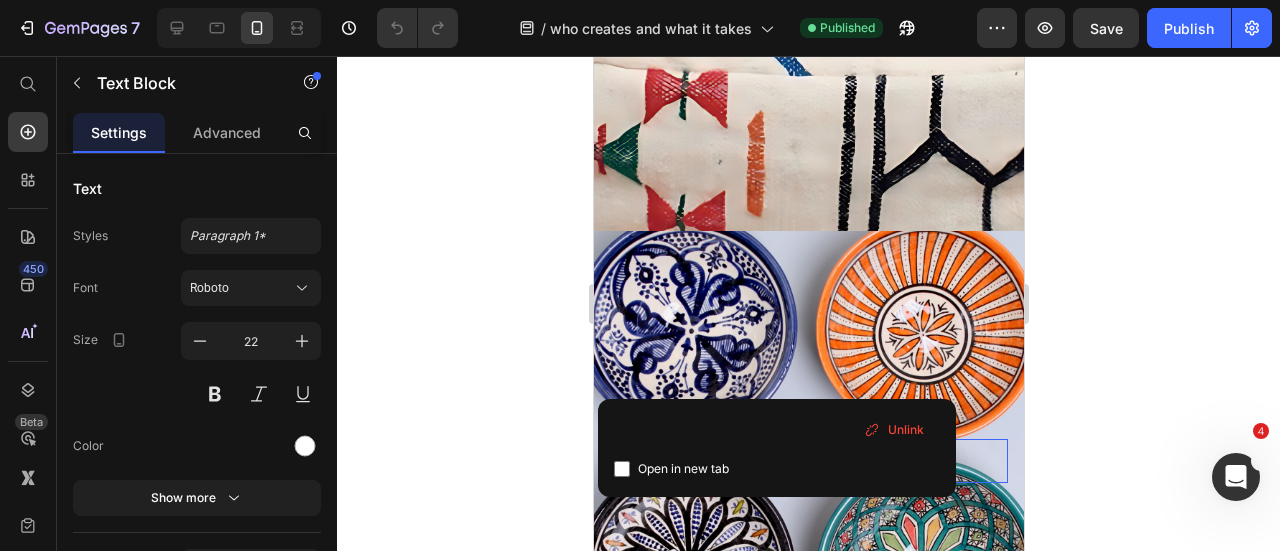 click 